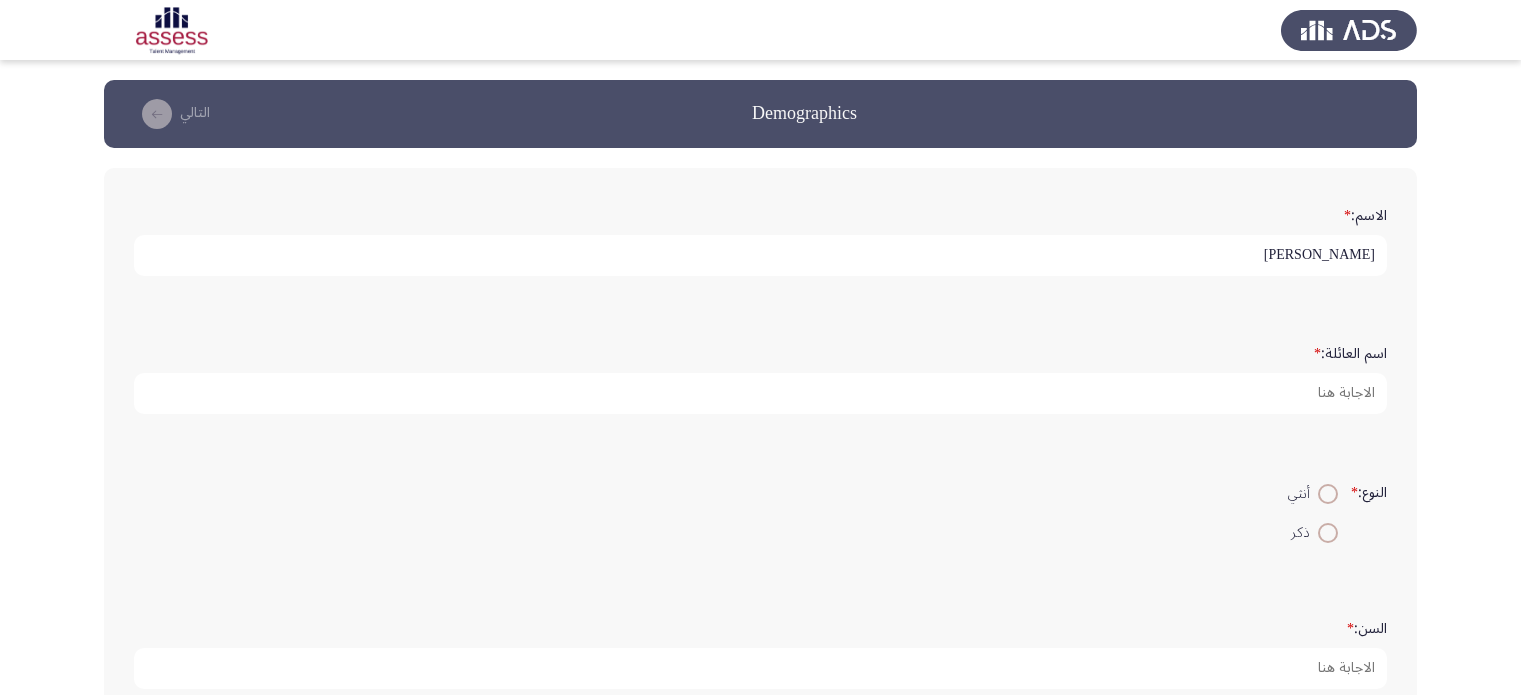 scroll, scrollTop: 0, scrollLeft: 0, axis: both 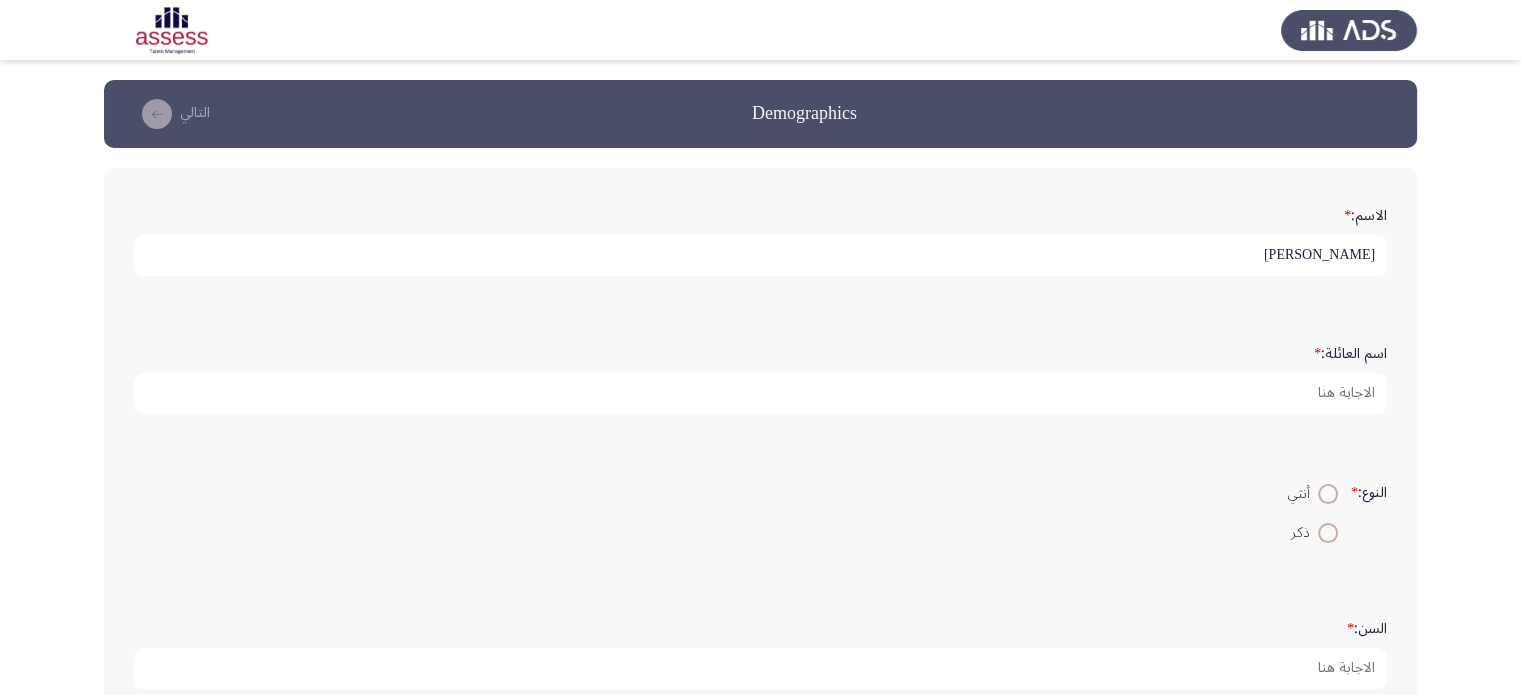 type on "[PERSON_NAME]" 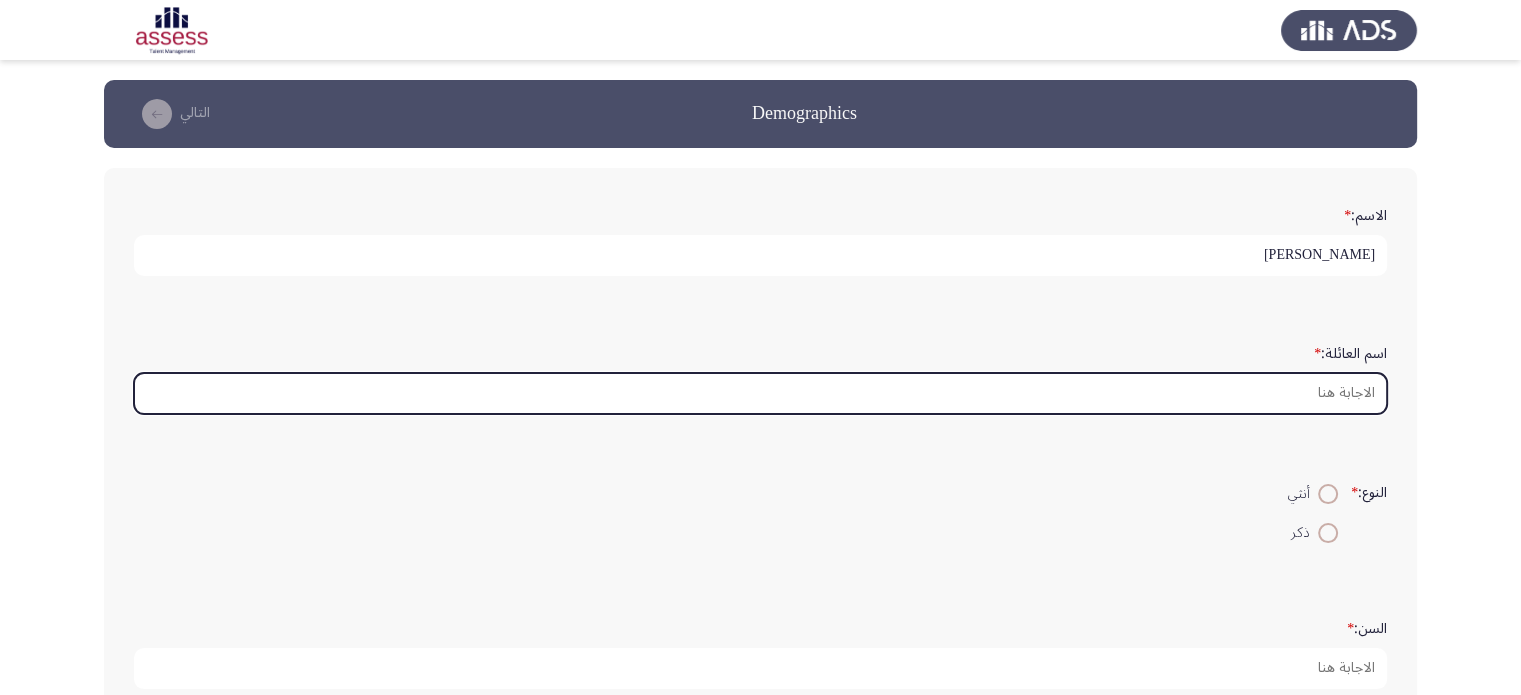 click on "اسم العائلة:   *" at bounding box center (760, 393) 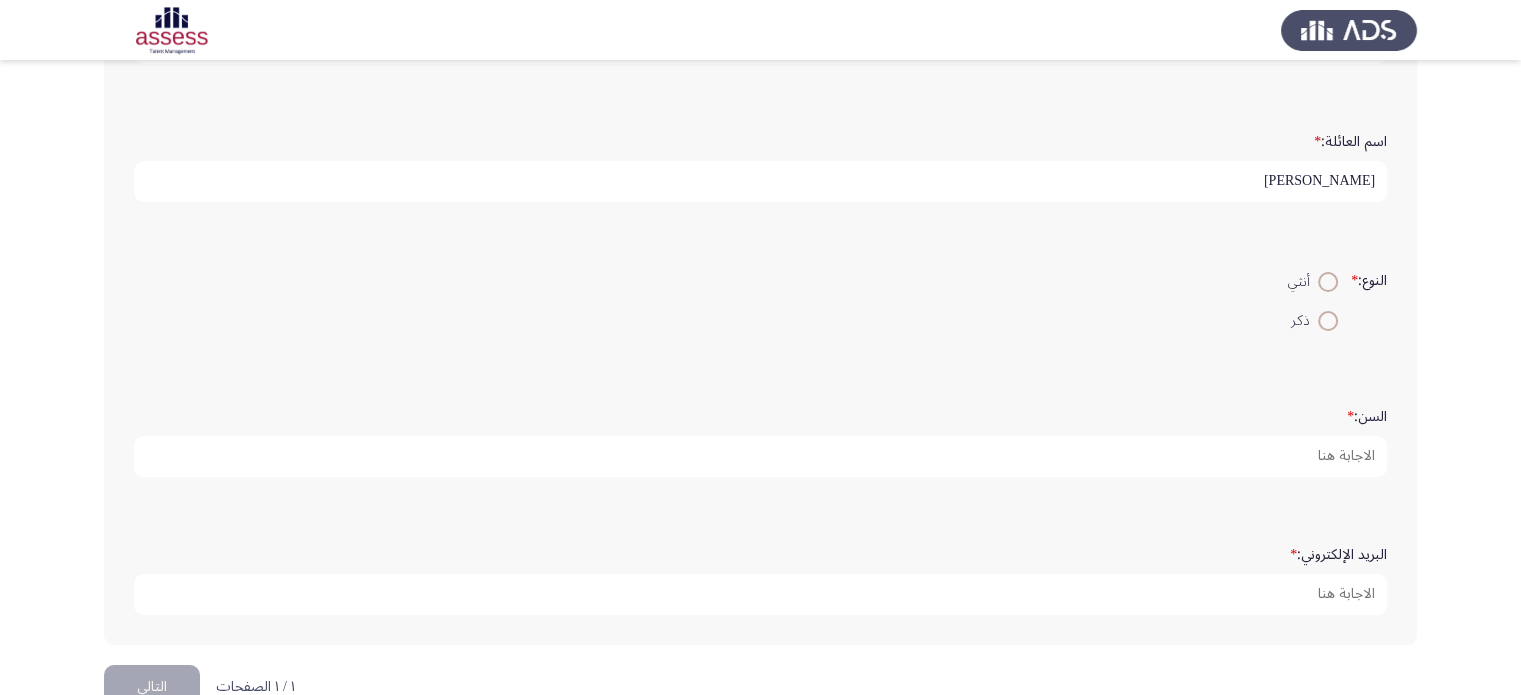 scroll, scrollTop: 214, scrollLeft: 0, axis: vertical 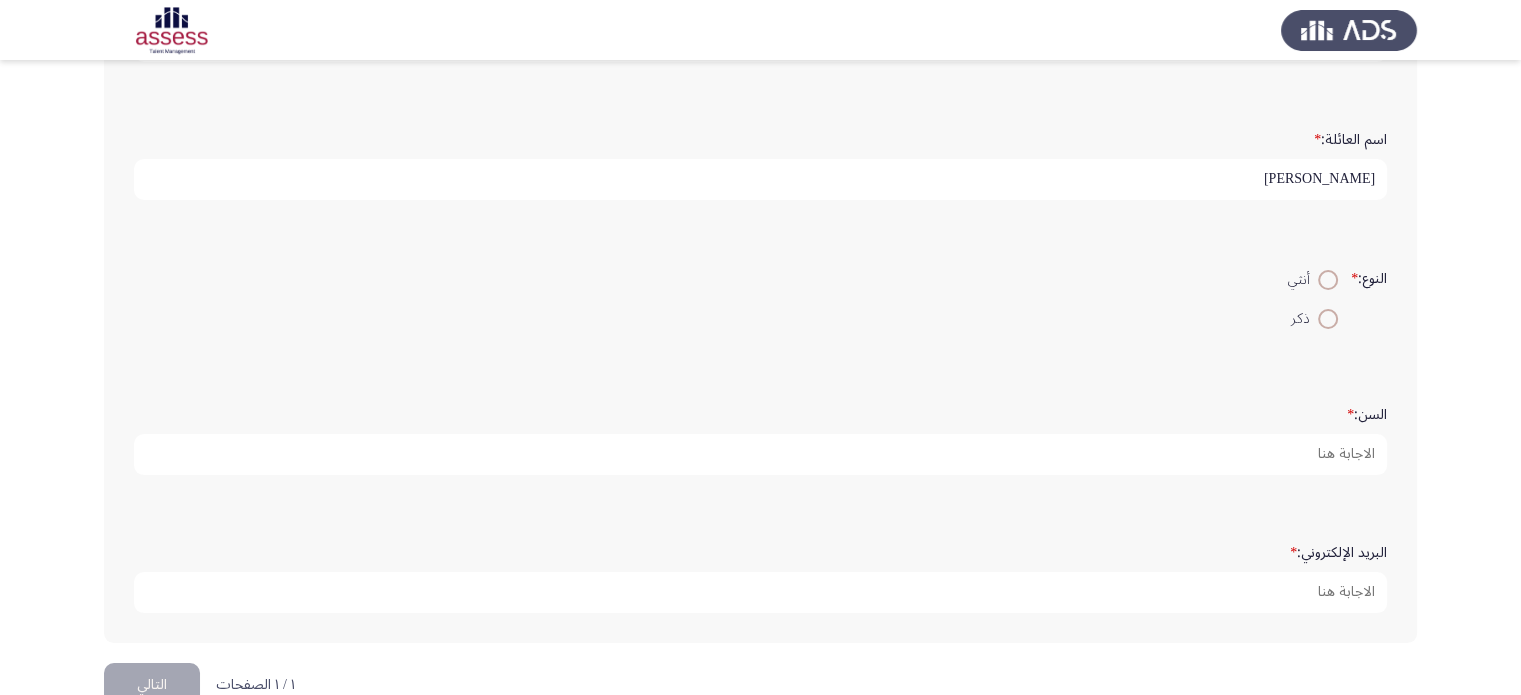 type on "[PERSON_NAME]" 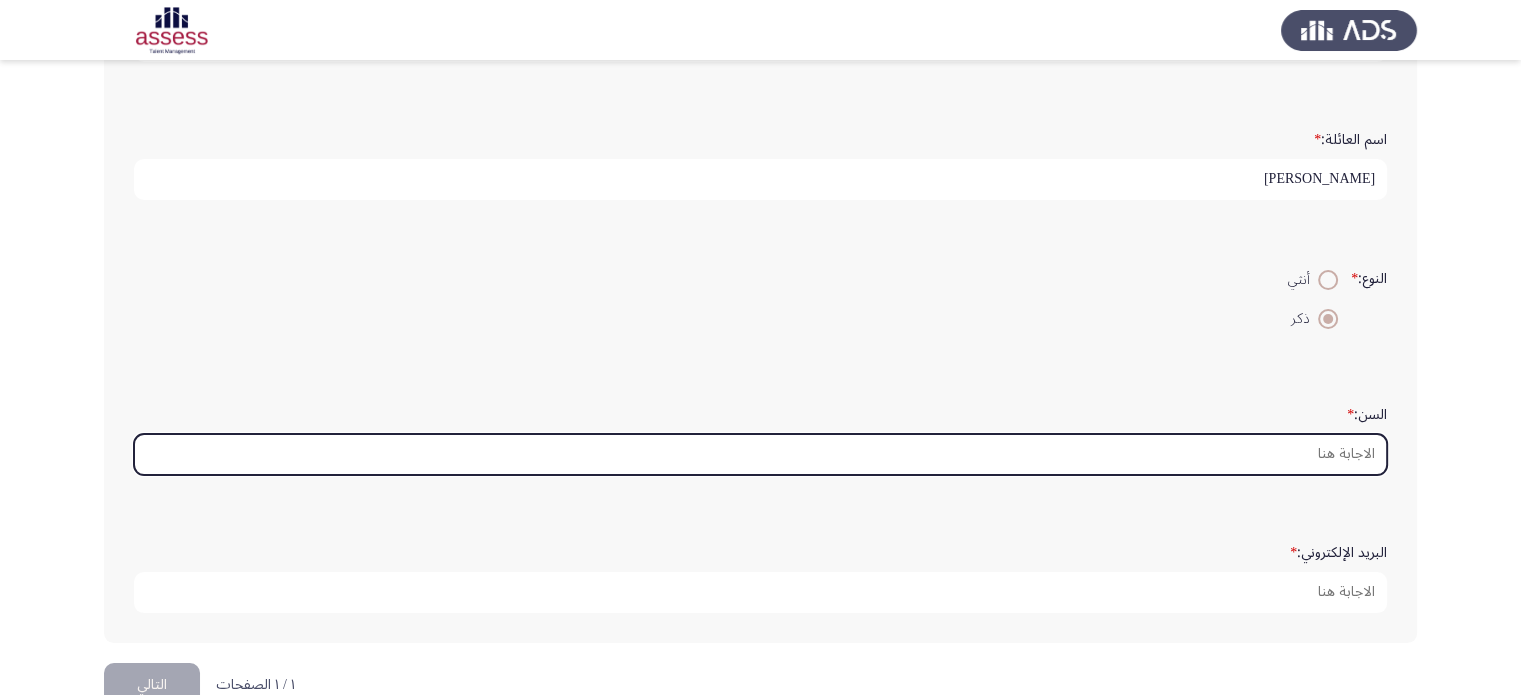 click on "السن:   *" at bounding box center [760, 454] 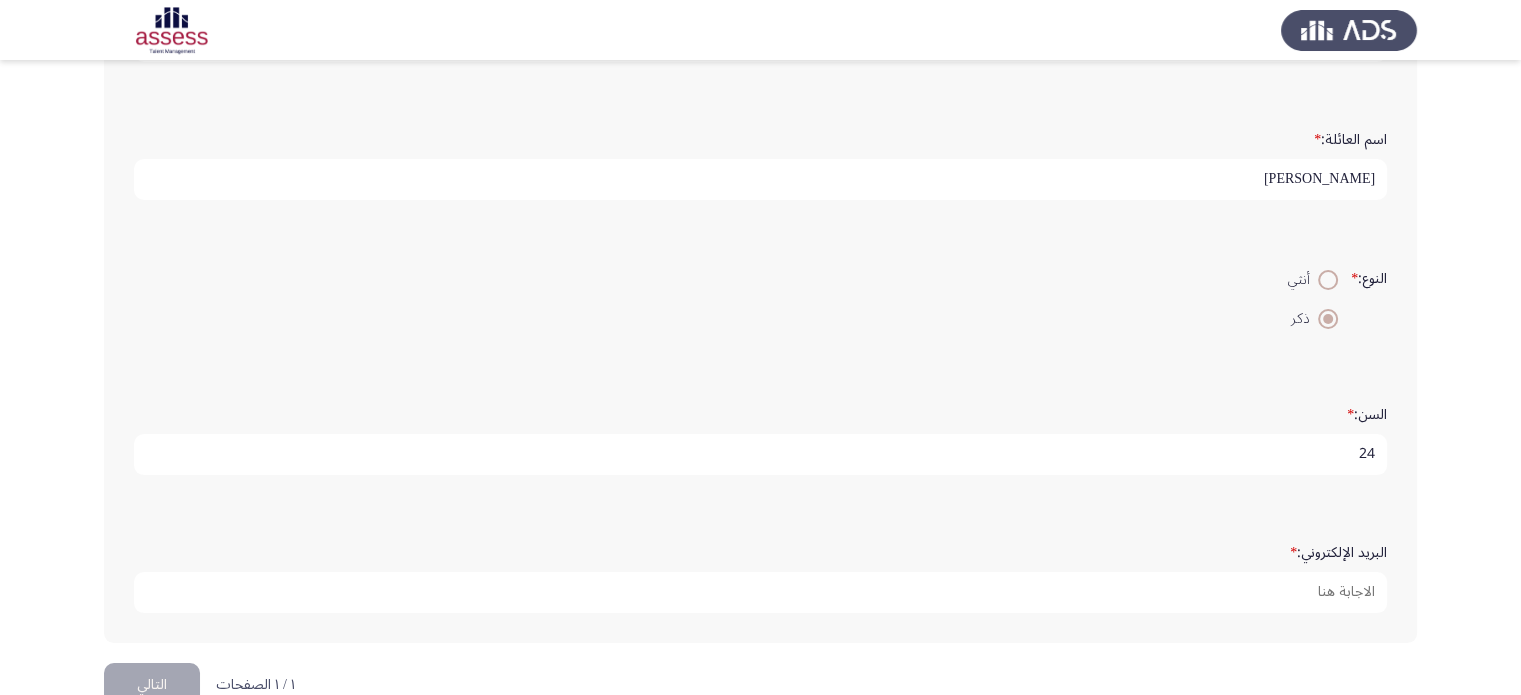 scroll, scrollTop: 229, scrollLeft: 0, axis: vertical 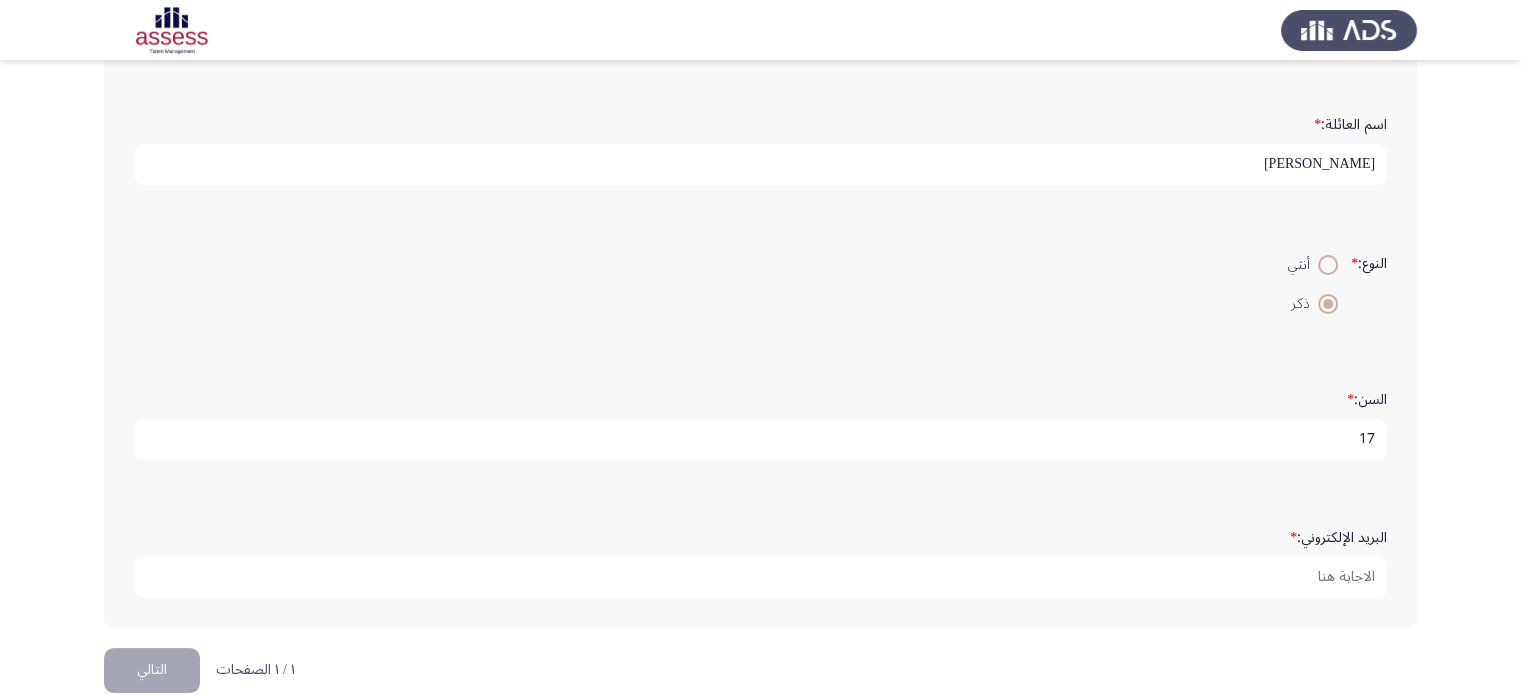 type on "17" 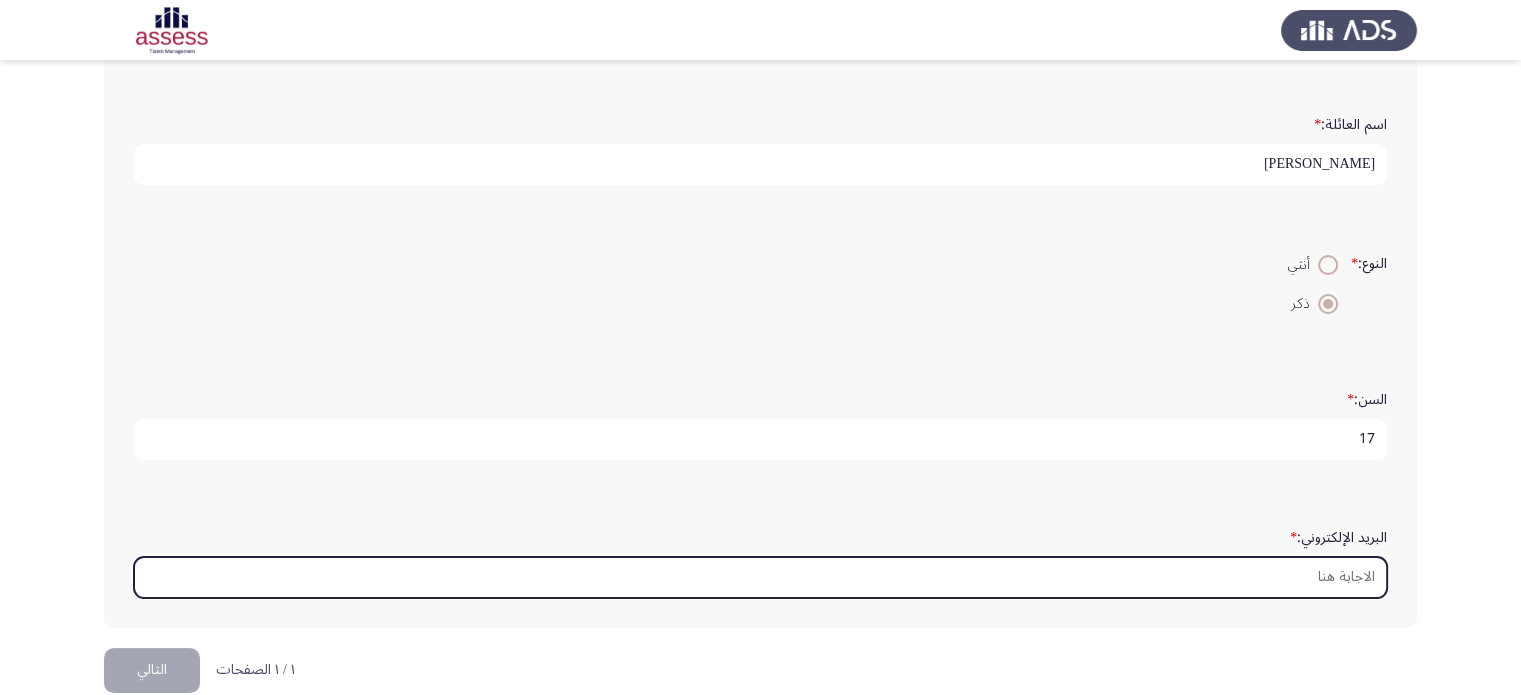 click on "البريد الإلكتروني:   *" at bounding box center [760, 577] 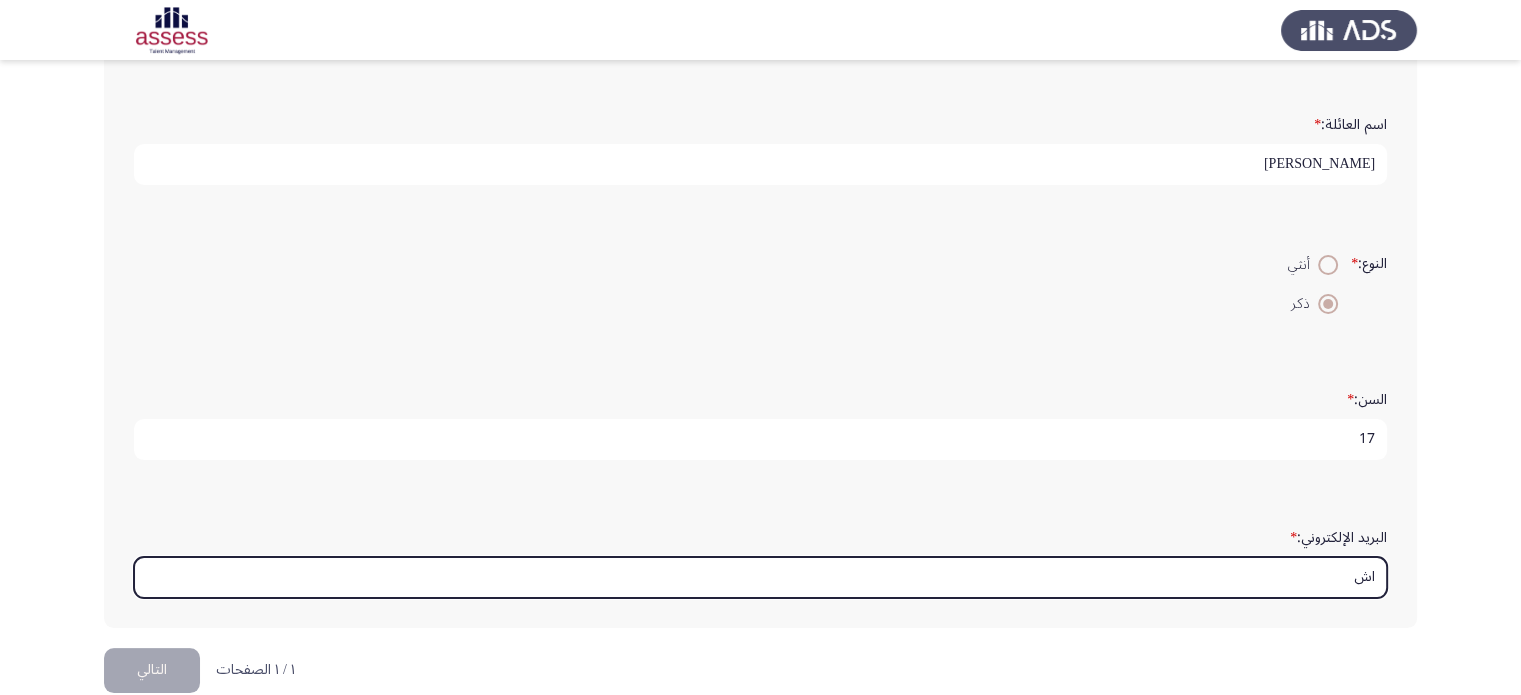 type on "ا" 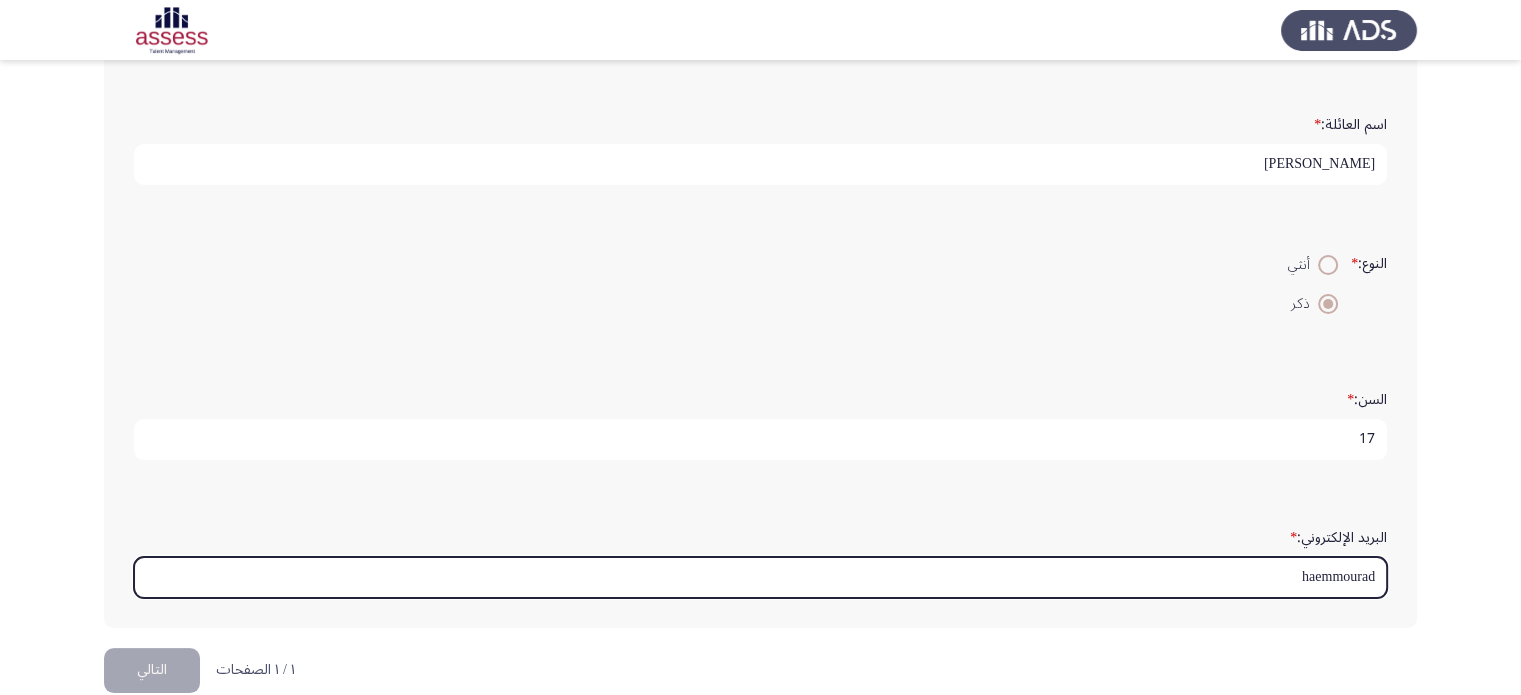 scroll, scrollTop: 236, scrollLeft: 0, axis: vertical 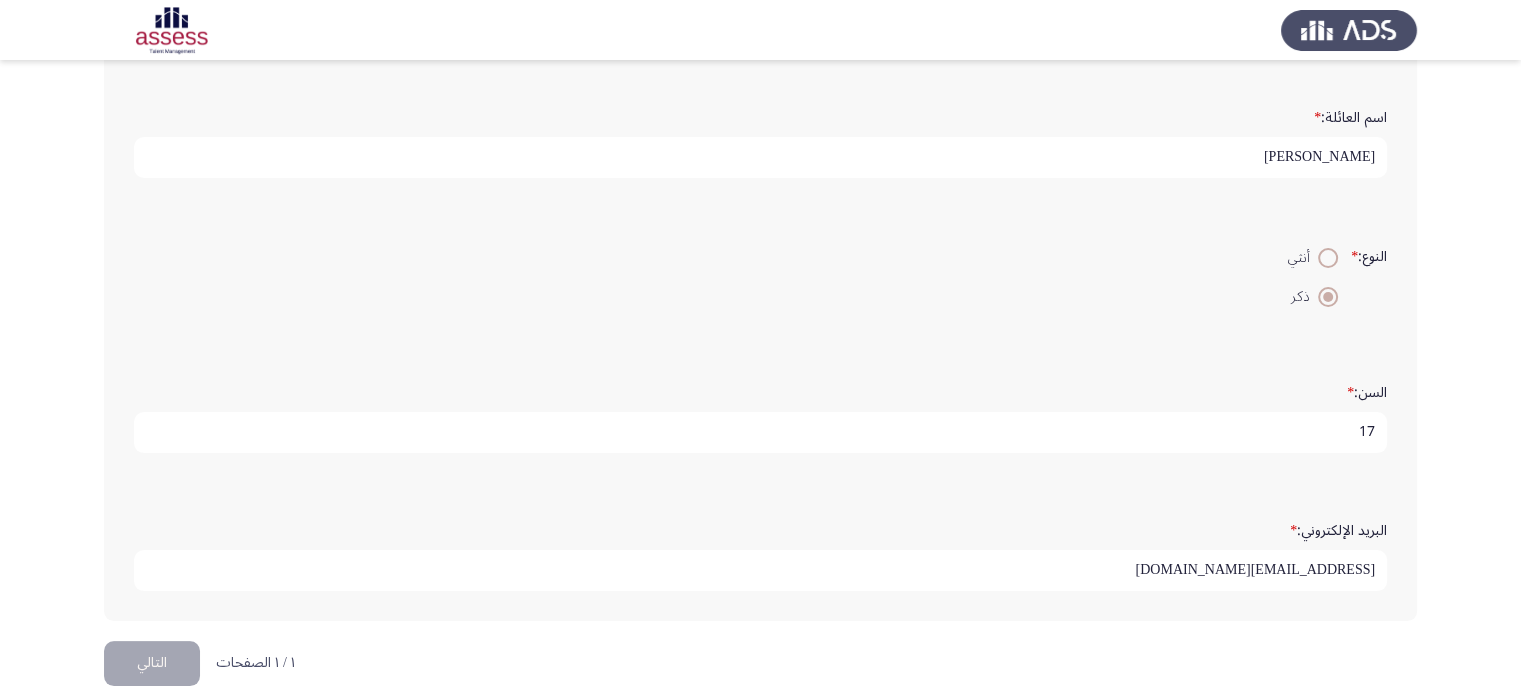 type on "[EMAIL_ADDRESS][DOMAIN_NAME]" 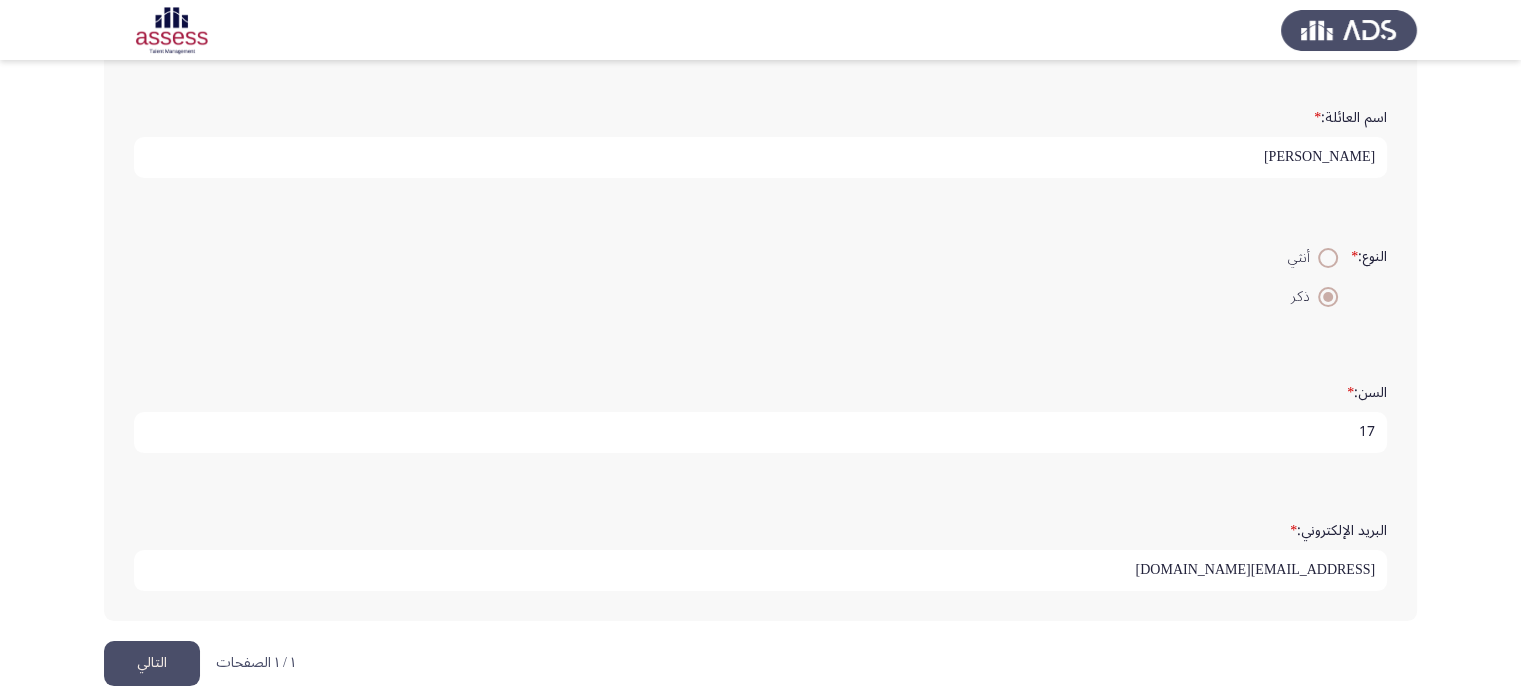 click on "التالي" 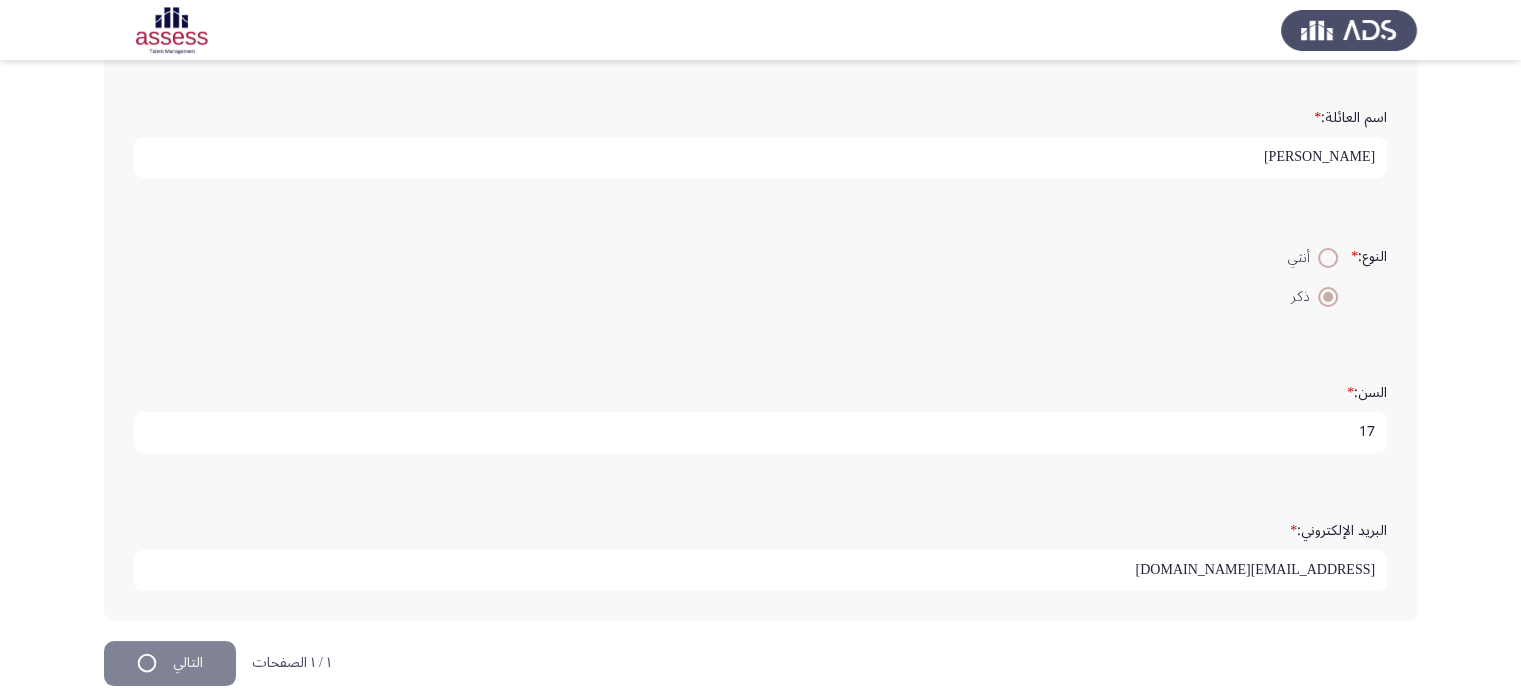 scroll, scrollTop: 0, scrollLeft: 0, axis: both 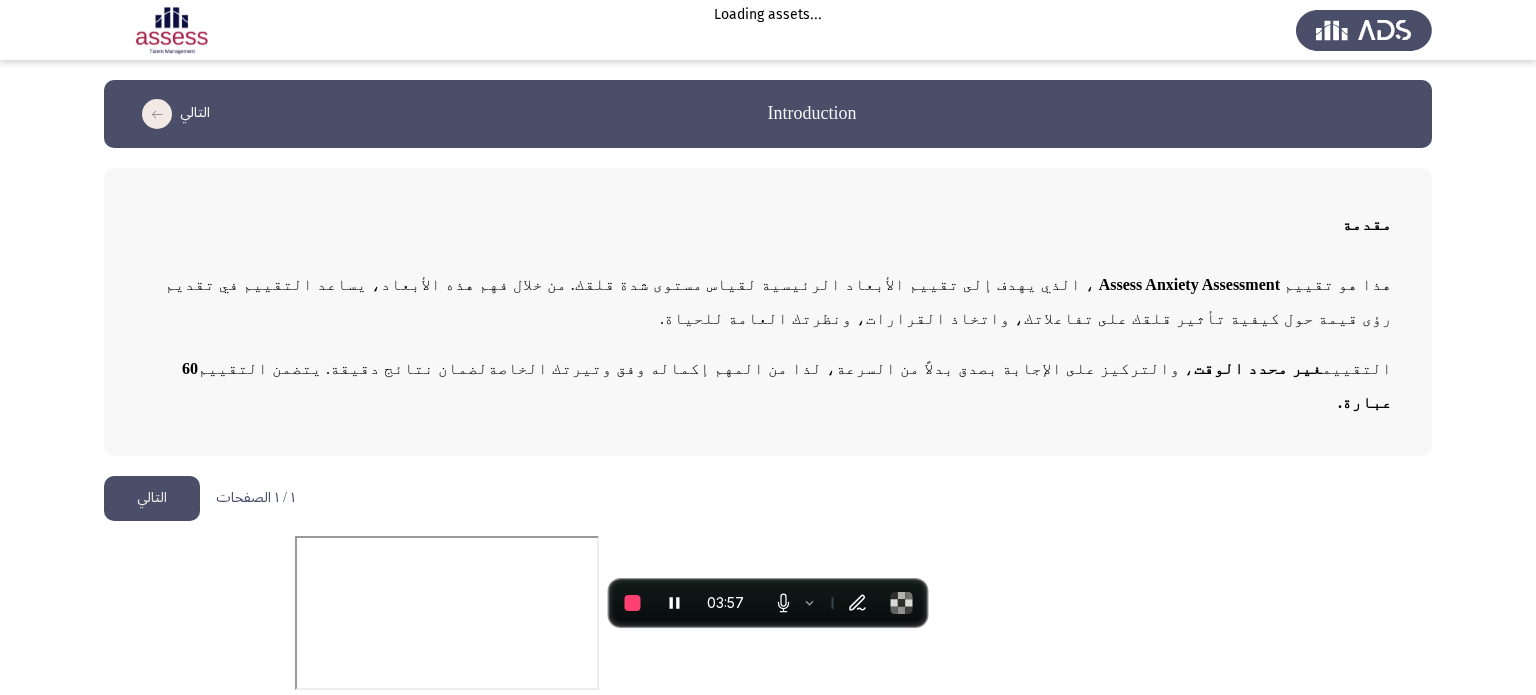click on "التالي" 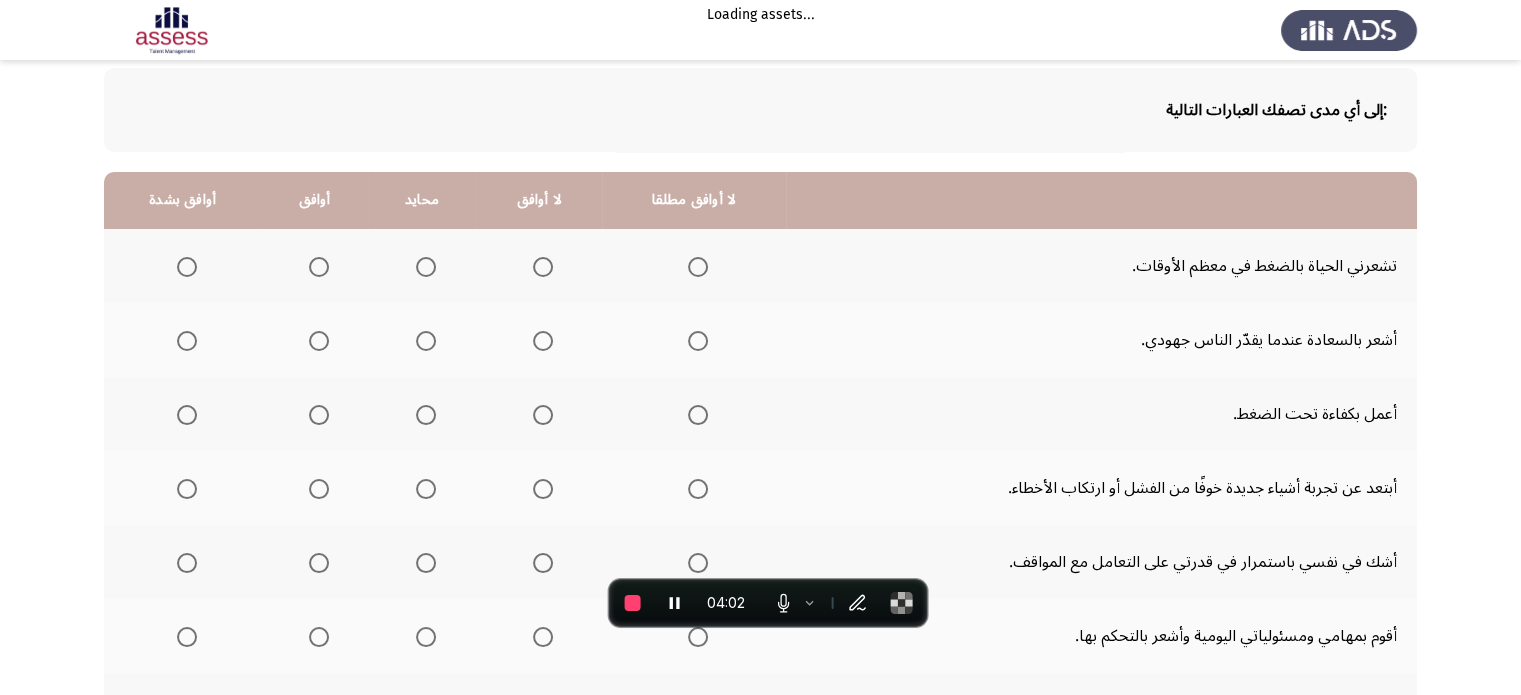 scroll, scrollTop: 104, scrollLeft: 0, axis: vertical 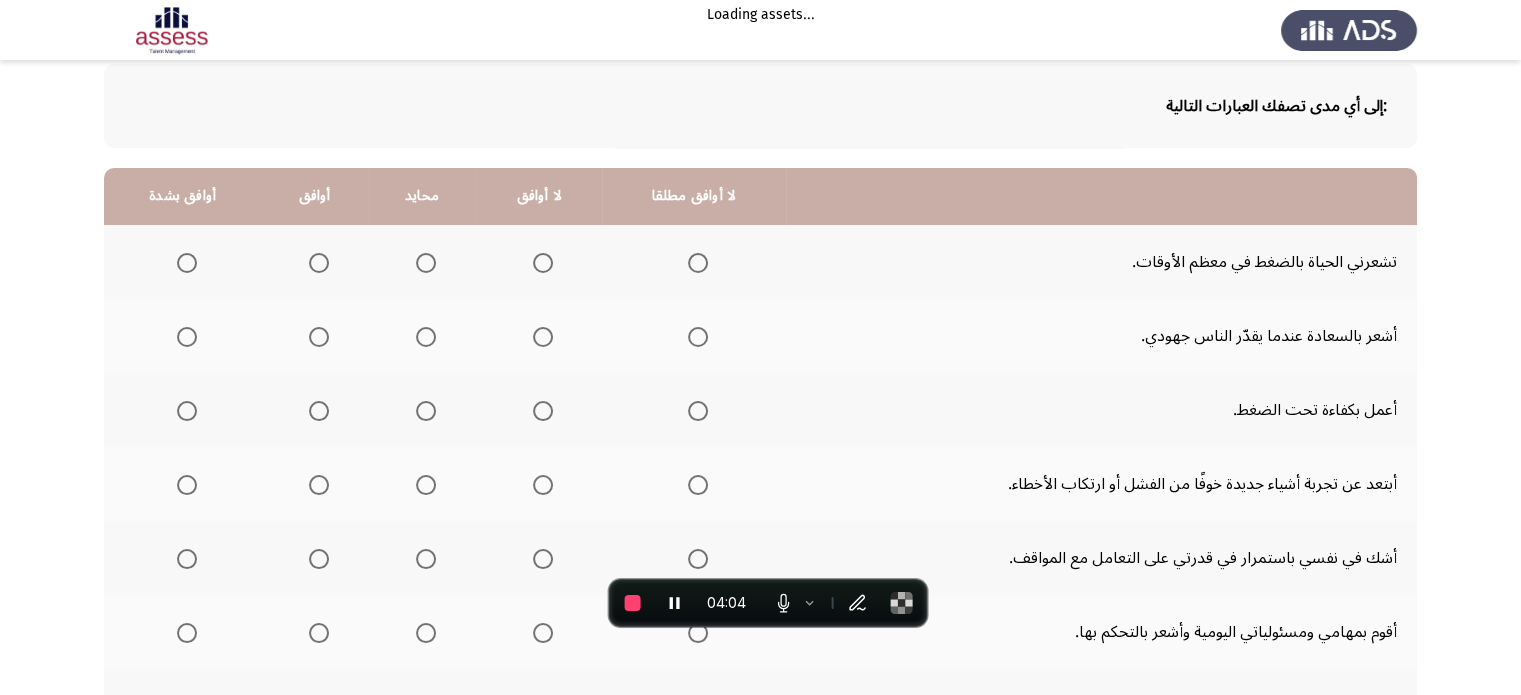 click at bounding box center (319, 263) 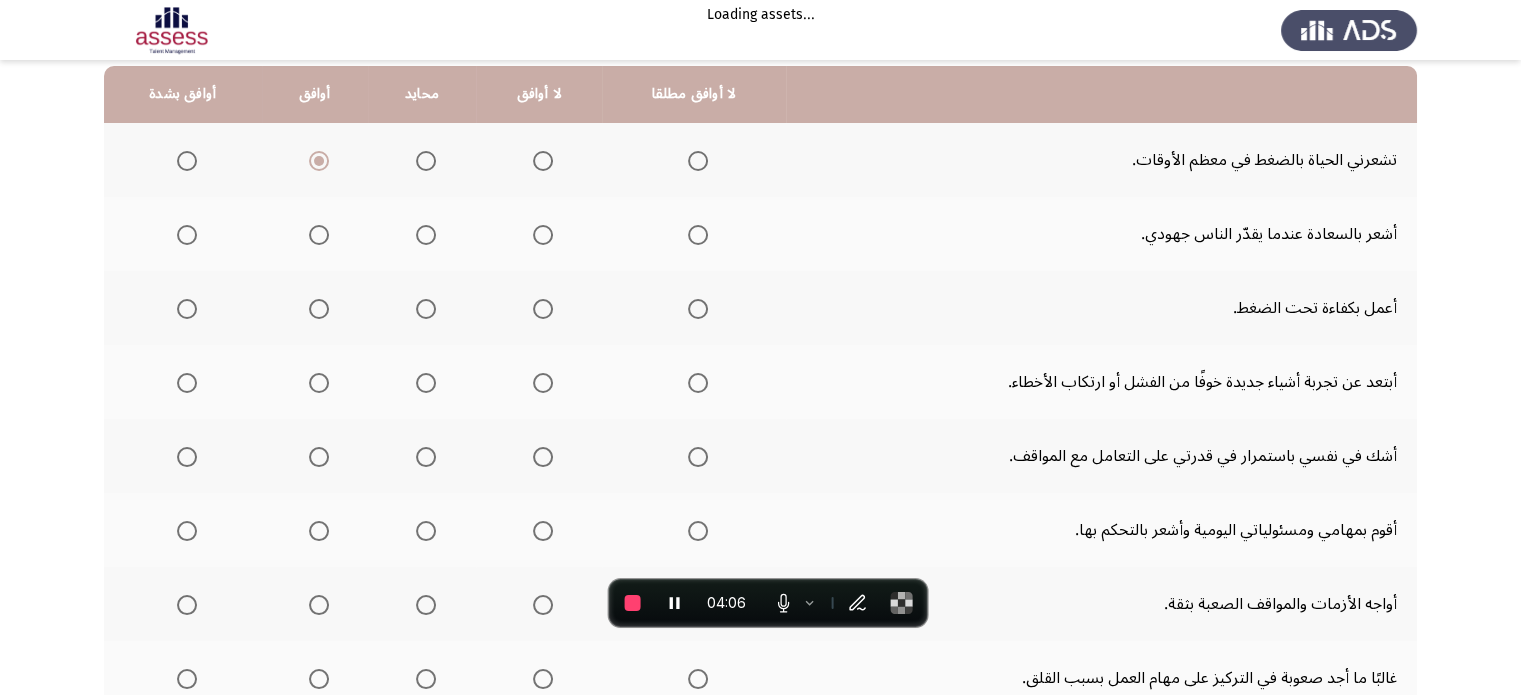 scroll, scrollTop: 210, scrollLeft: 0, axis: vertical 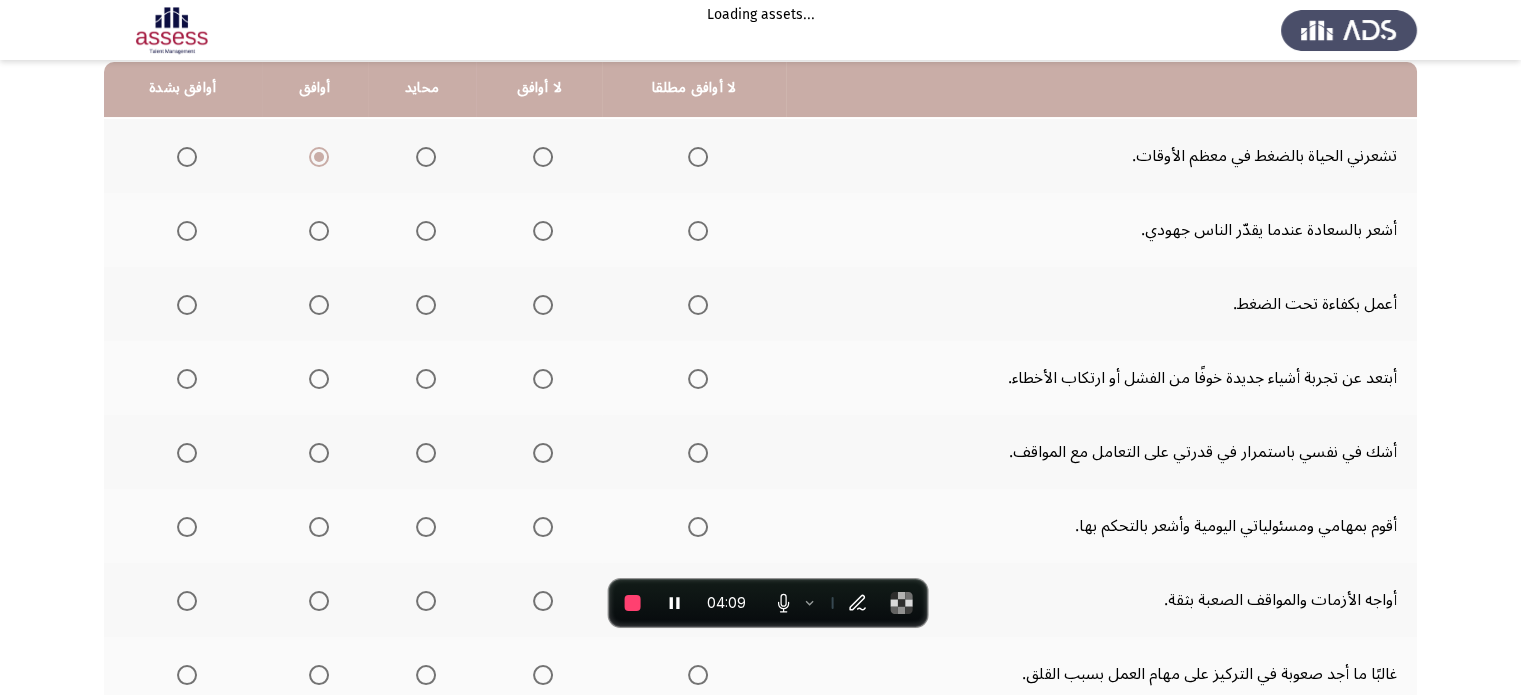 click at bounding box center [187, 231] 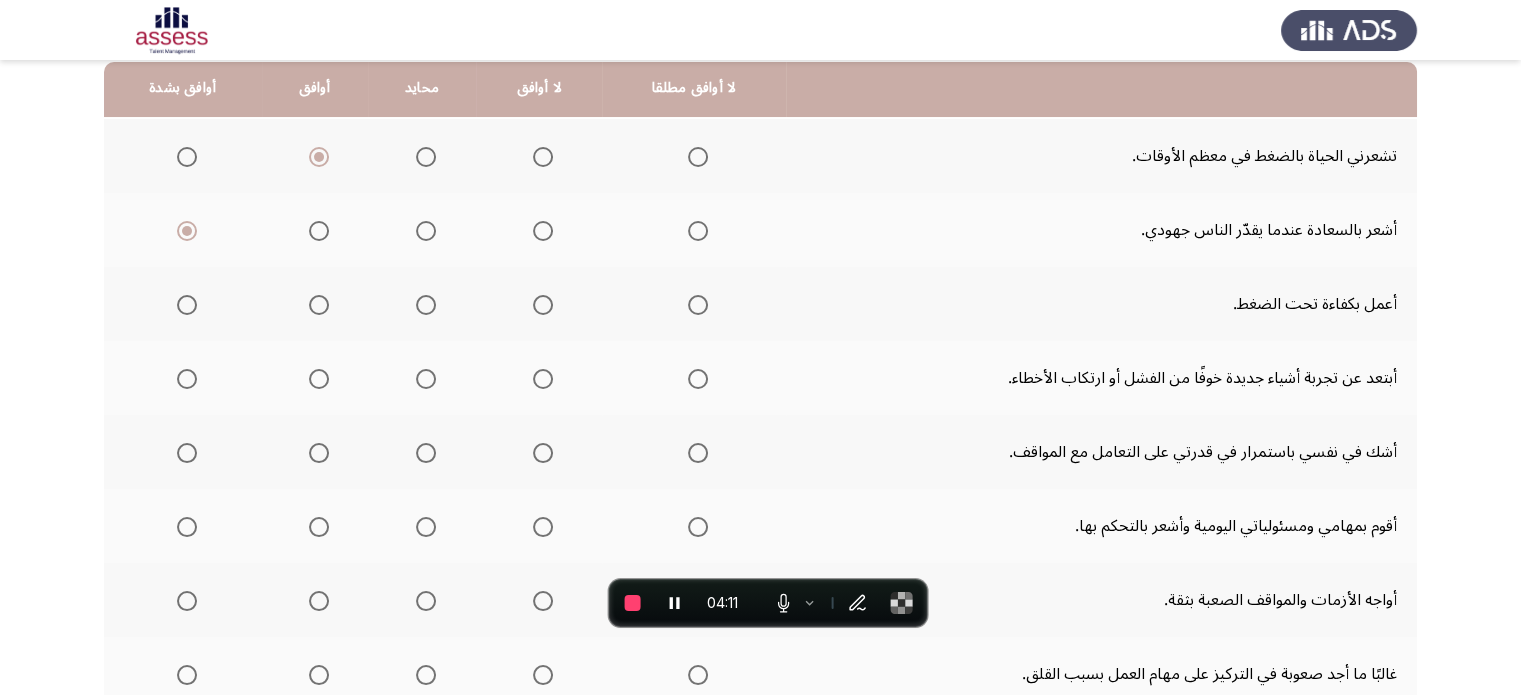 click at bounding box center [319, 305] 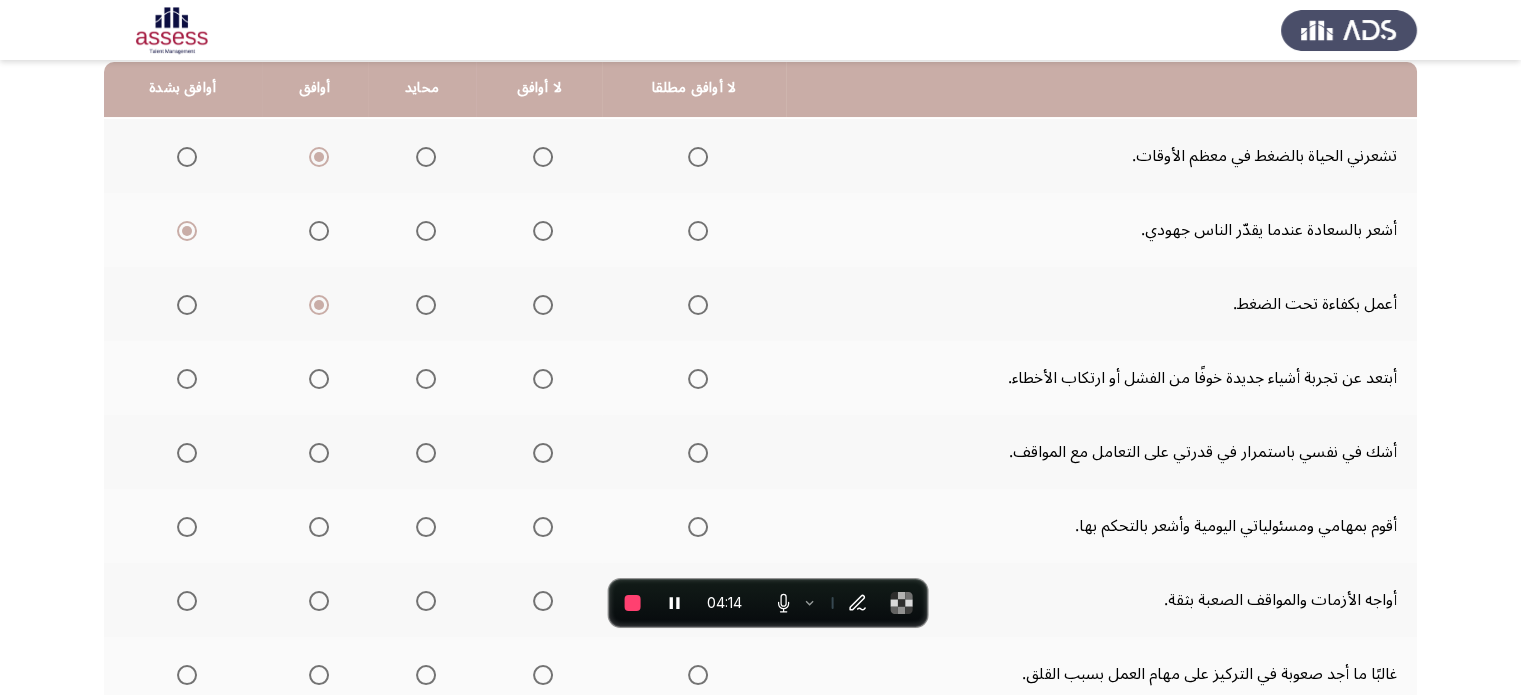click at bounding box center [698, 379] 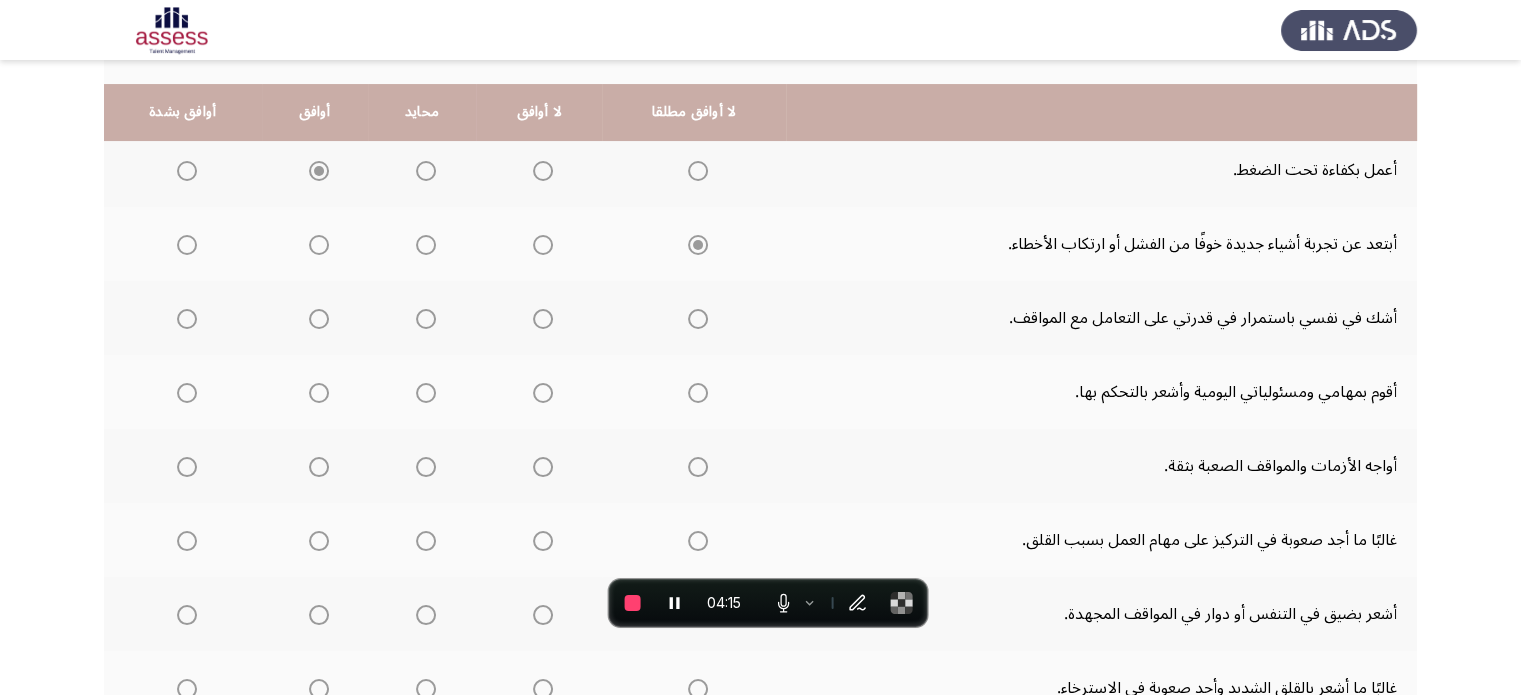 scroll, scrollTop: 374, scrollLeft: 0, axis: vertical 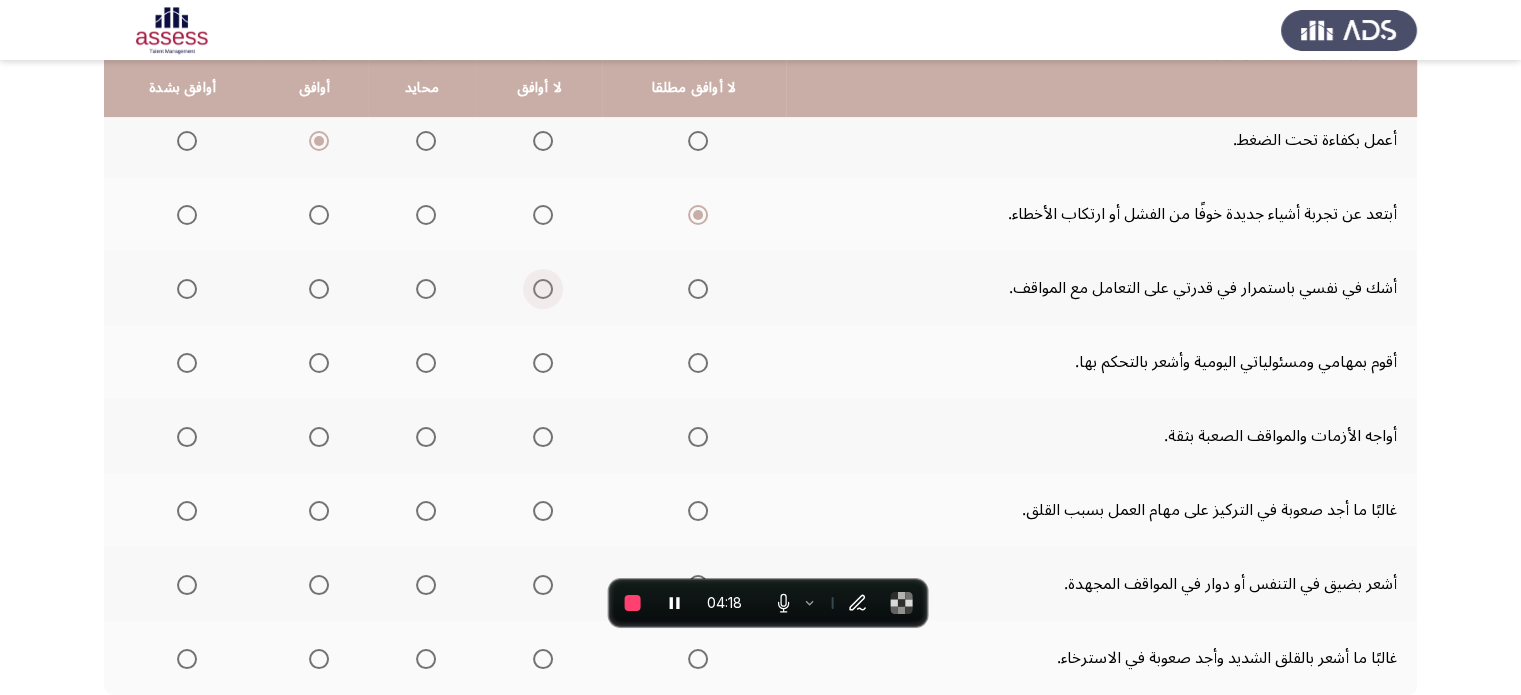 click at bounding box center (543, 289) 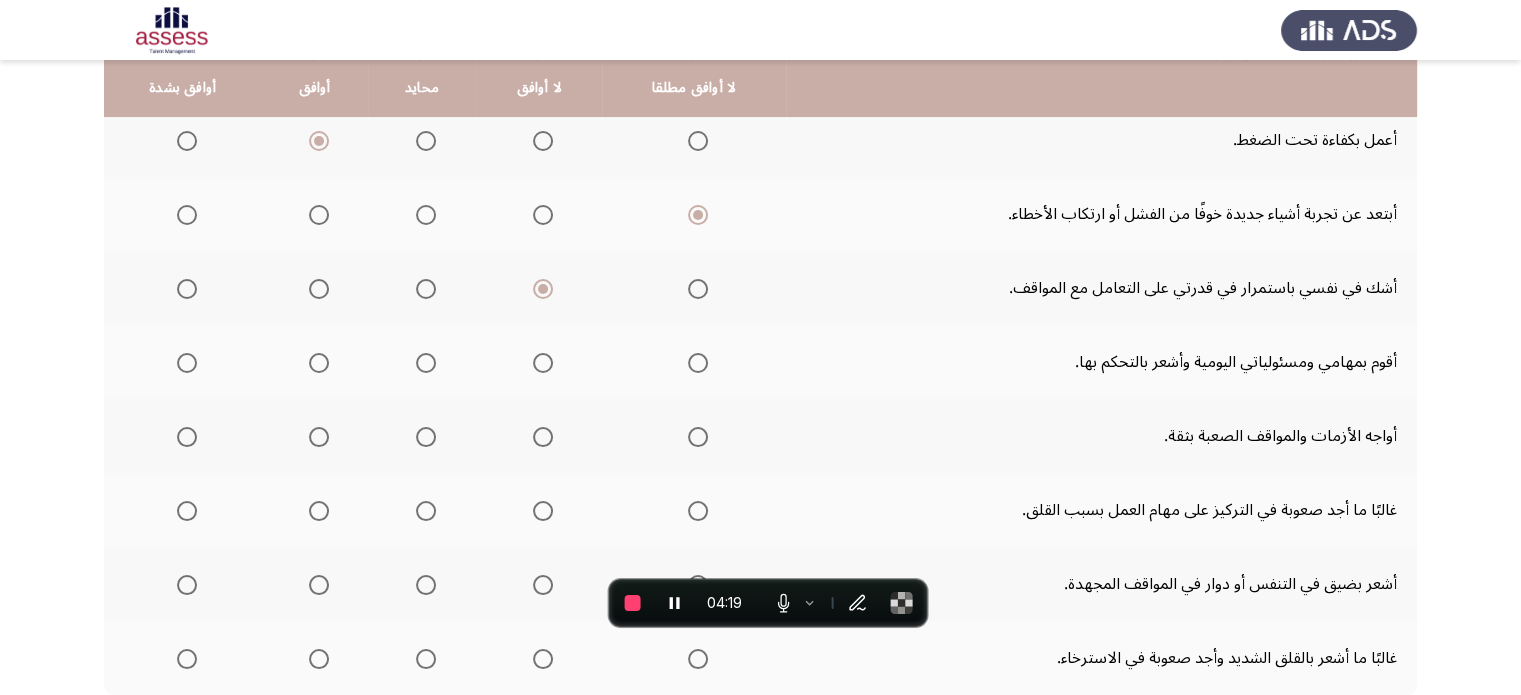 scroll, scrollTop: 464, scrollLeft: 0, axis: vertical 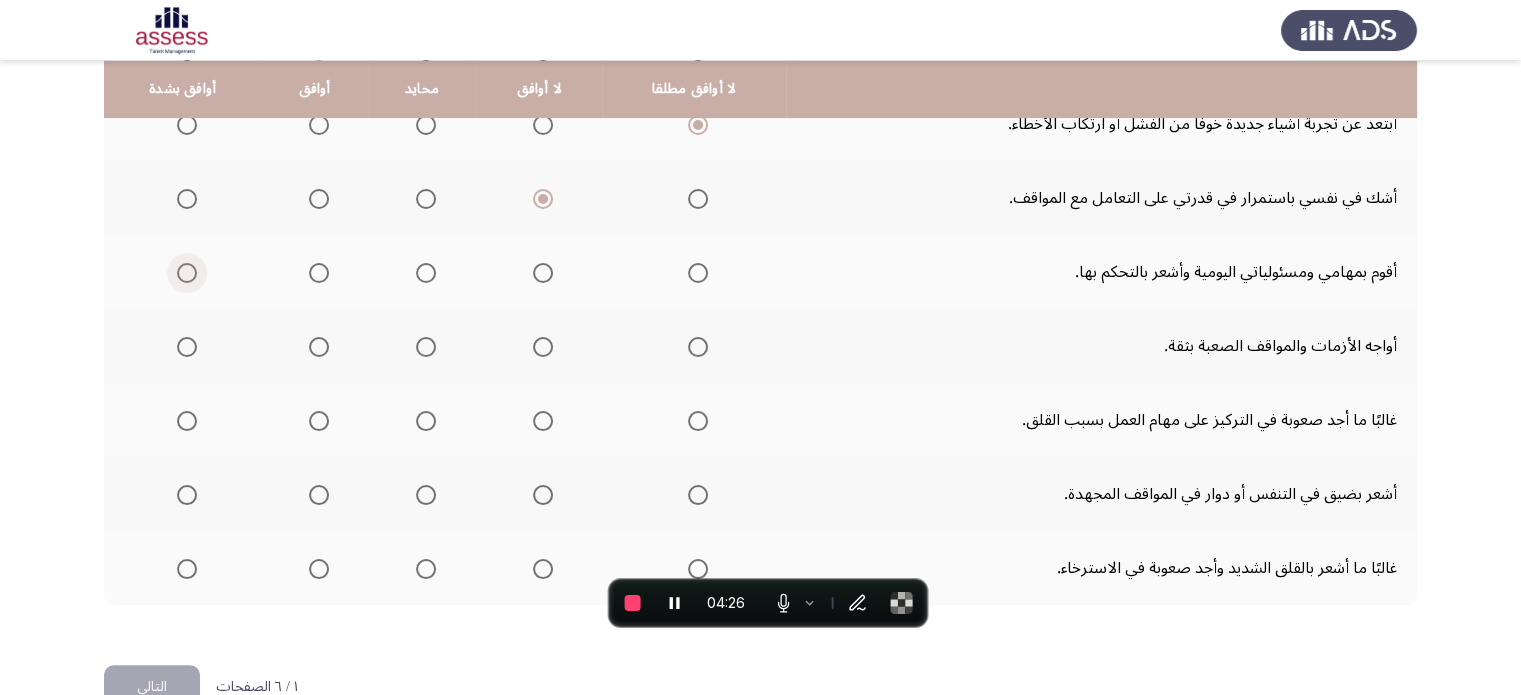 click at bounding box center (187, 273) 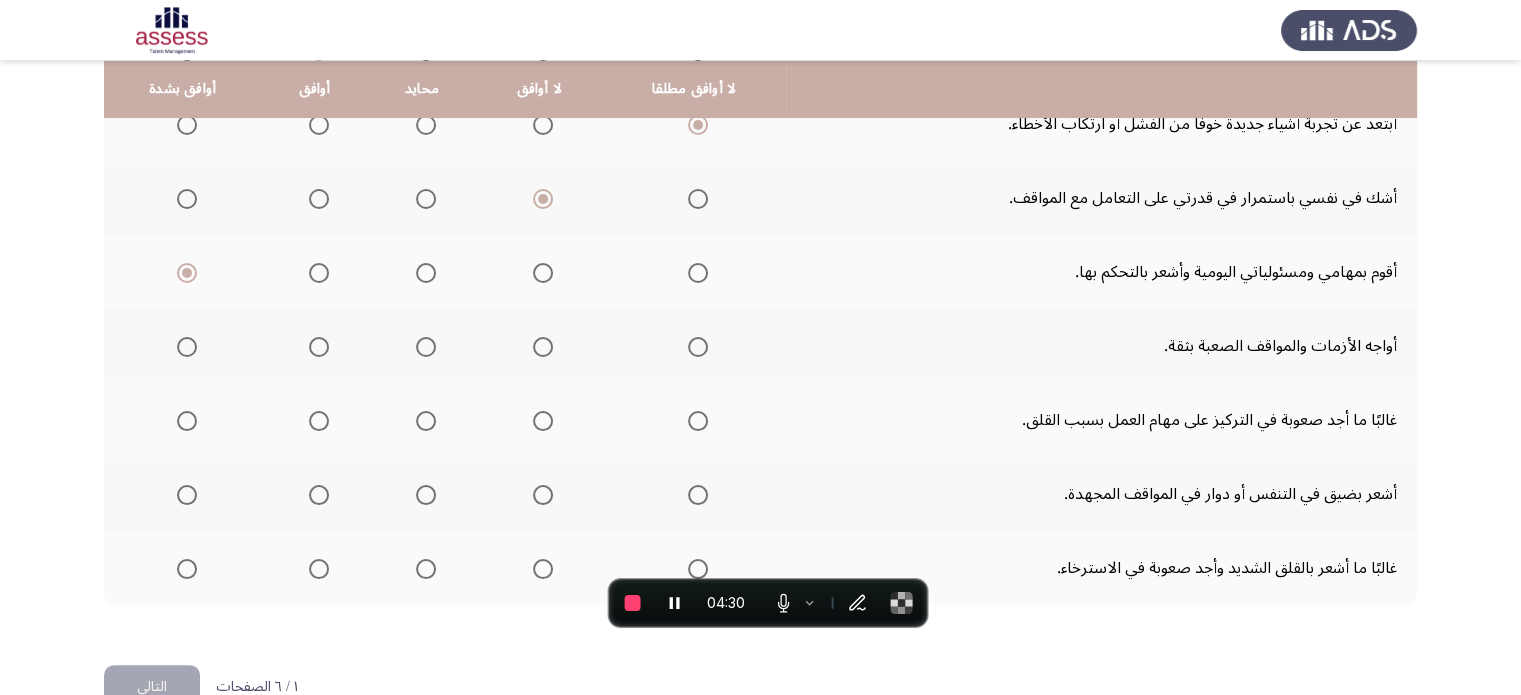click 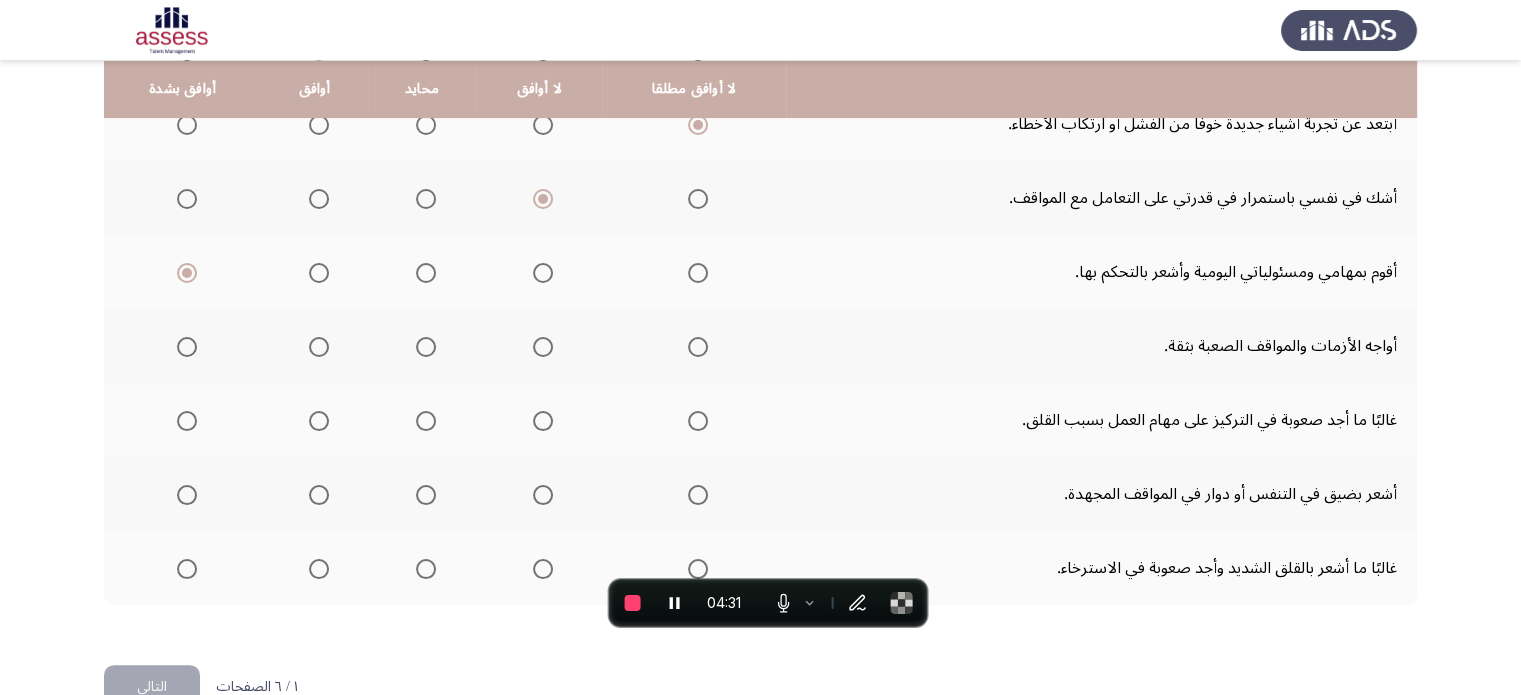 click at bounding box center (187, 347) 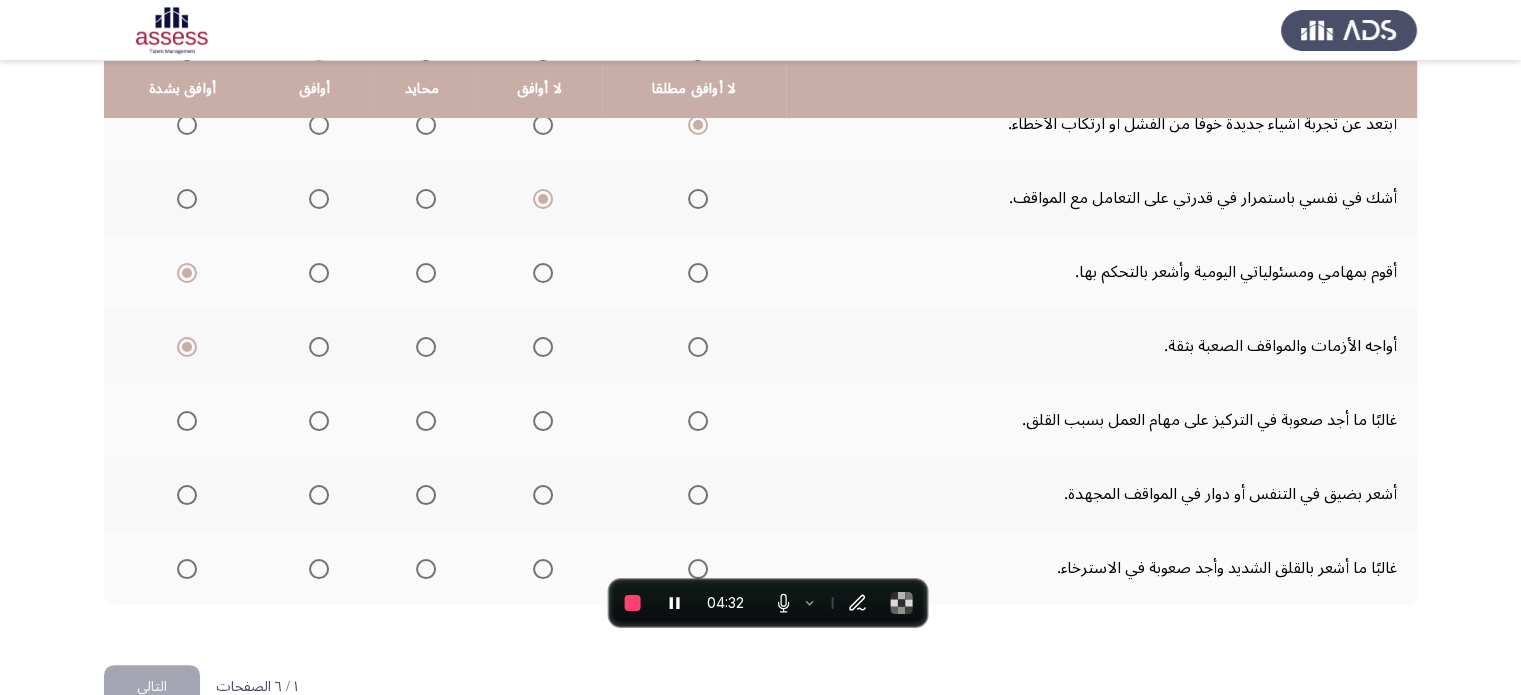 scroll, scrollTop: 509, scrollLeft: 0, axis: vertical 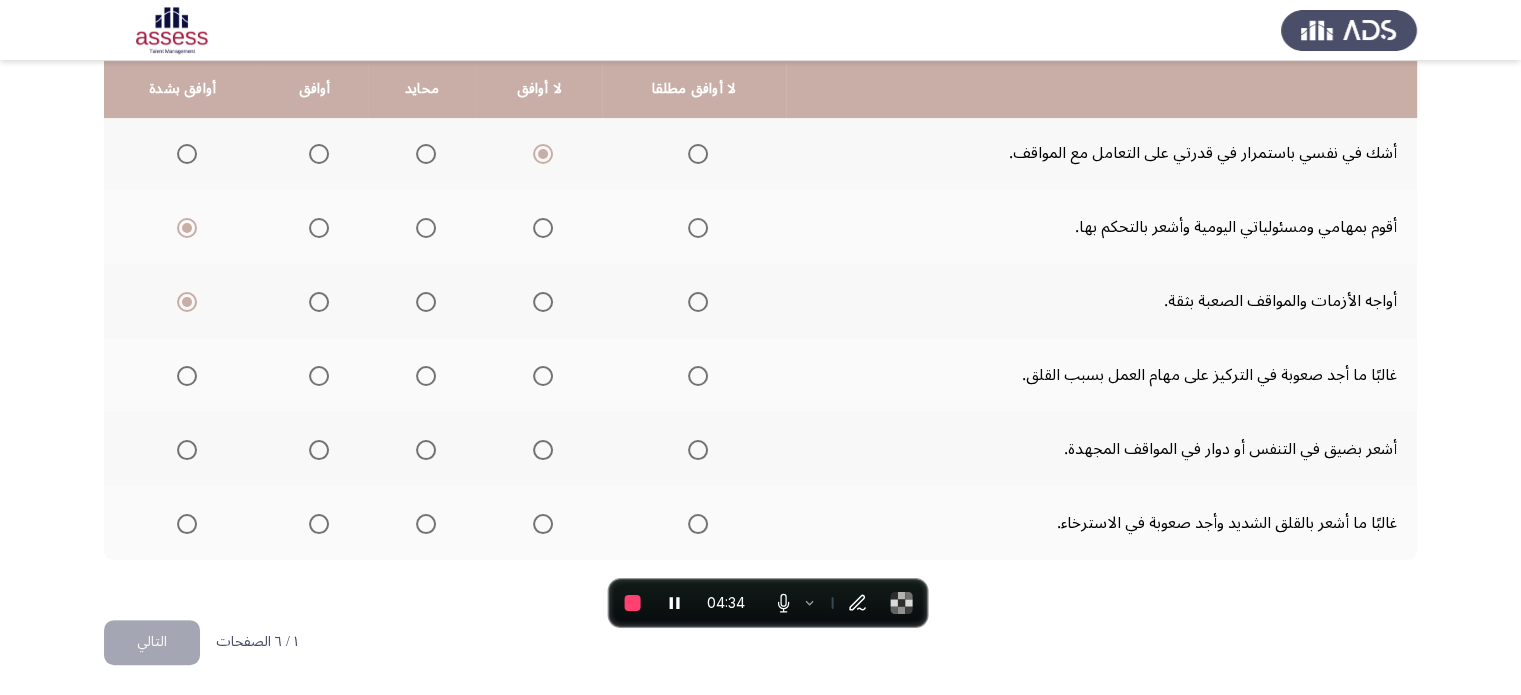click at bounding box center (422, 376) 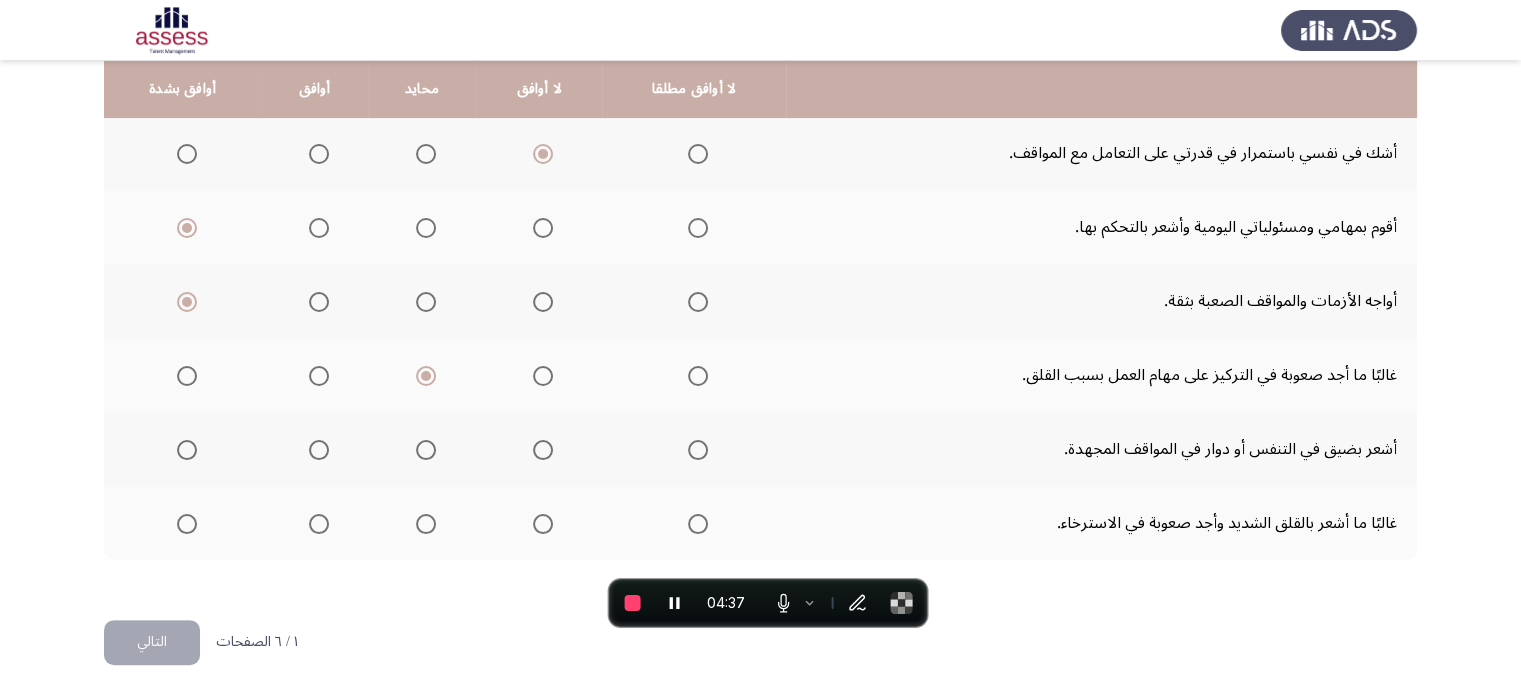 click at bounding box center (698, 450) 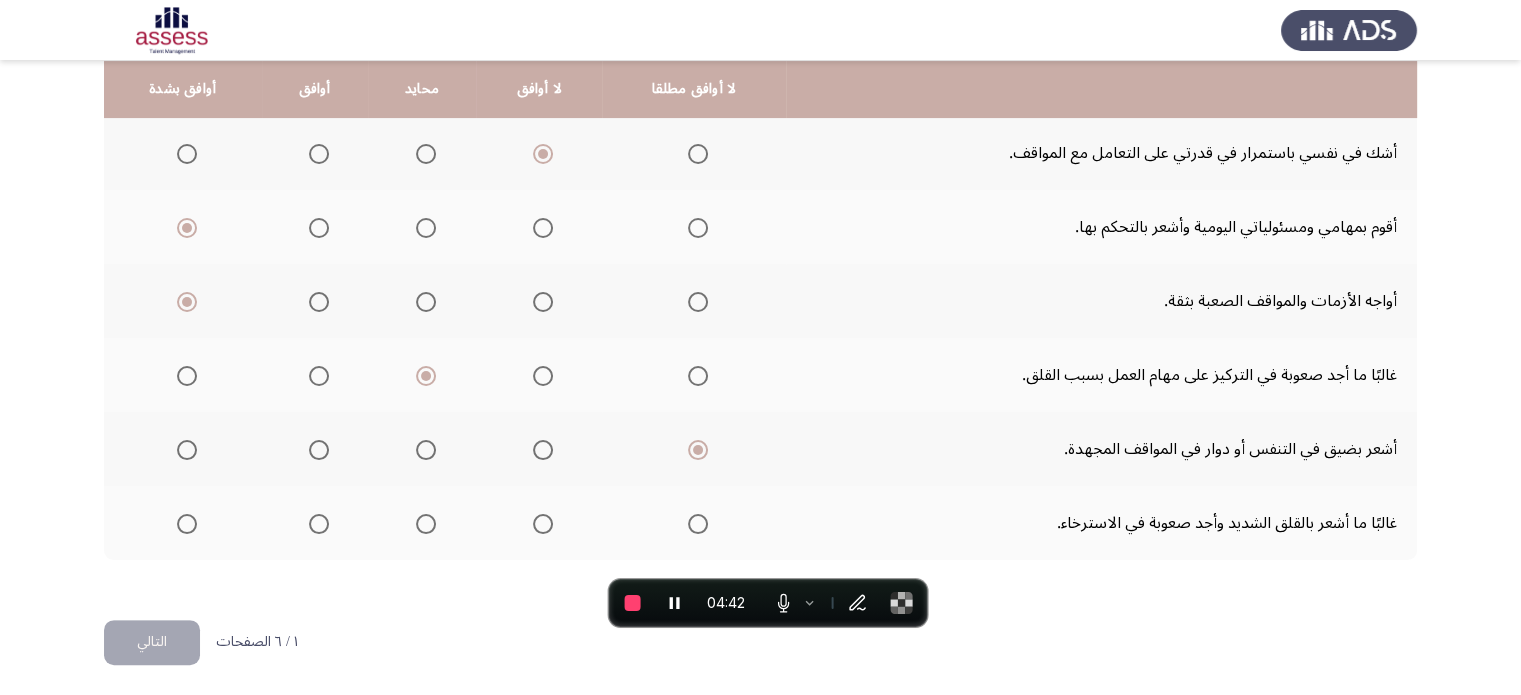 click at bounding box center [698, 524] 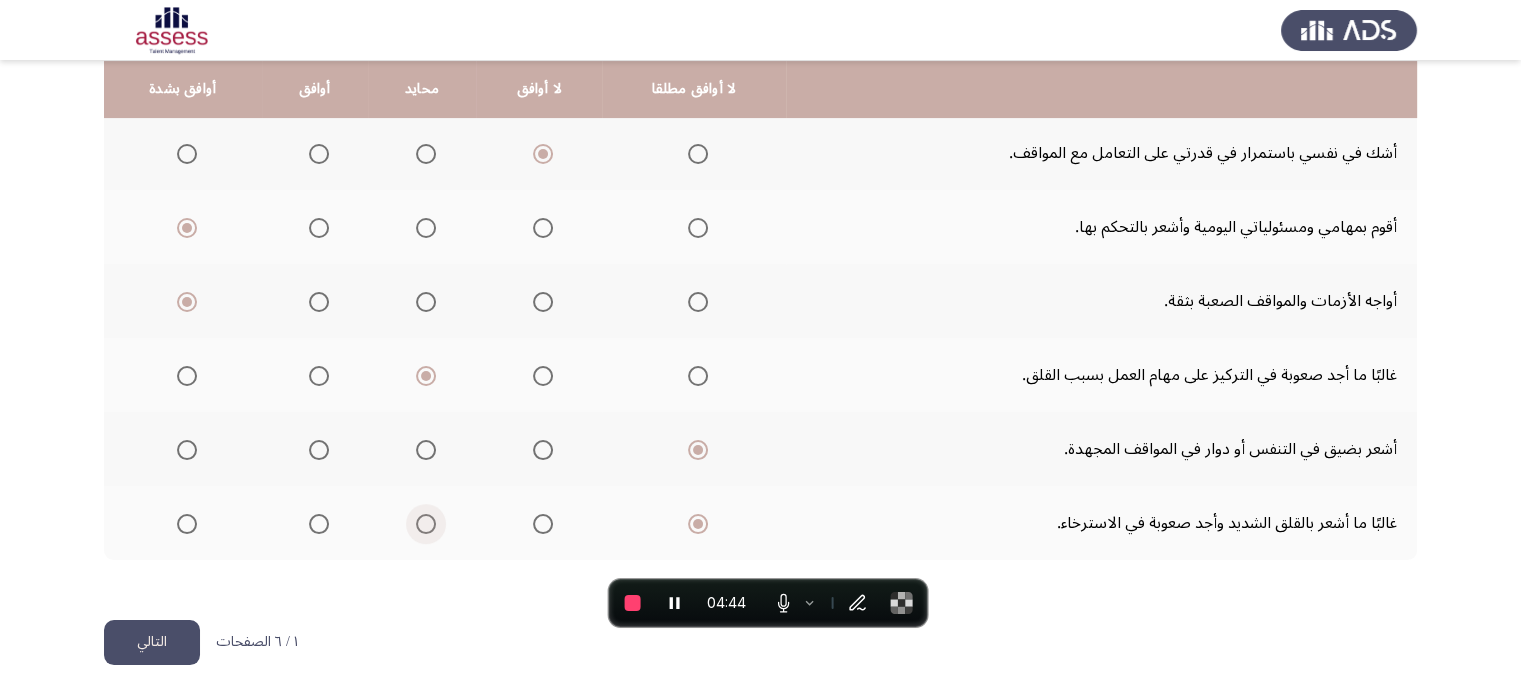 click at bounding box center [426, 524] 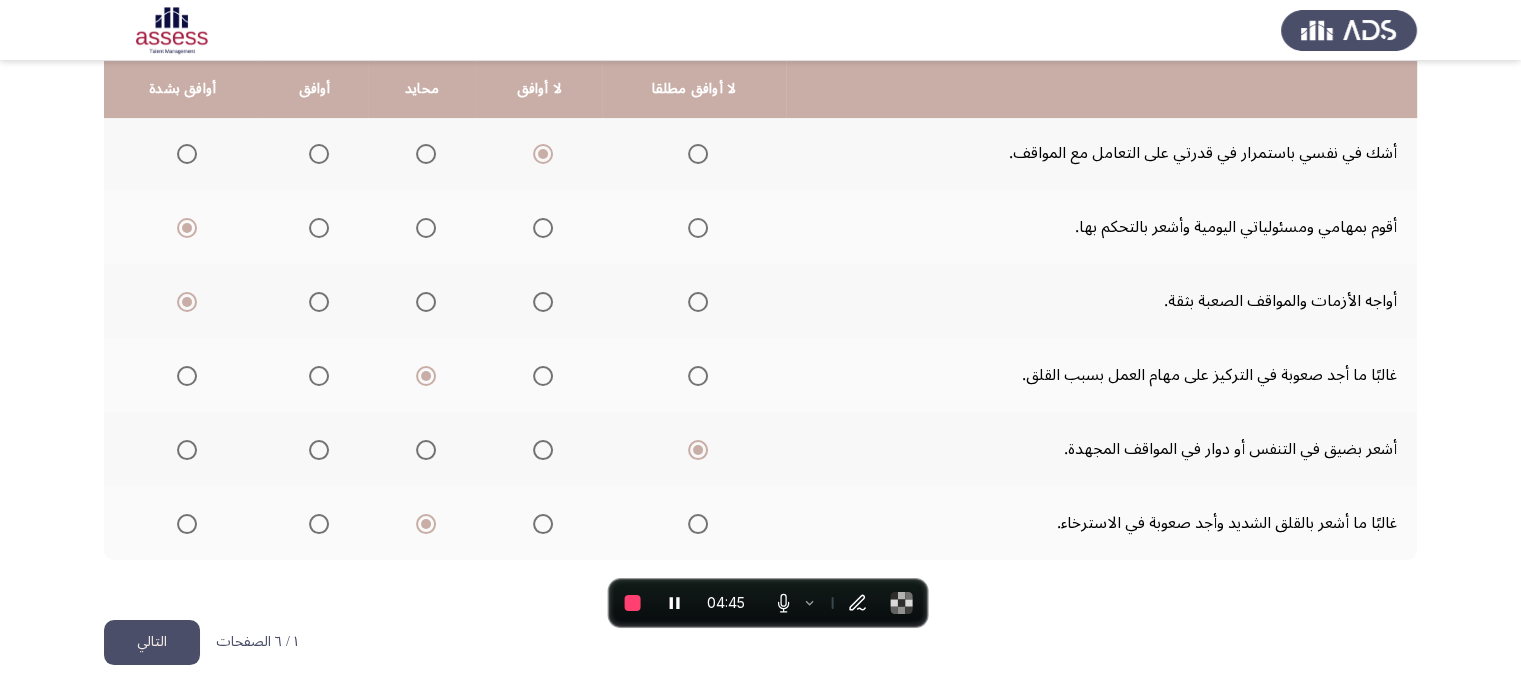 click on "التالي" 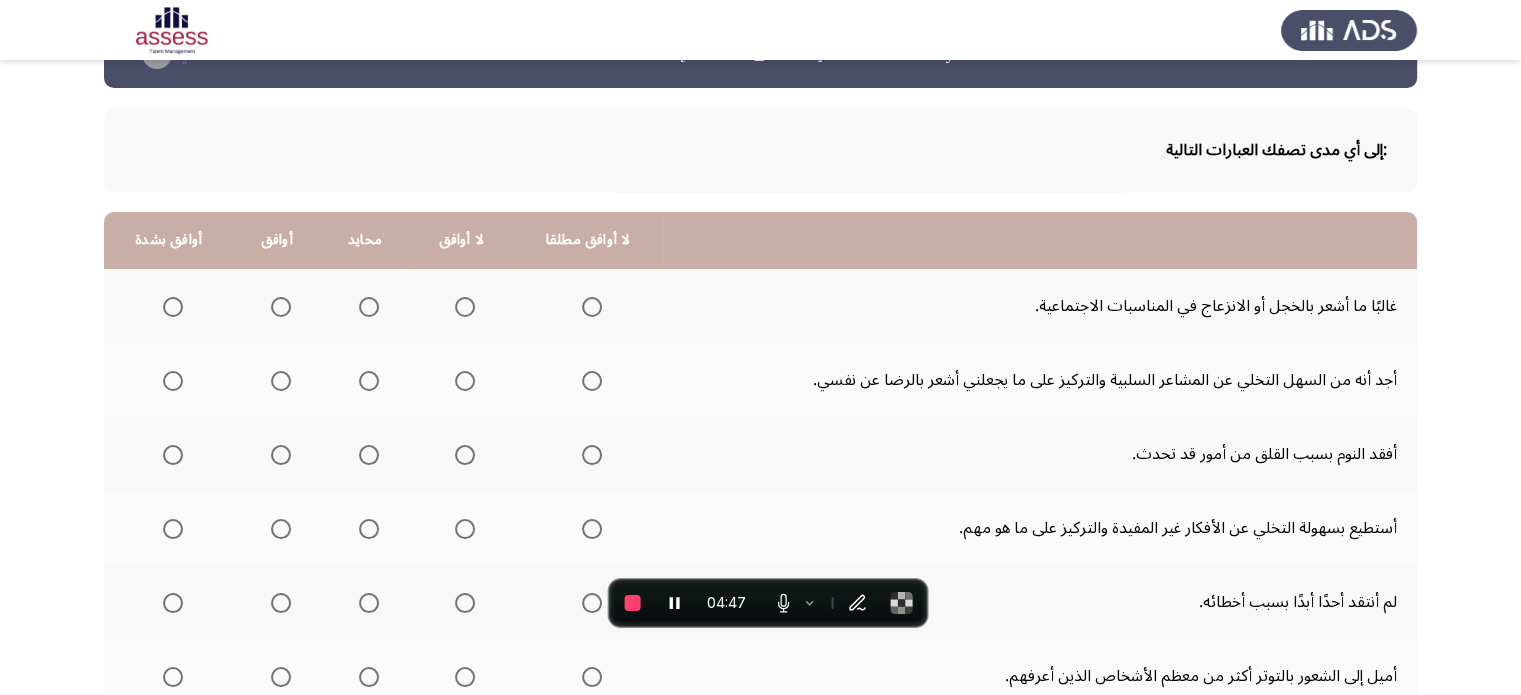 scroll, scrollTop: 64, scrollLeft: 0, axis: vertical 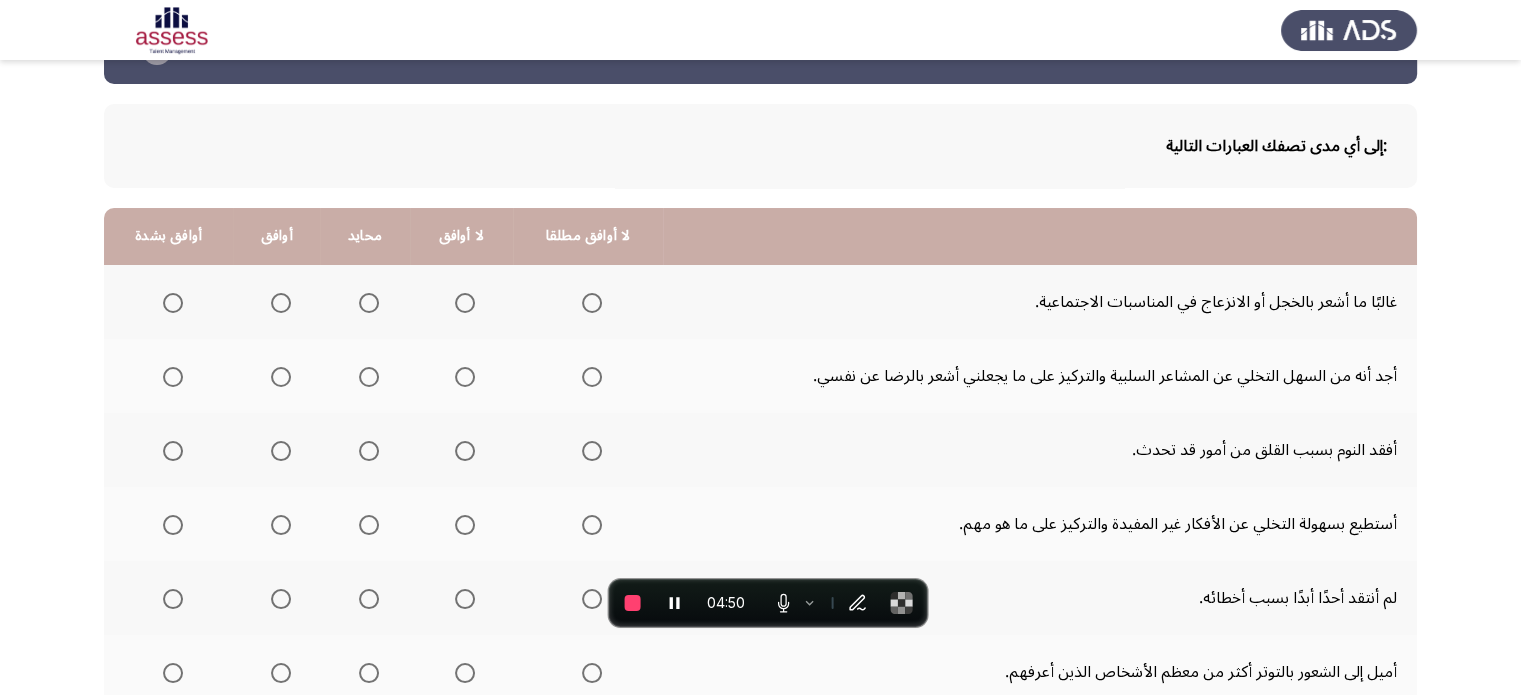 click at bounding box center (592, 303) 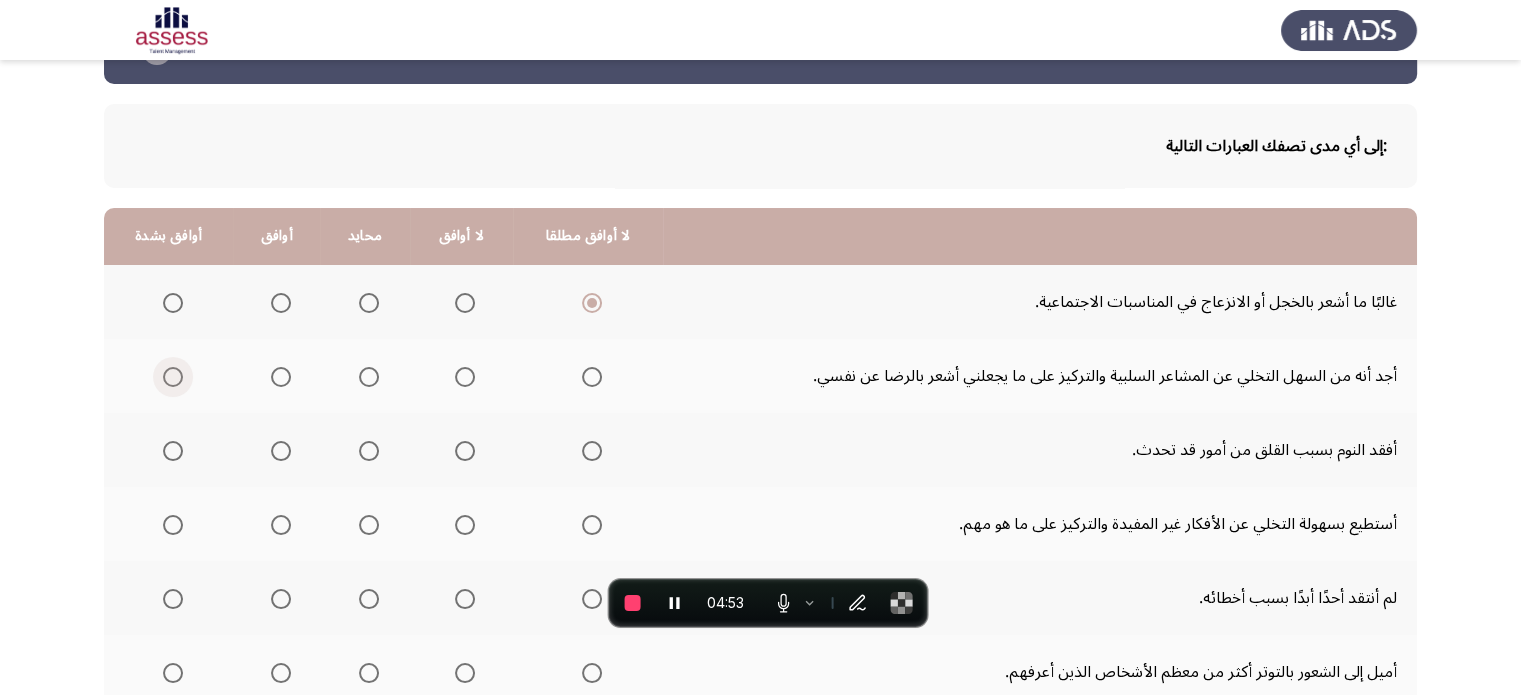 click at bounding box center [173, 377] 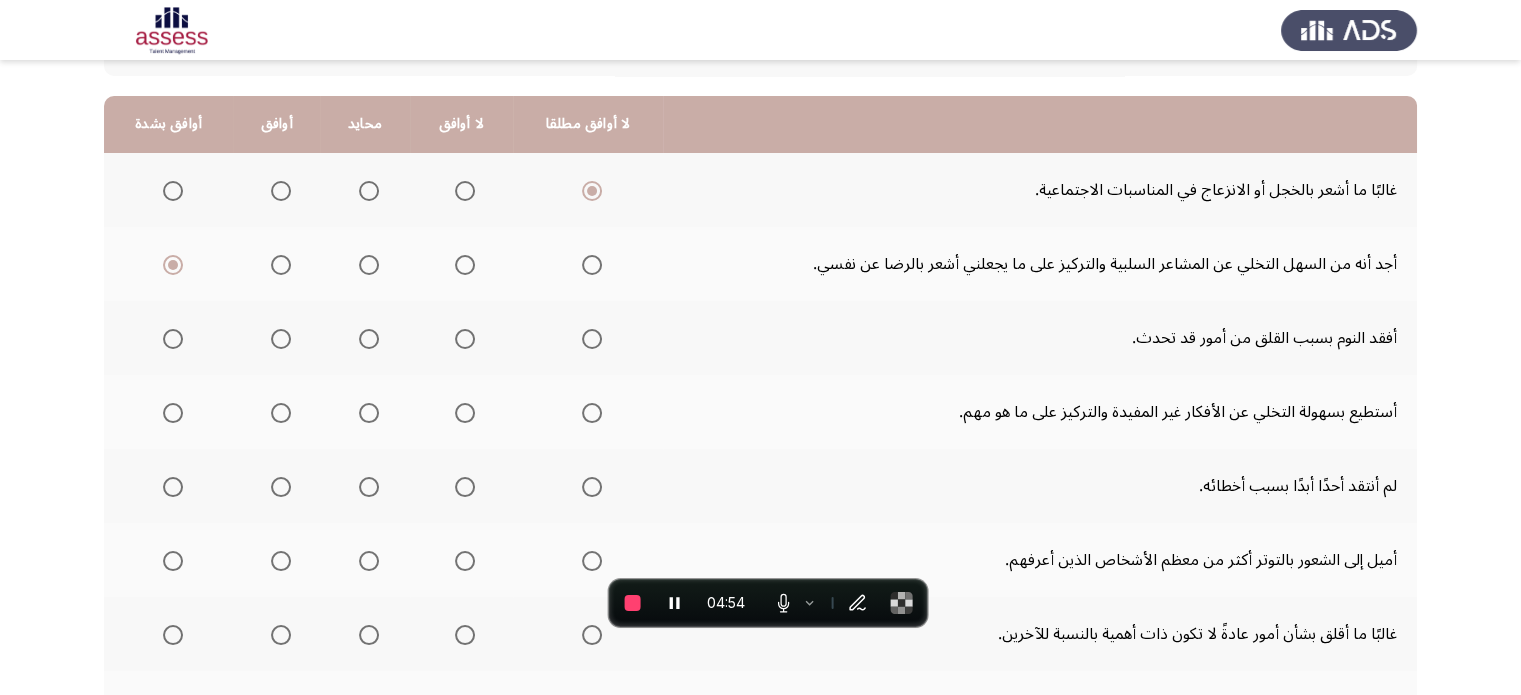 scroll, scrollTop: 190, scrollLeft: 0, axis: vertical 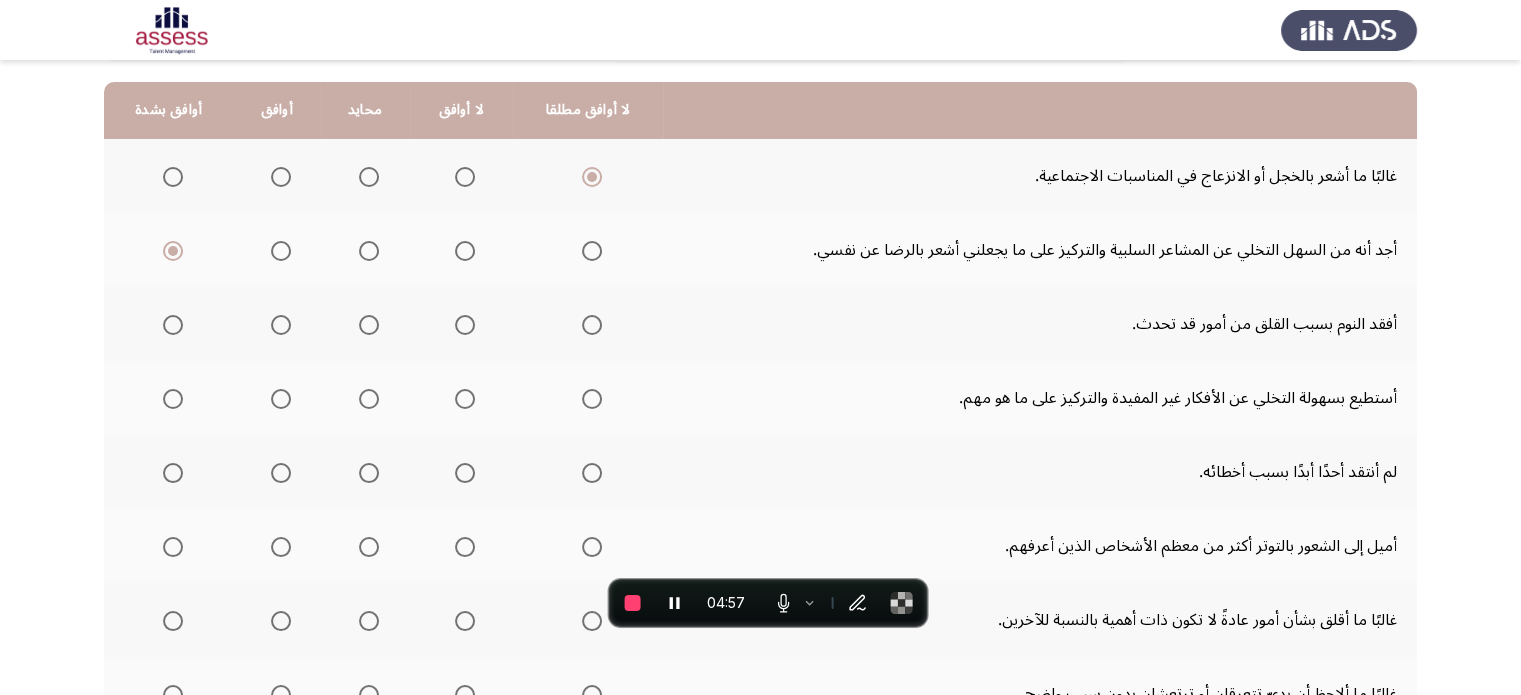 click at bounding box center (465, 325) 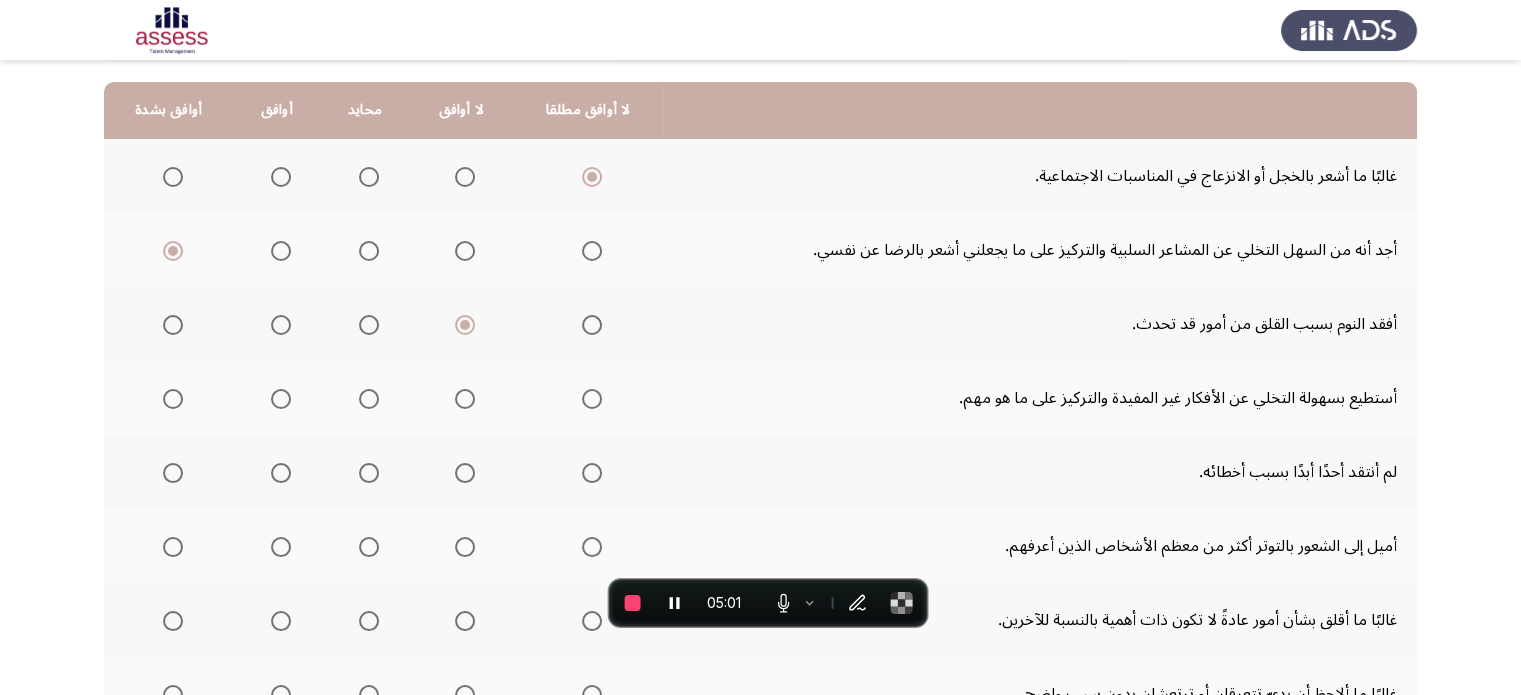 click 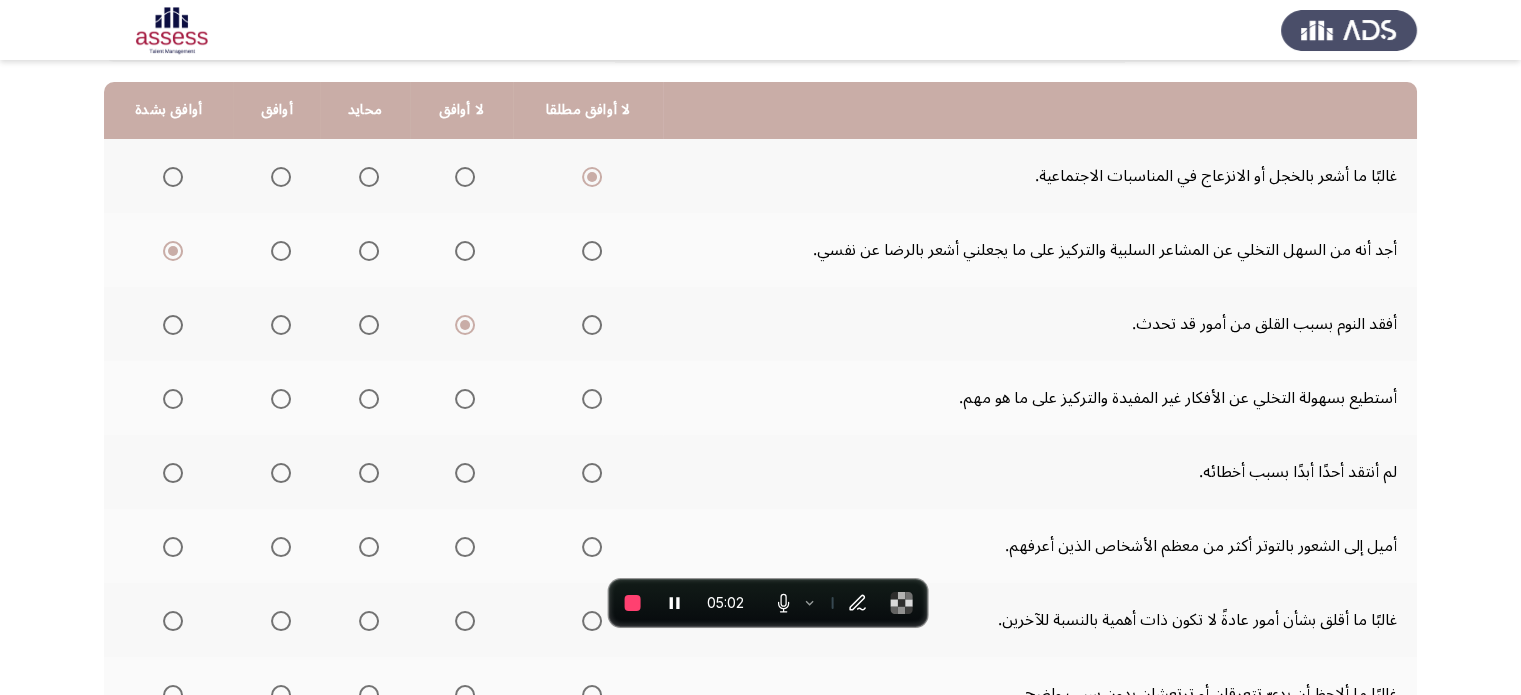 click 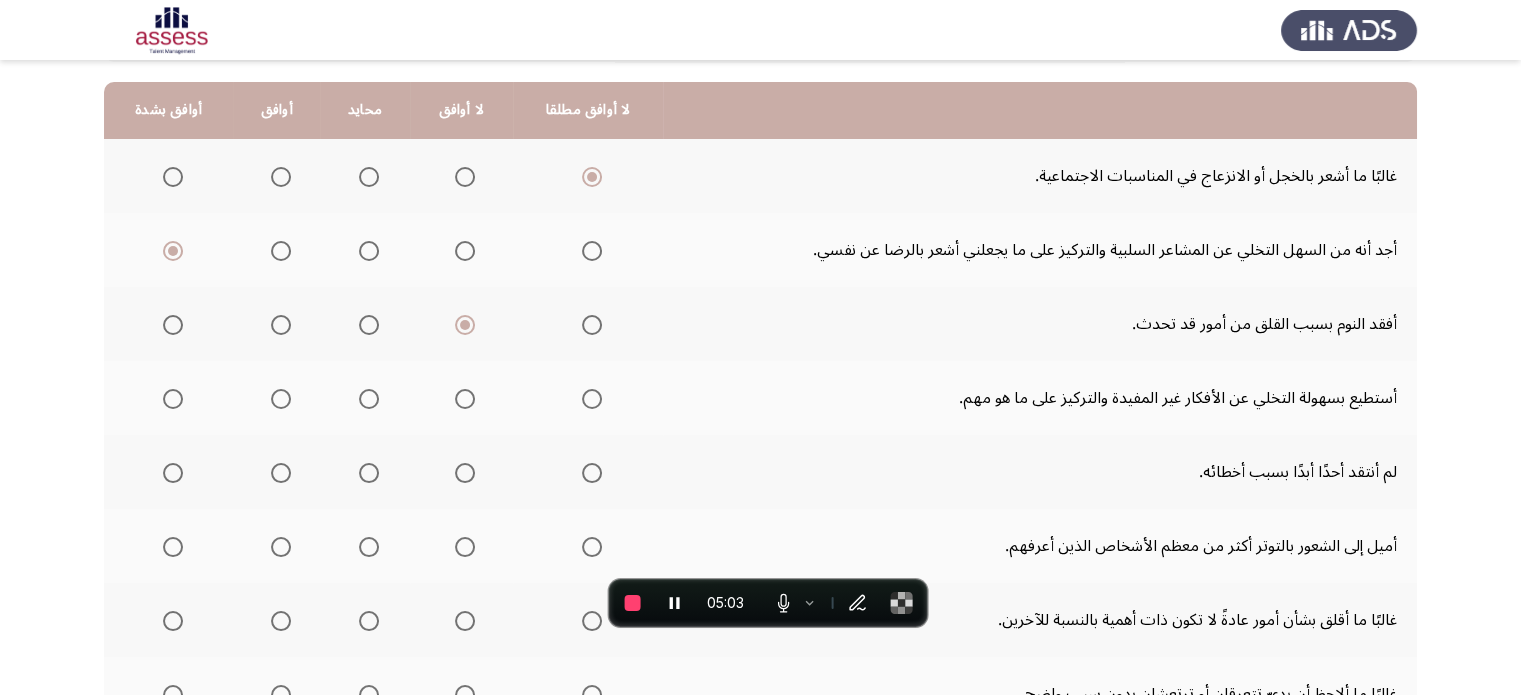 click at bounding box center (173, 399) 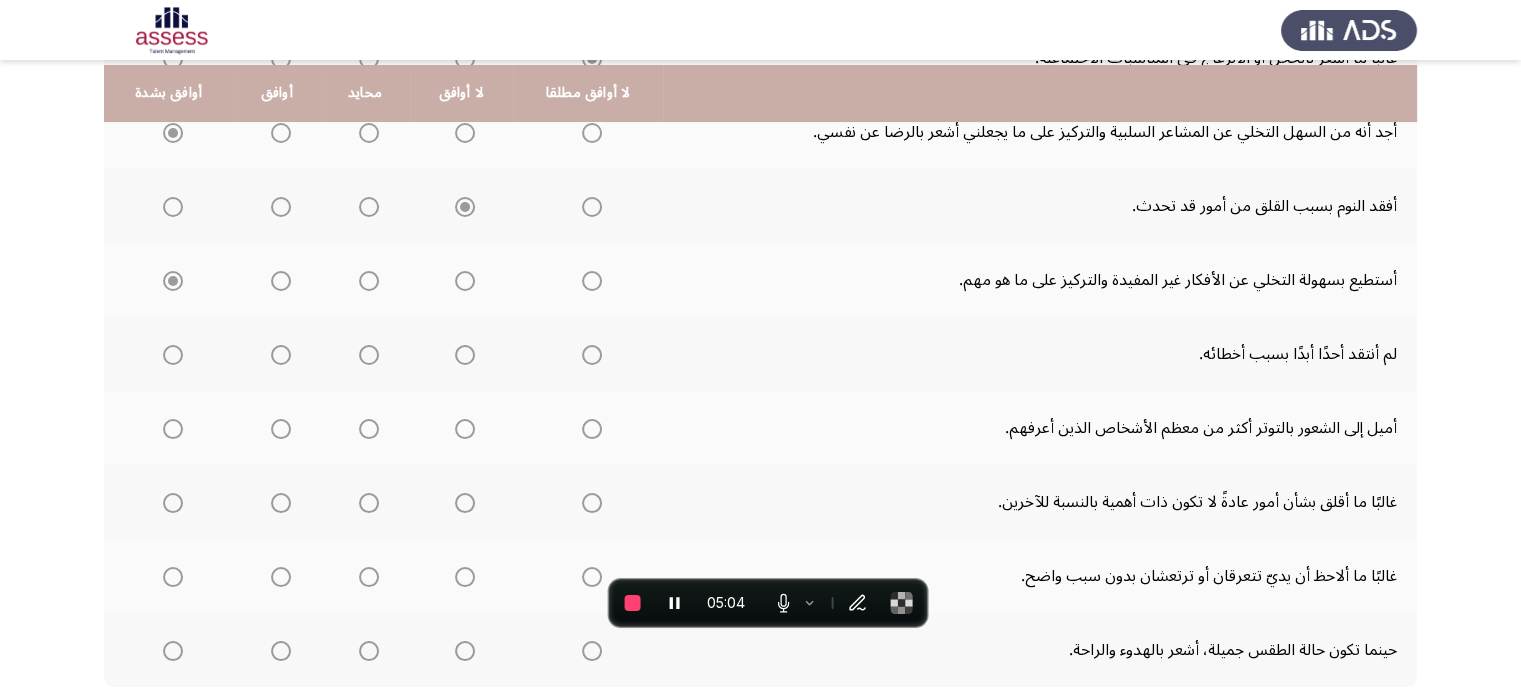 scroll, scrollTop: 314, scrollLeft: 0, axis: vertical 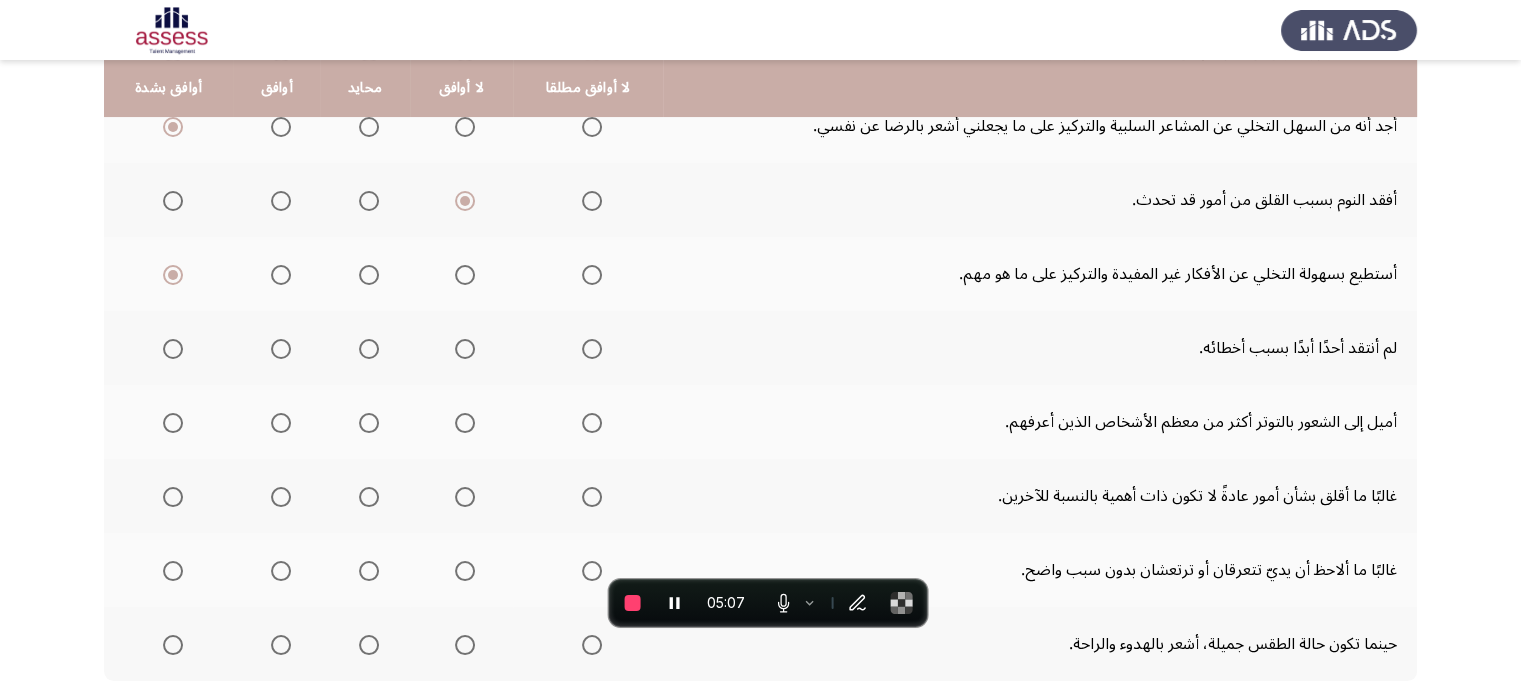 click at bounding box center (465, 349) 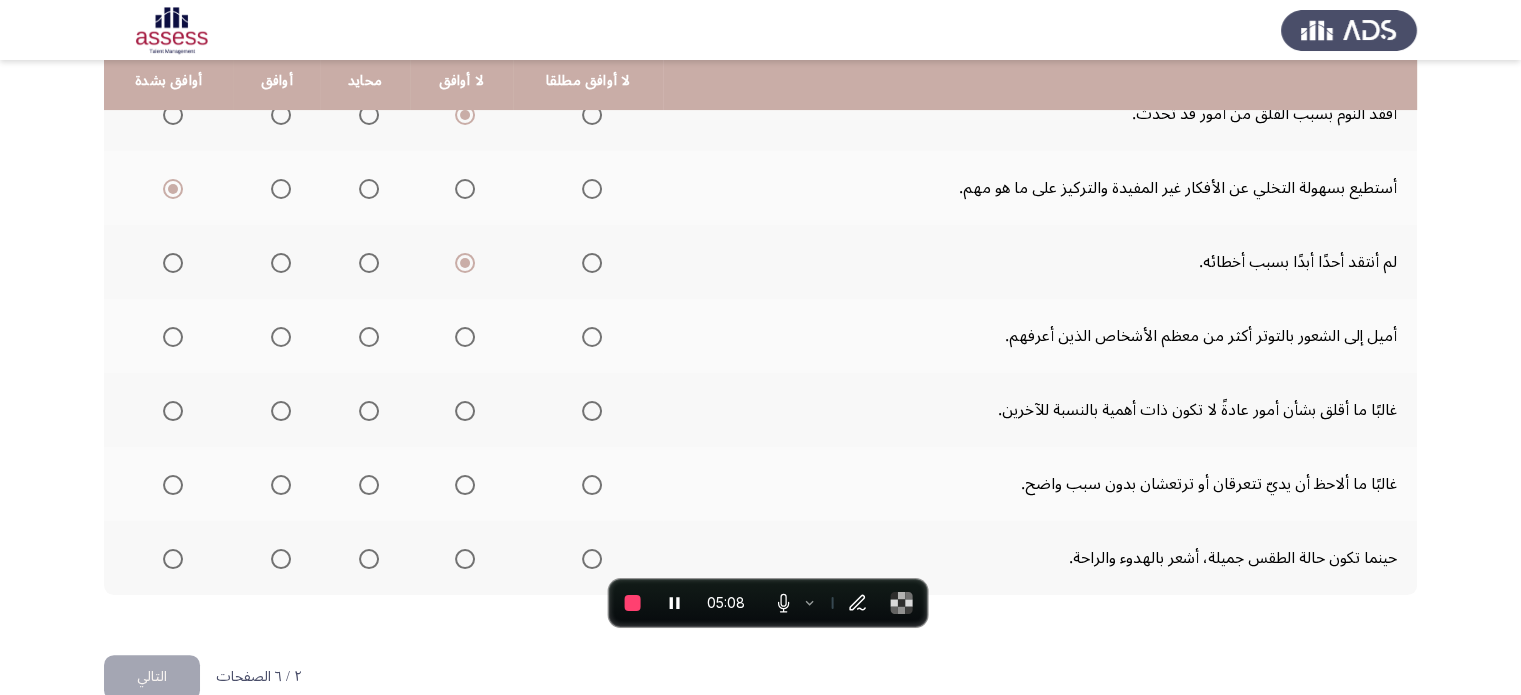 scroll, scrollTop: 402, scrollLeft: 0, axis: vertical 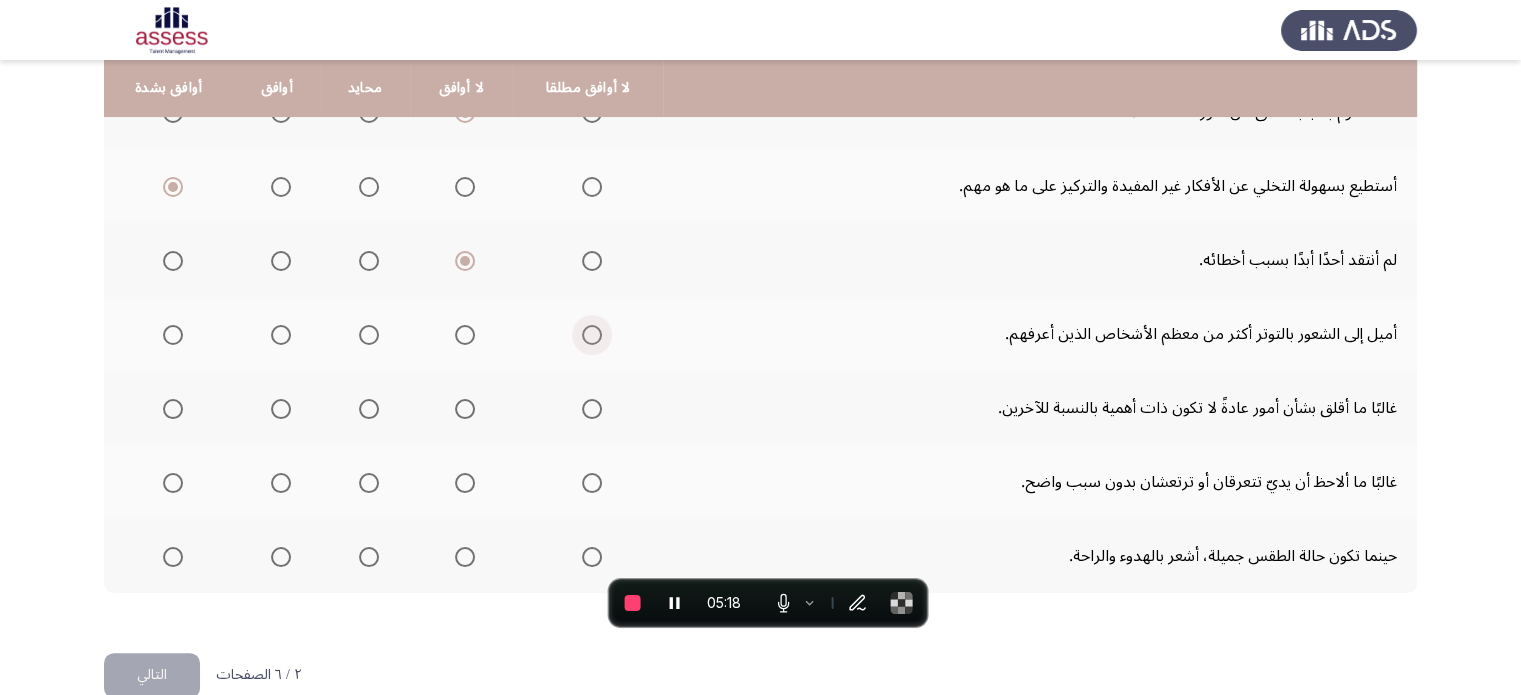 click at bounding box center [592, 335] 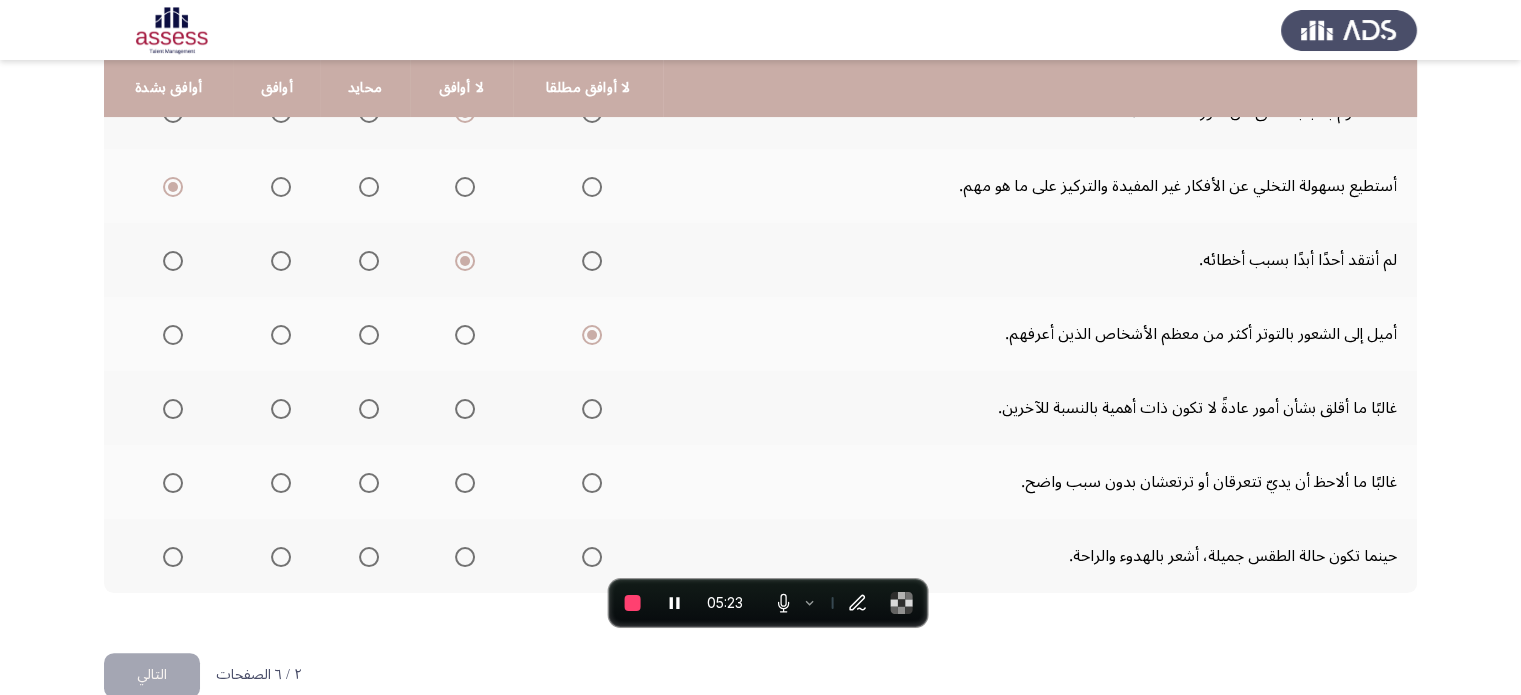 click at bounding box center (369, 409) 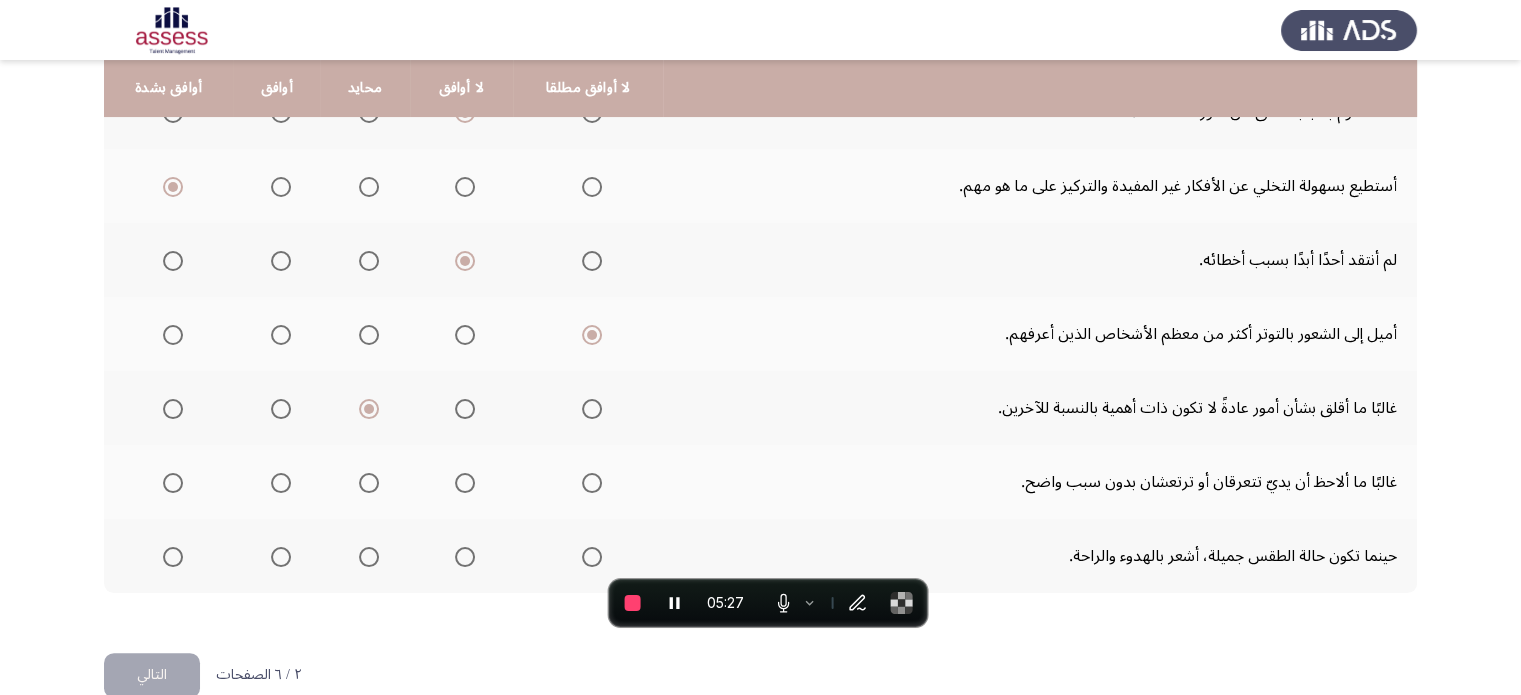 click at bounding box center [592, 483] 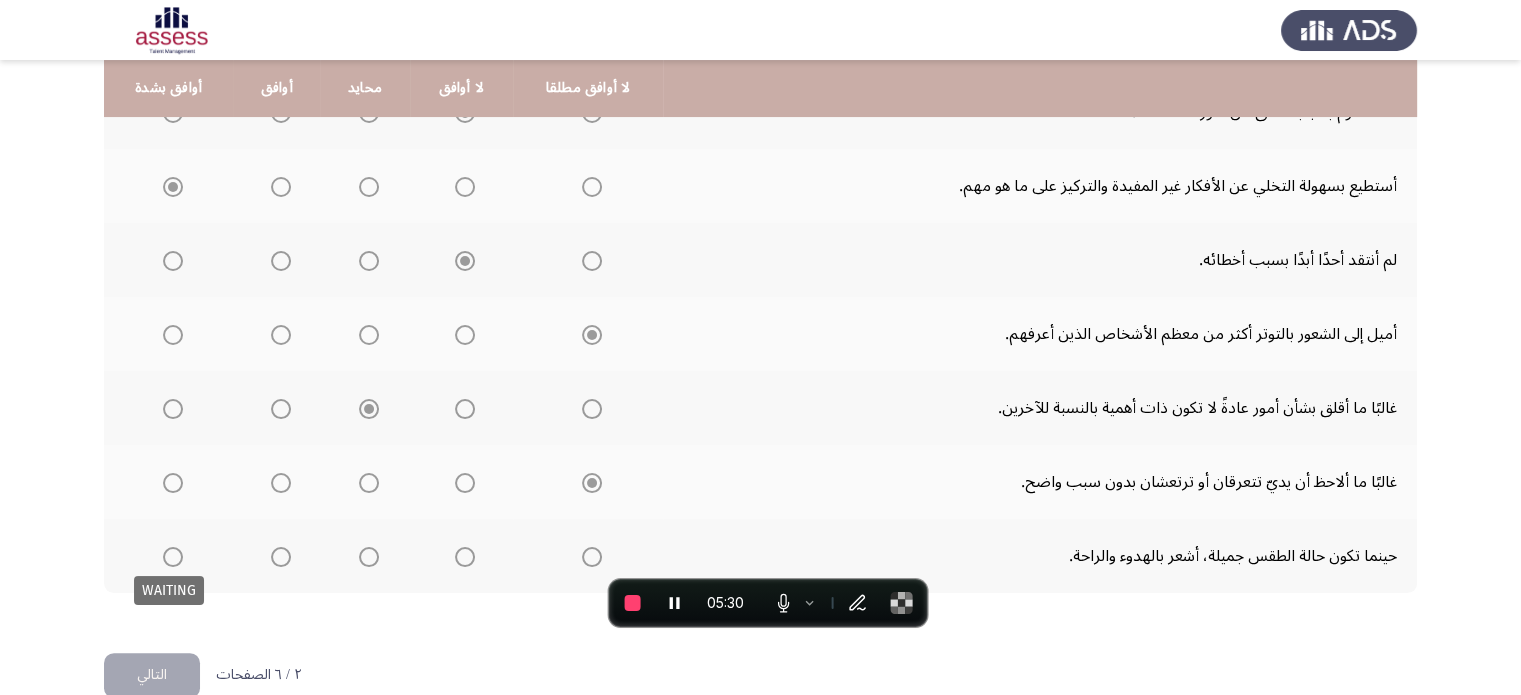 click at bounding box center [173, 557] 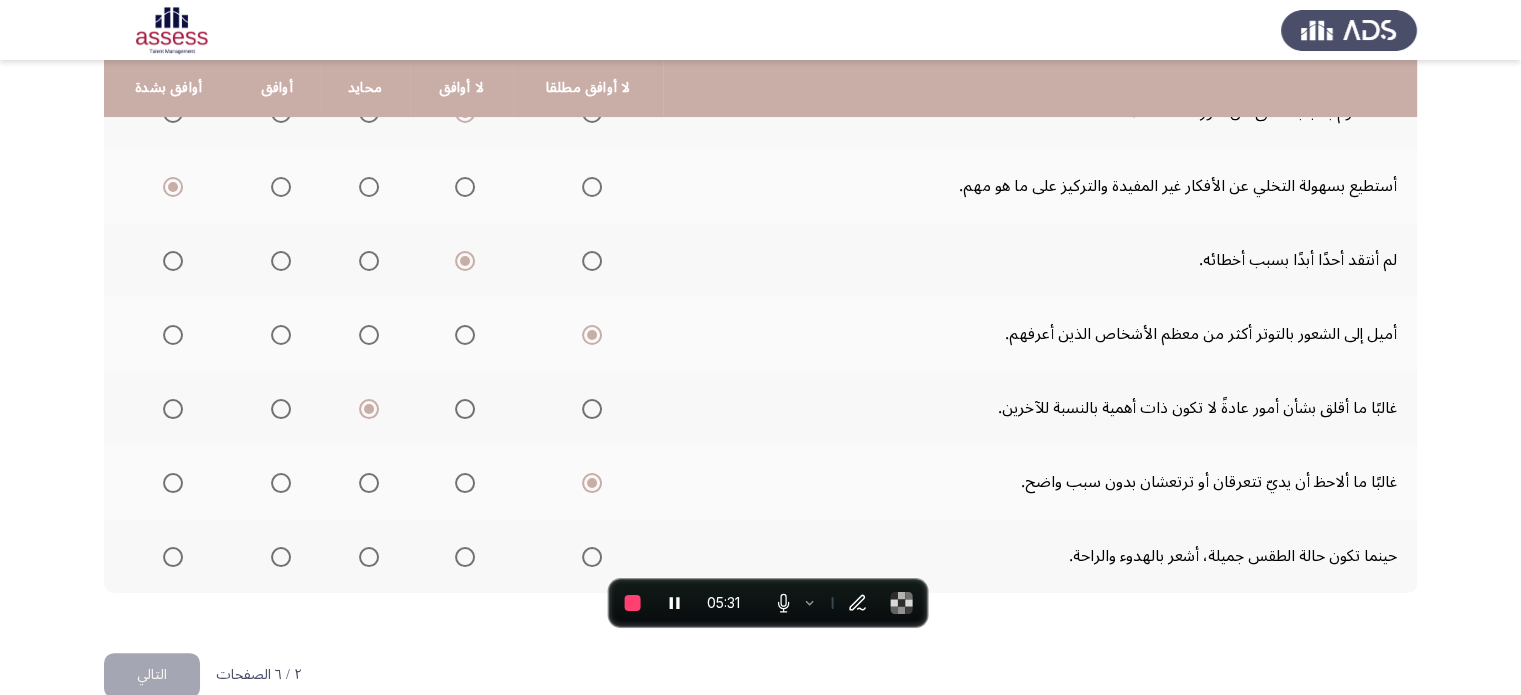 click at bounding box center [173, 557] 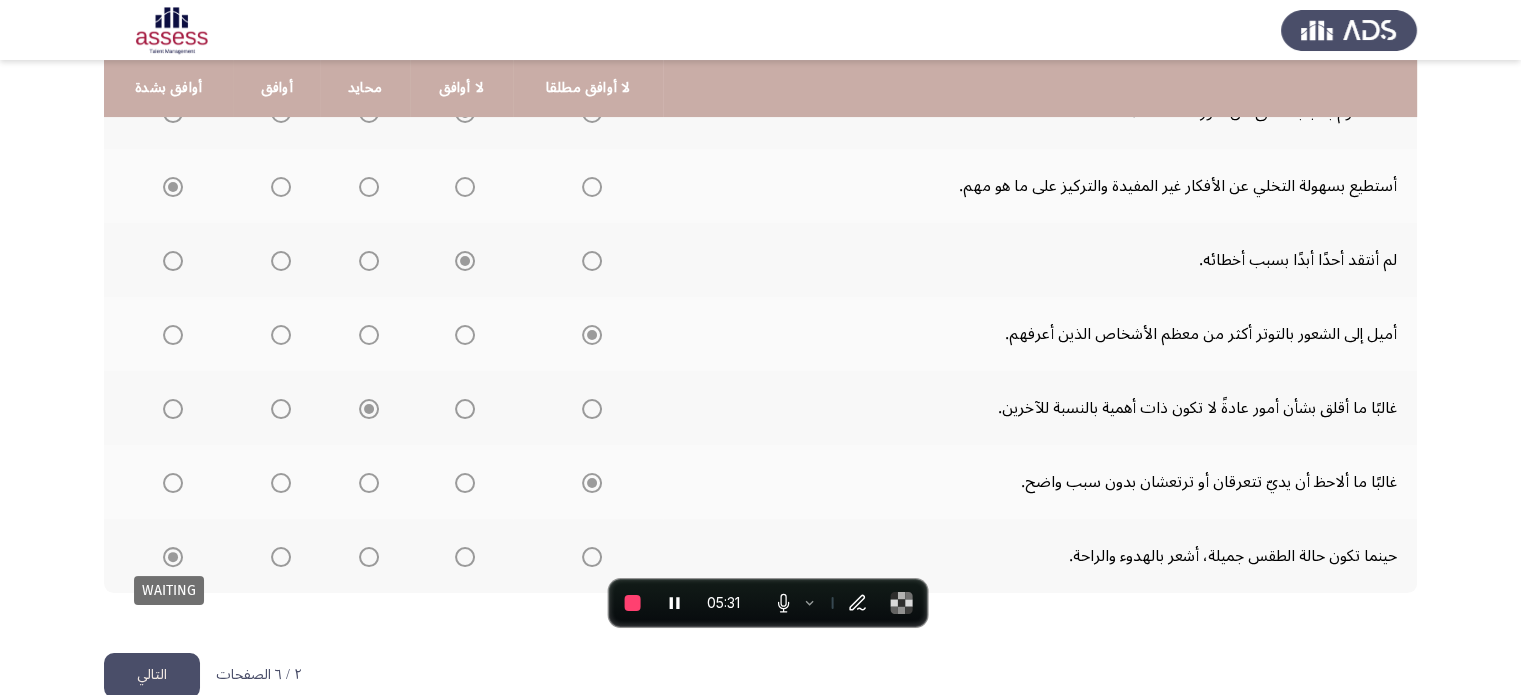 scroll, scrollTop: 436, scrollLeft: 0, axis: vertical 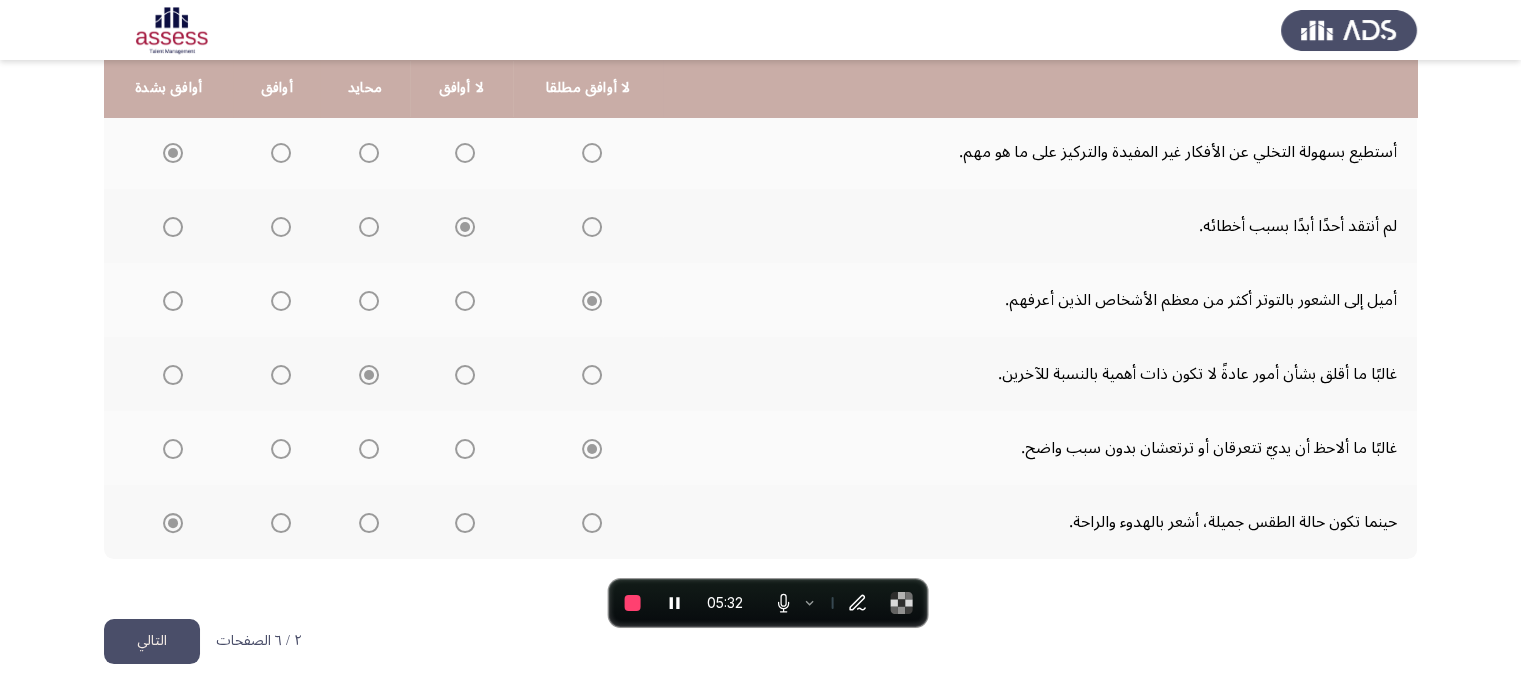 click on "التالي" 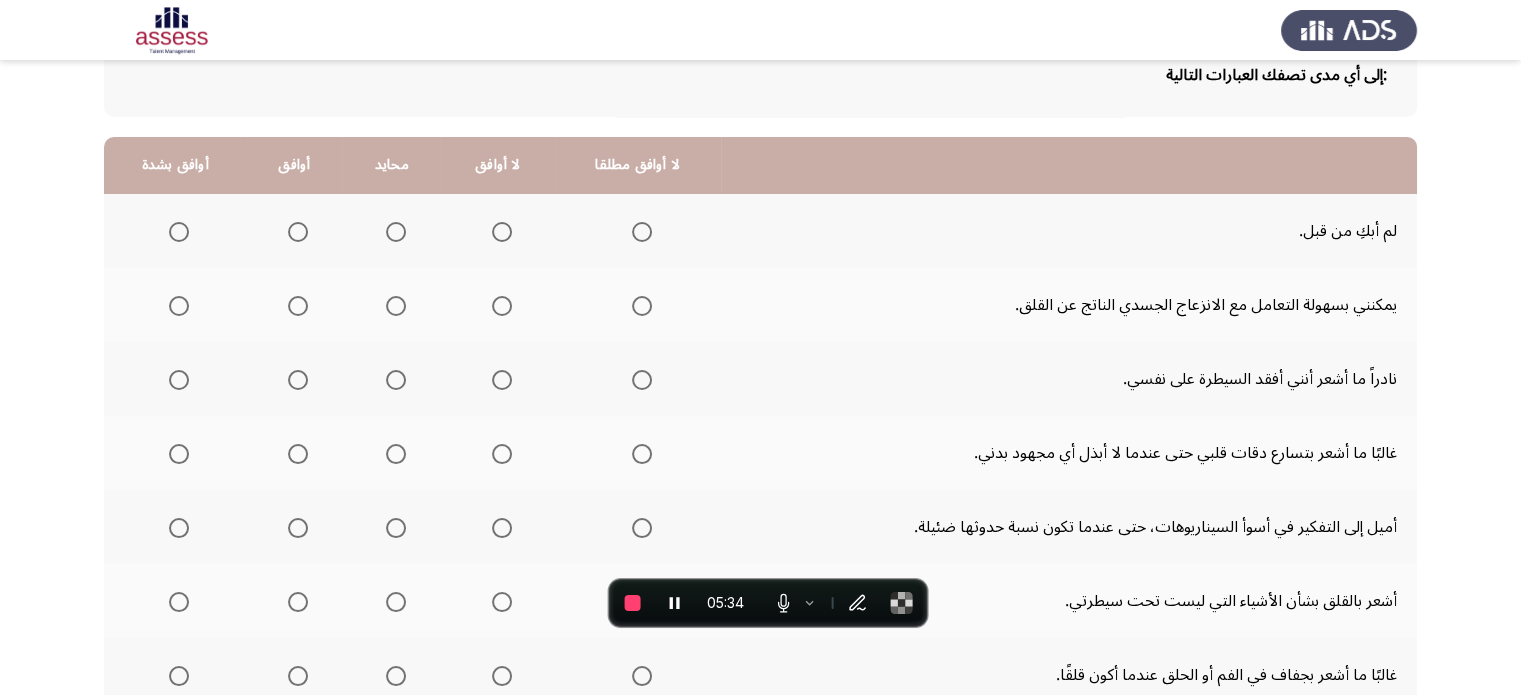 scroll, scrollTop: 136, scrollLeft: 0, axis: vertical 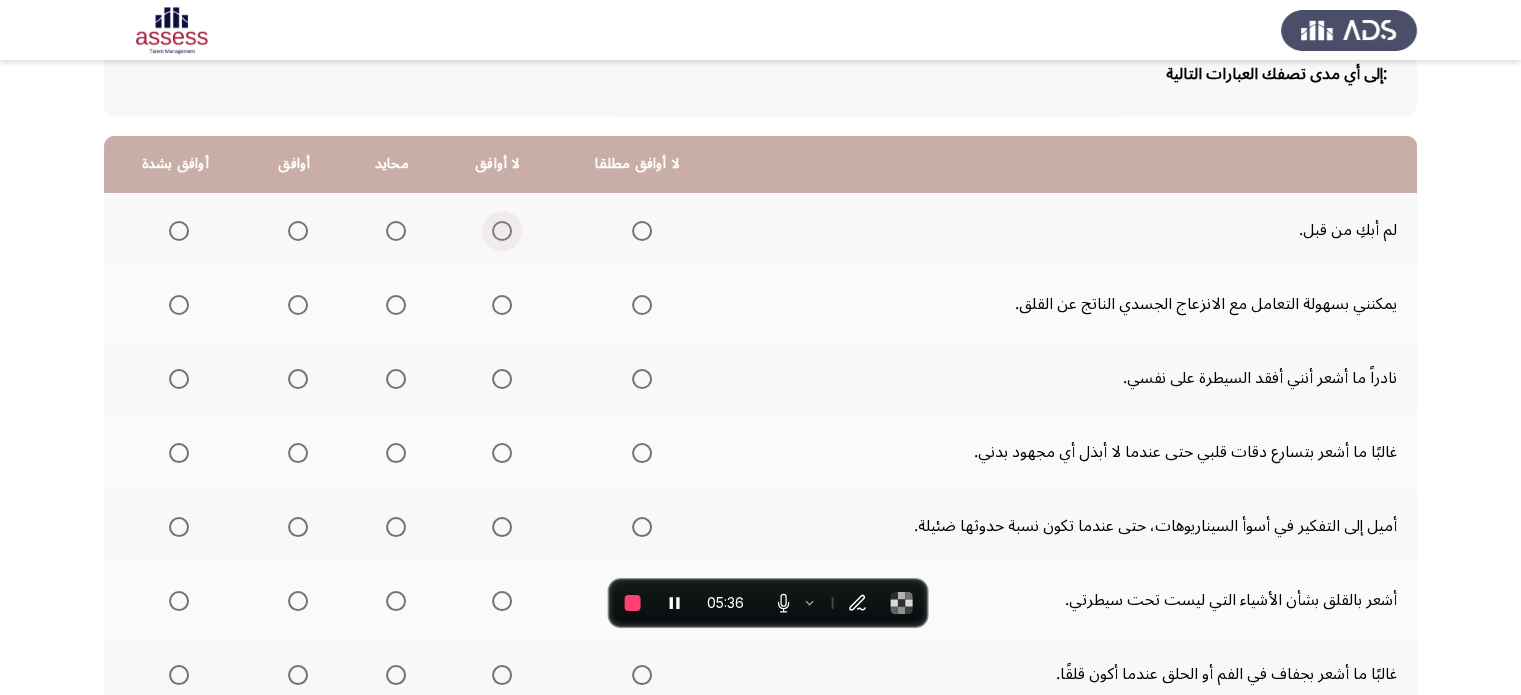 click at bounding box center (502, 231) 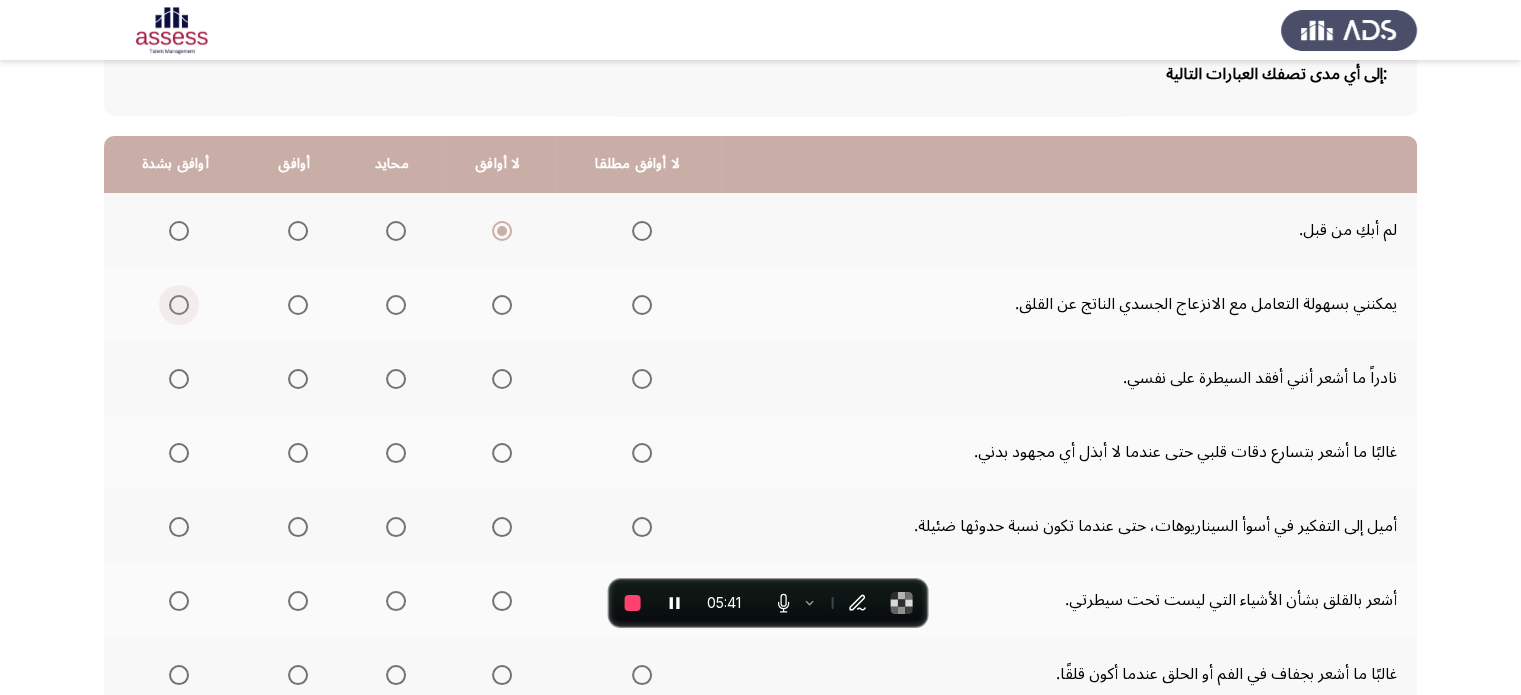click at bounding box center (179, 305) 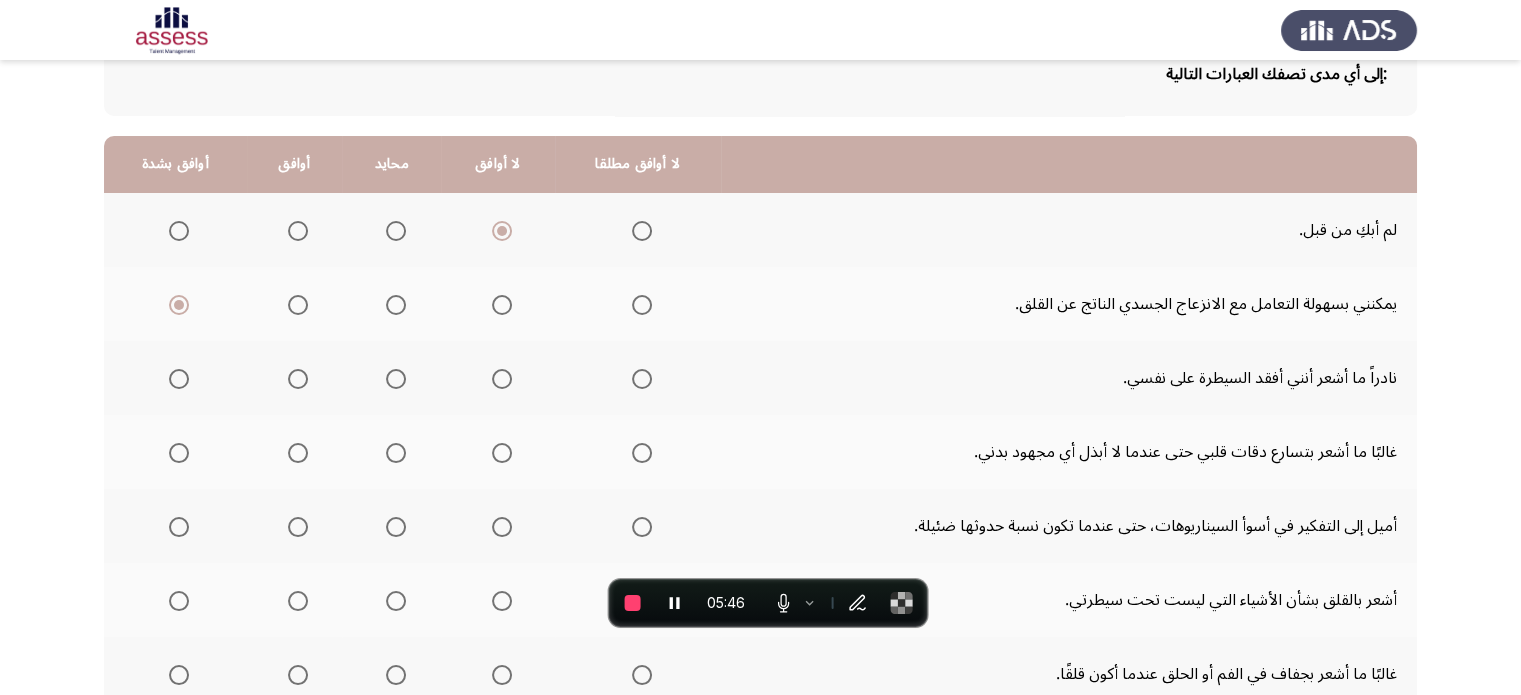 click at bounding box center [175, 379] 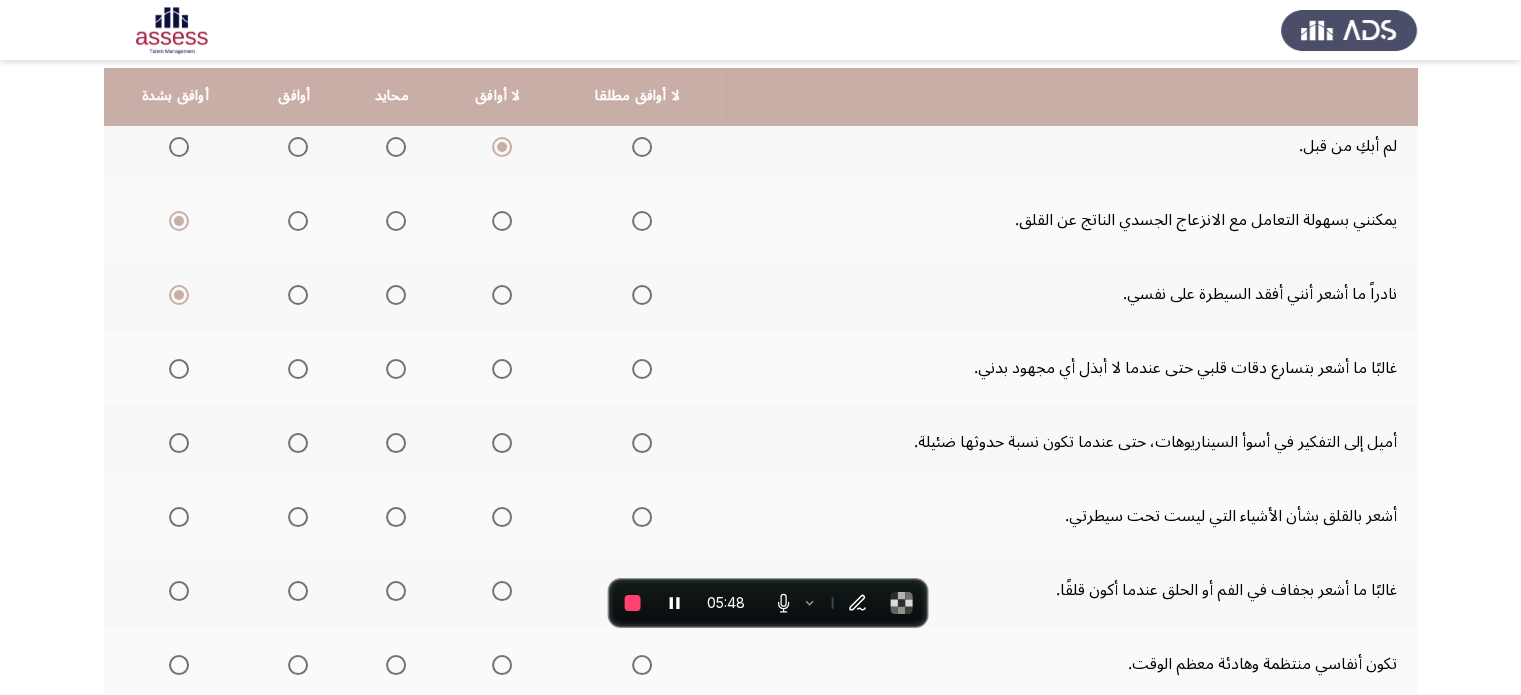 scroll, scrollTop: 263, scrollLeft: 0, axis: vertical 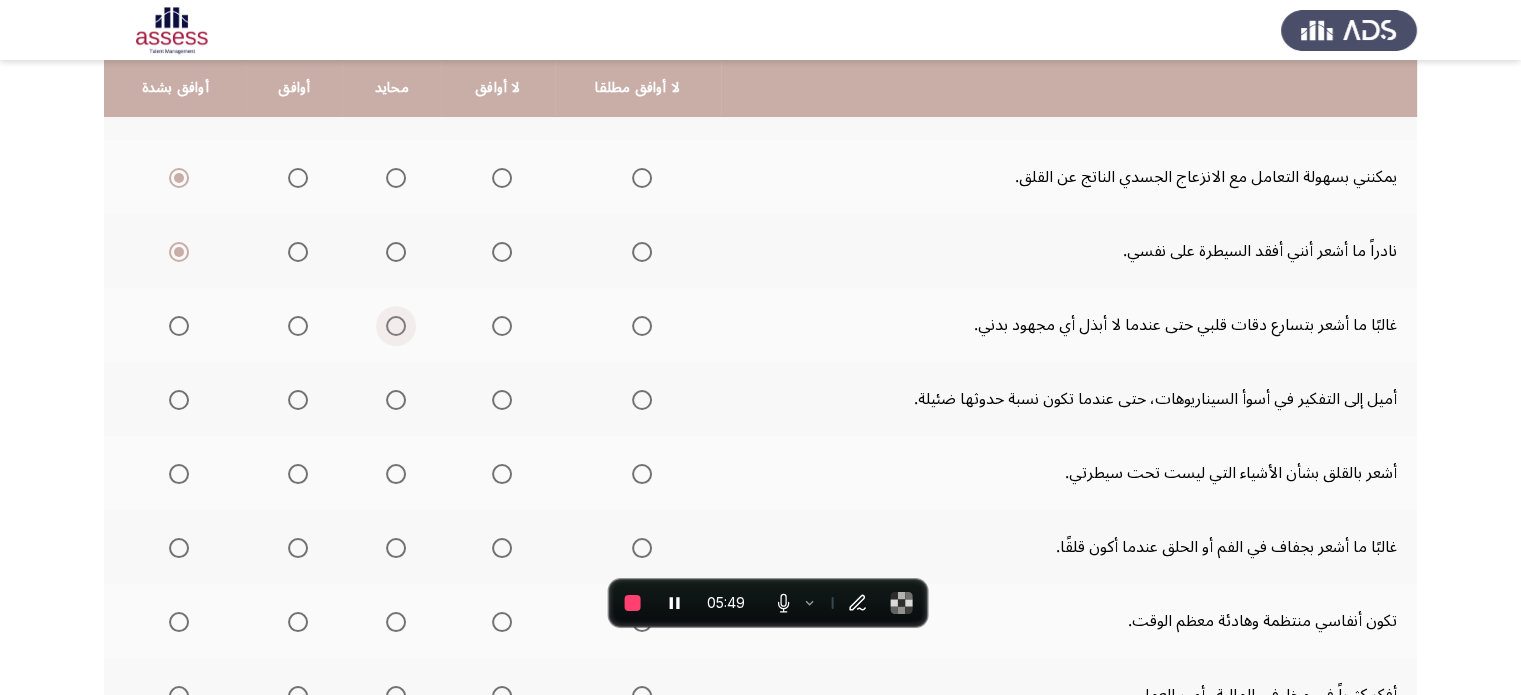 click at bounding box center (396, 326) 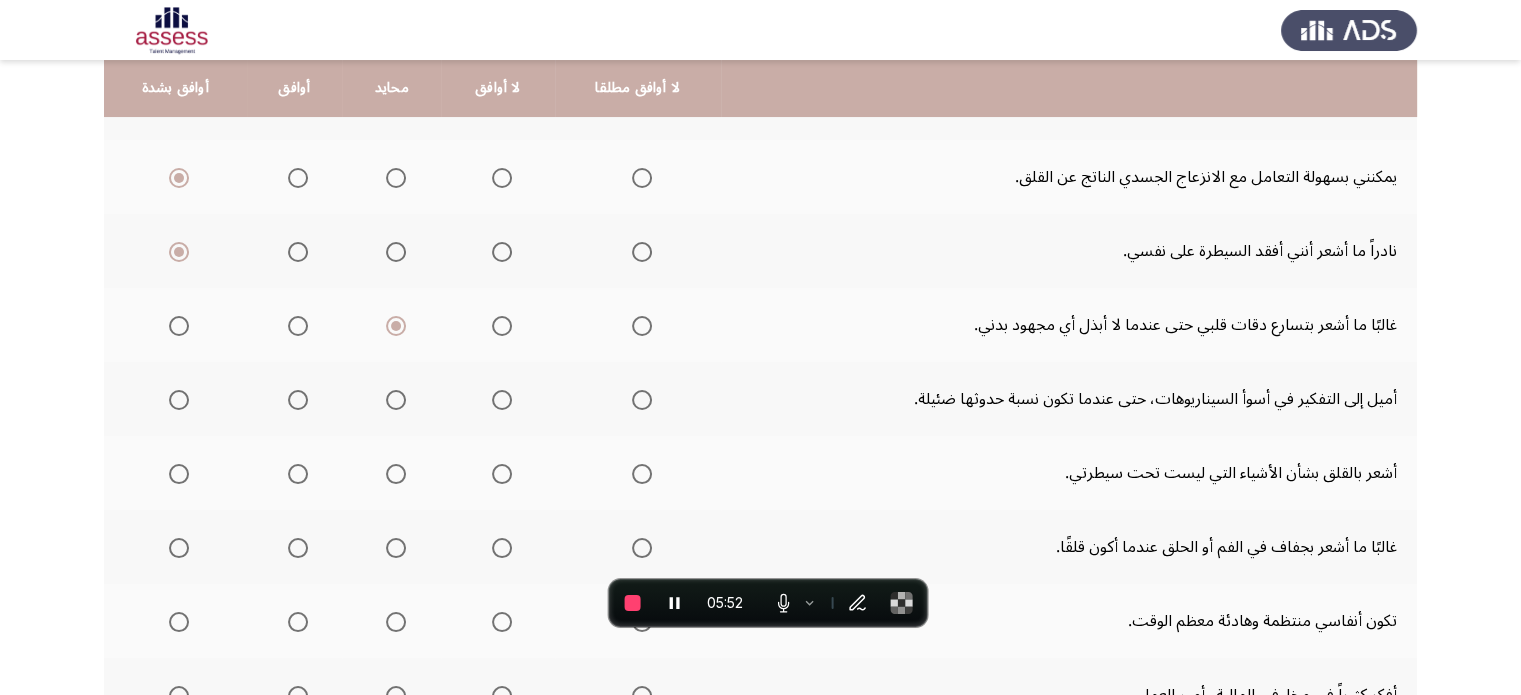 click at bounding box center [294, 400] 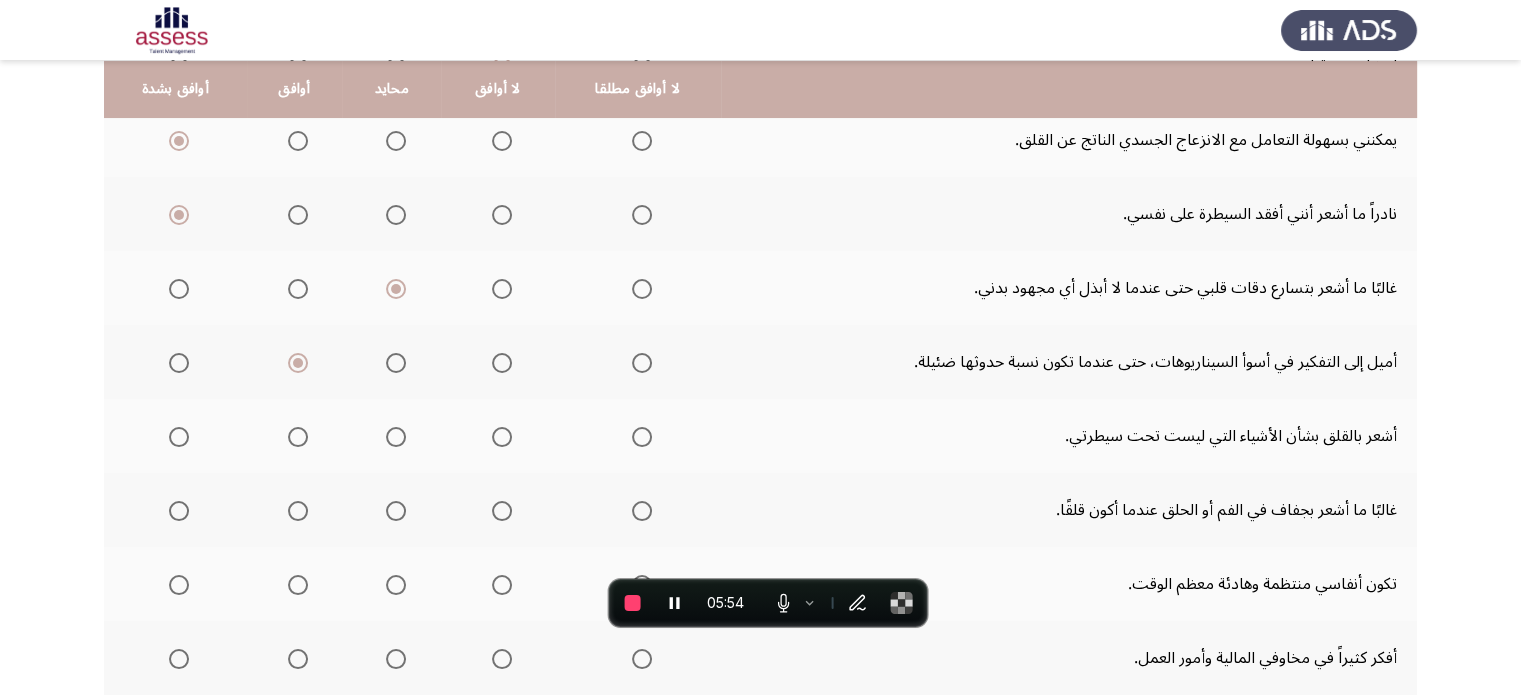 scroll, scrollTop: 302, scrollLeft: 0, axis: vertical 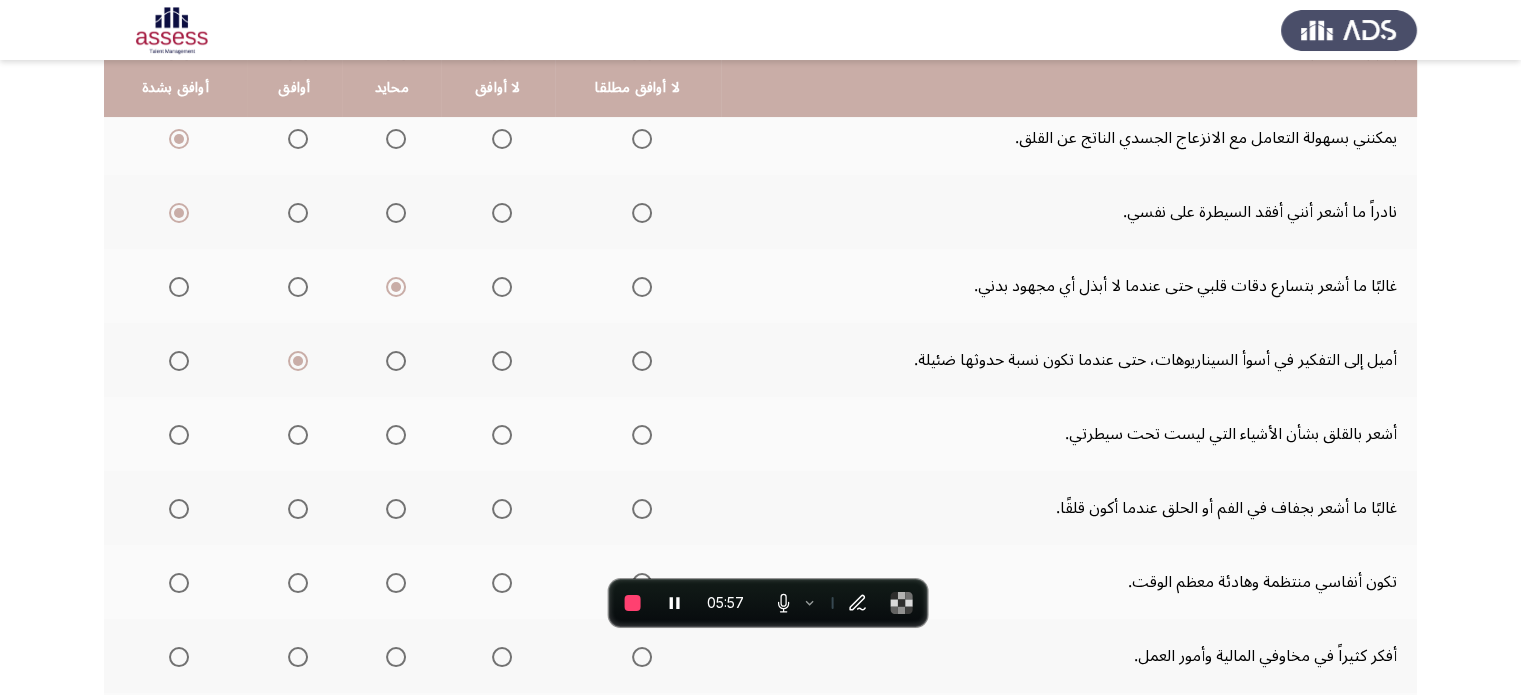click at bounding box center (502, 435) 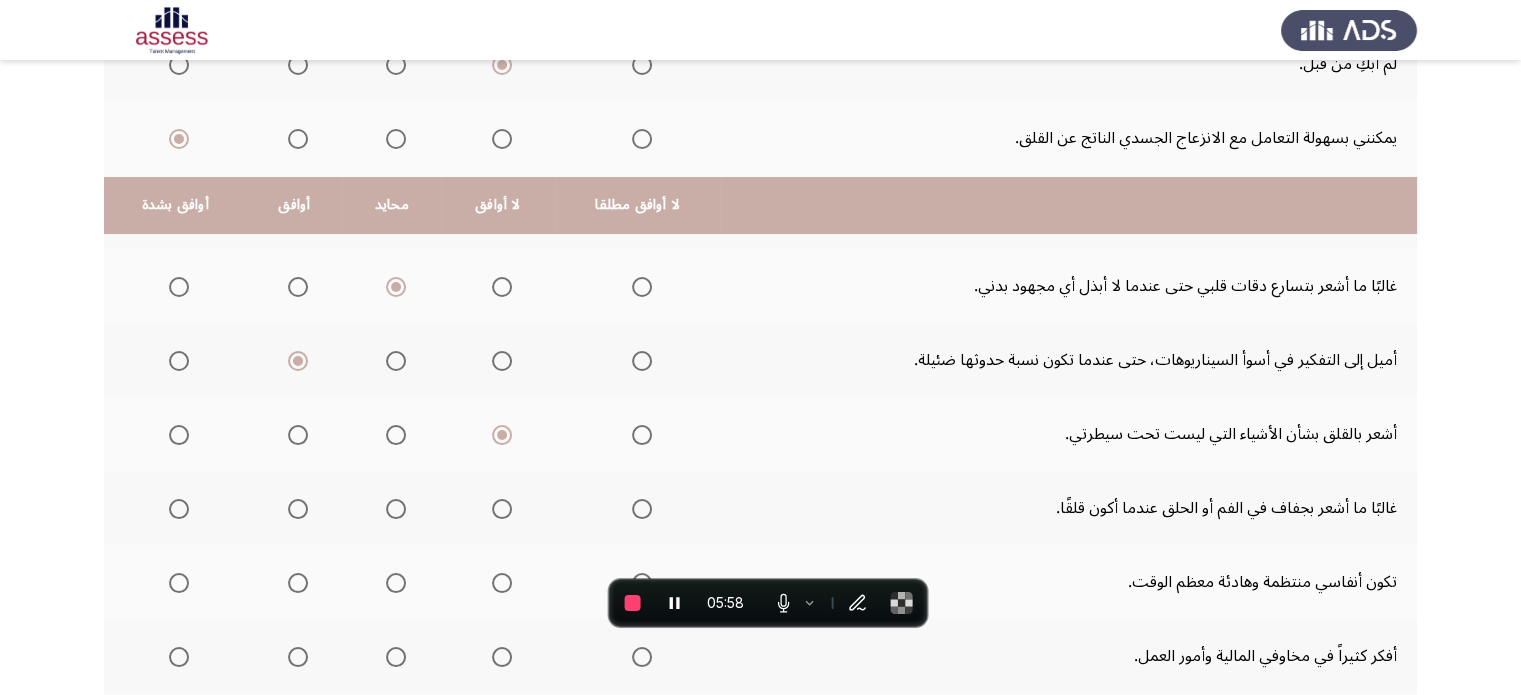 scroll, scrollTop: 447, scrollLeft: 0, axis: vertical 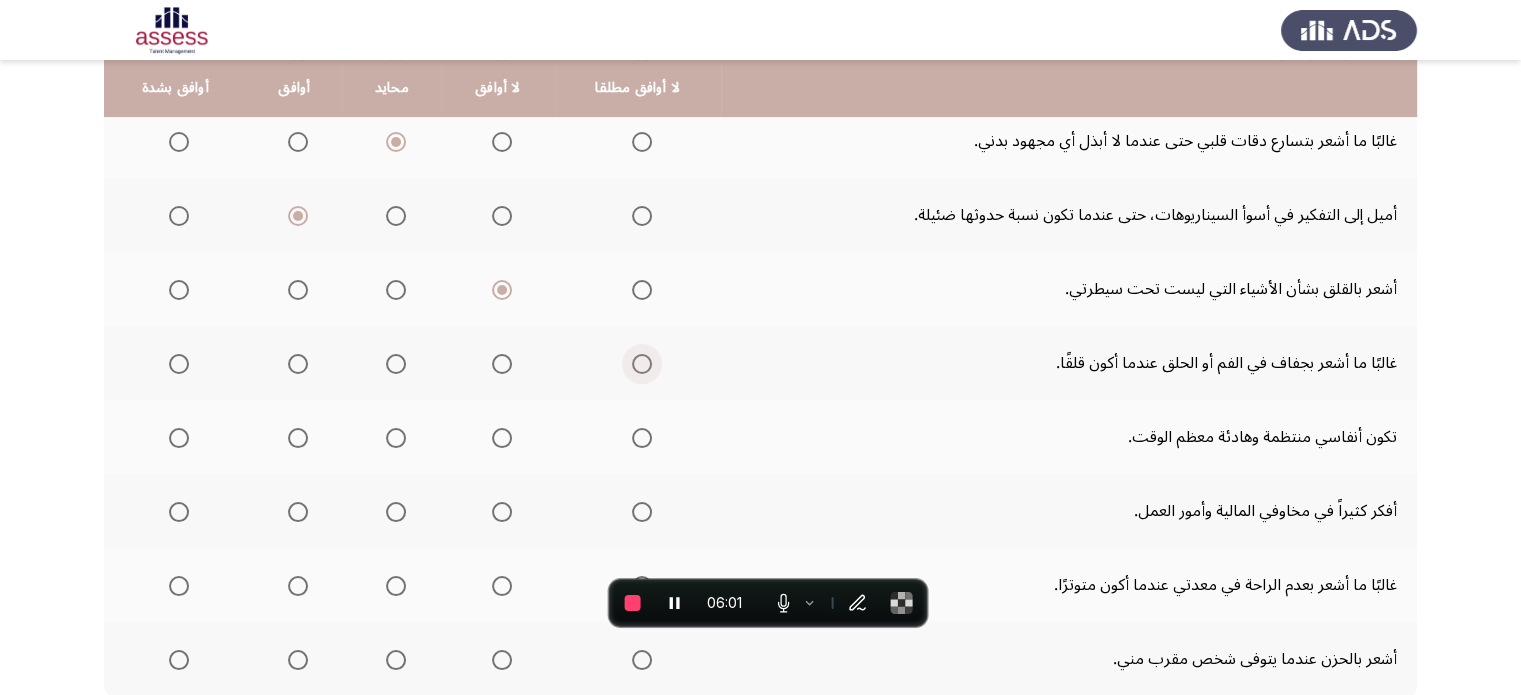 click at bounding box center [638, 364] 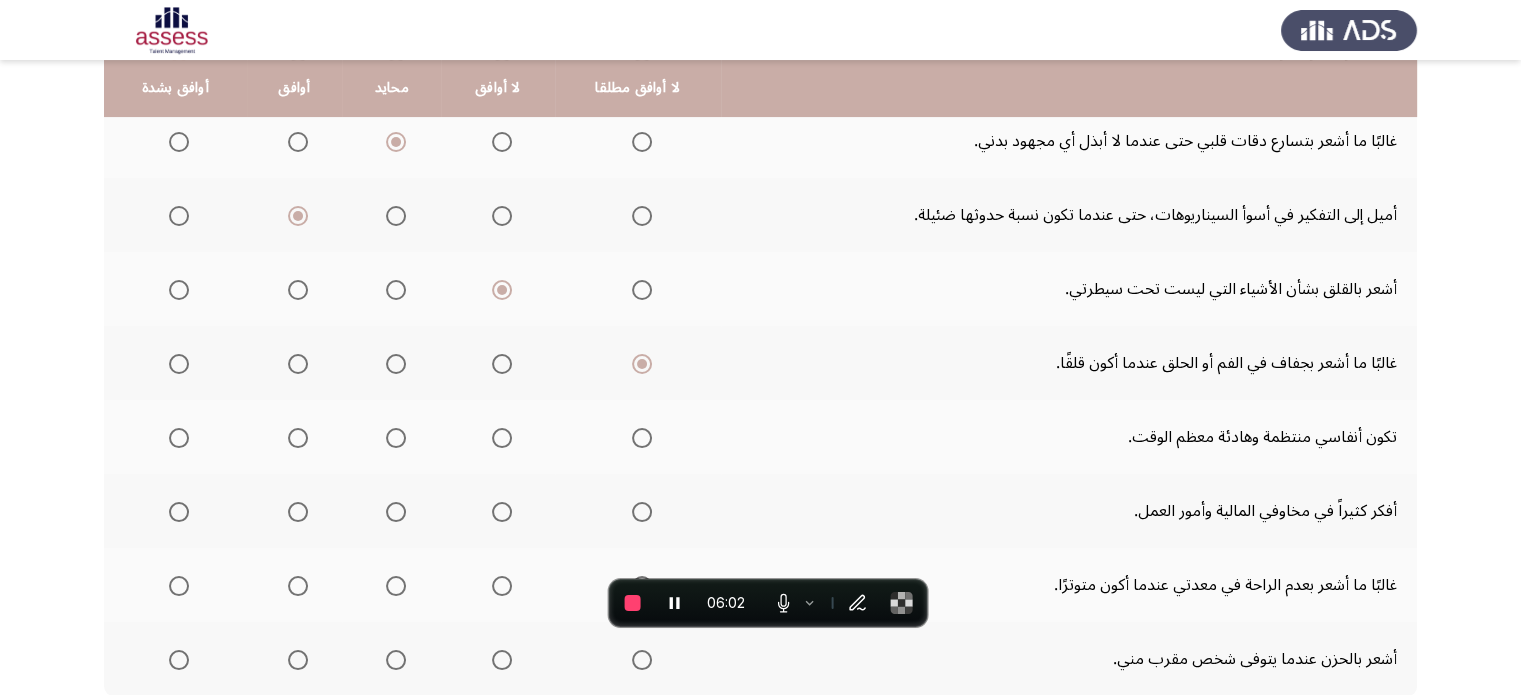 scroll, scrollTop: 536, scrollLeft: 0, axis: vertical 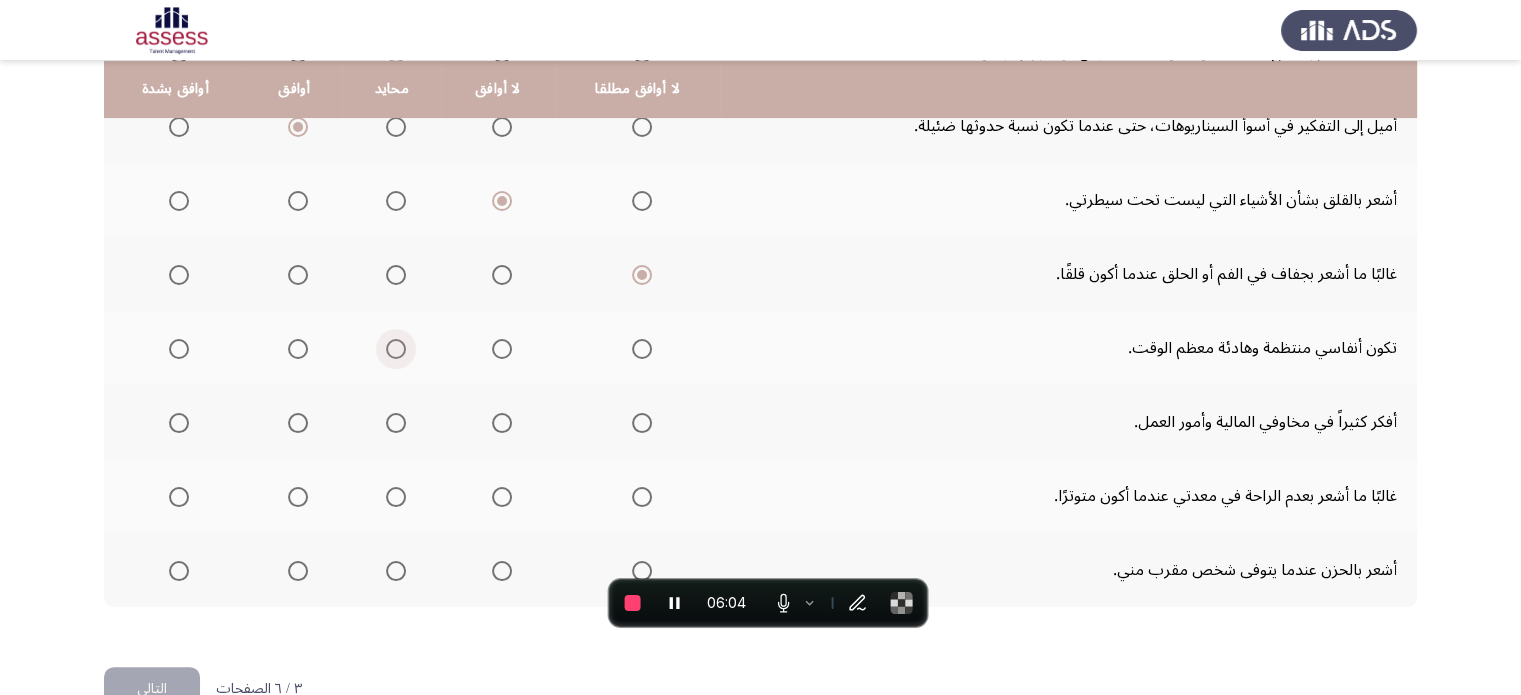 click at bounding box center (392, 349) 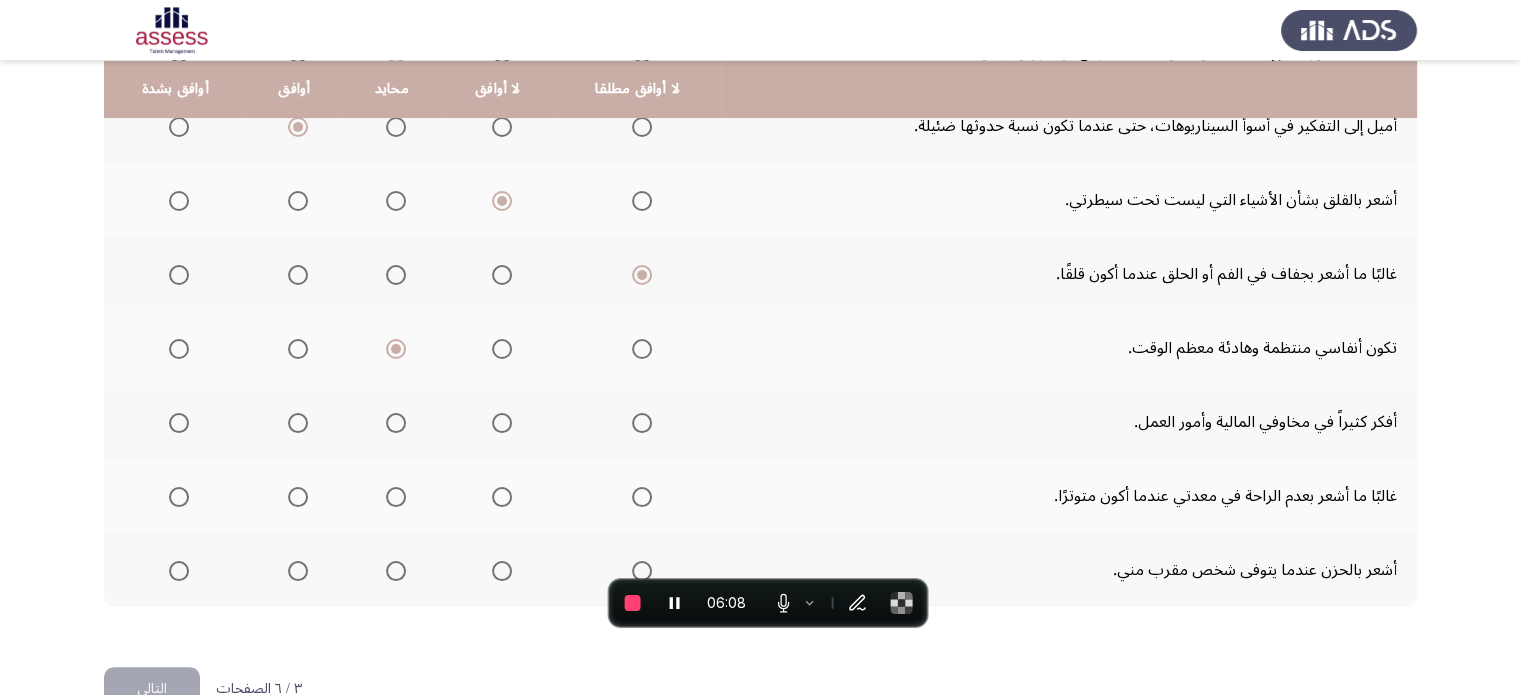 click at bounding box center [642, 423] 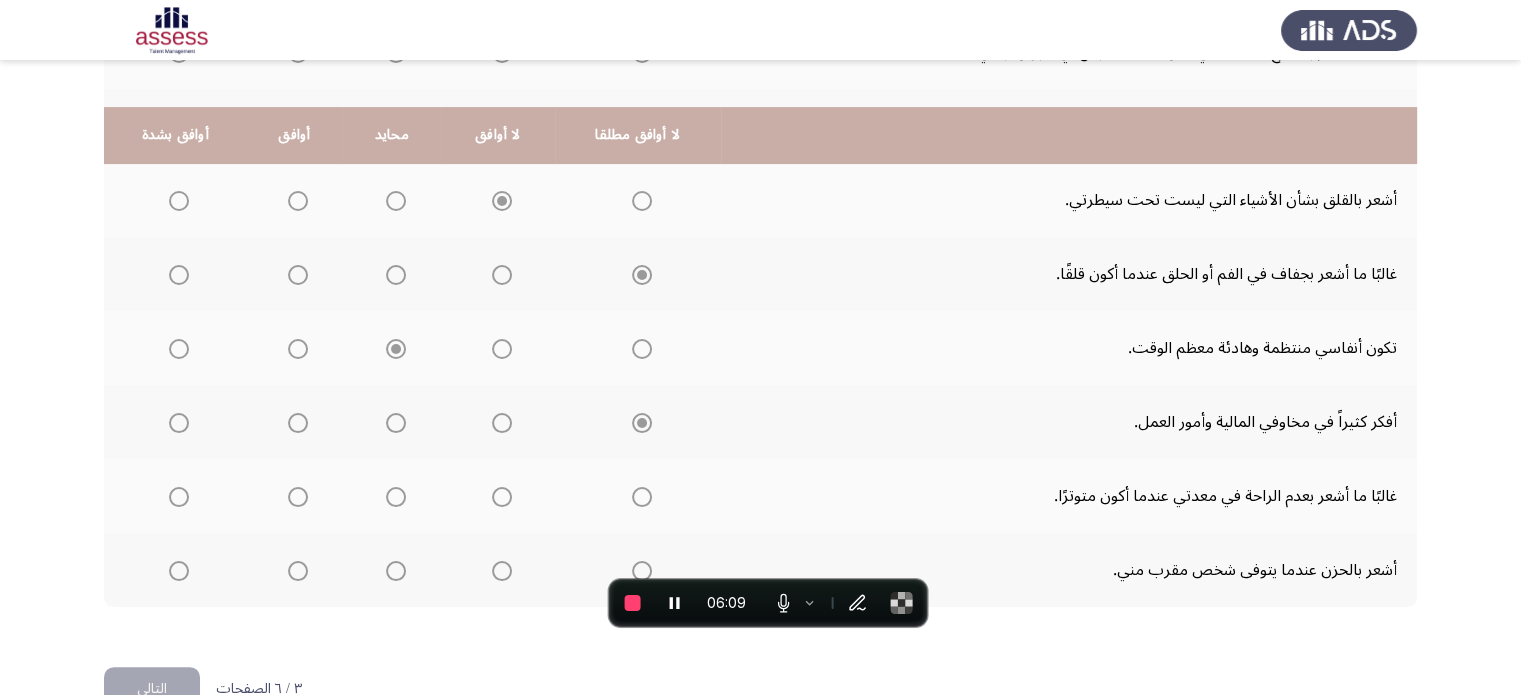 scroll, scrollTop: 583, scrollLeft: 0, axis: vertical 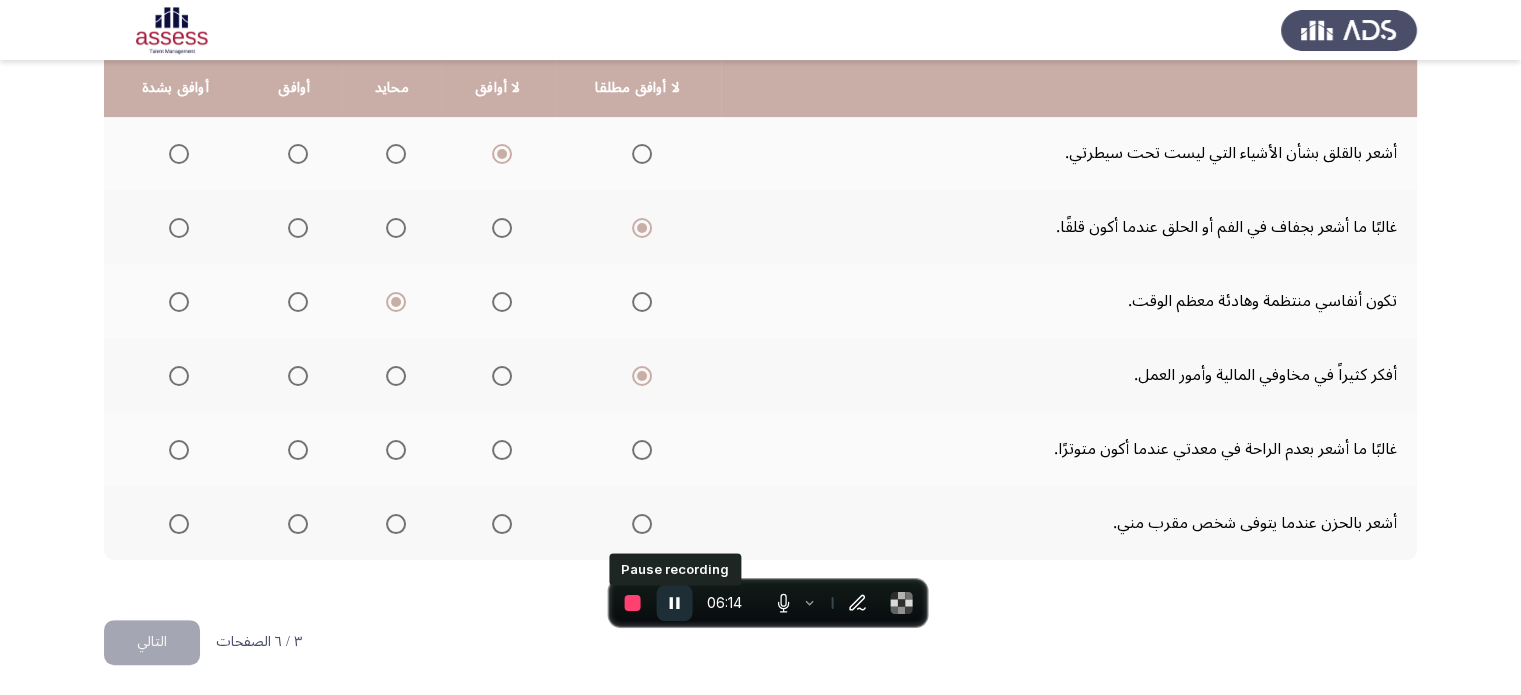 click at bounding box center (675, 603) 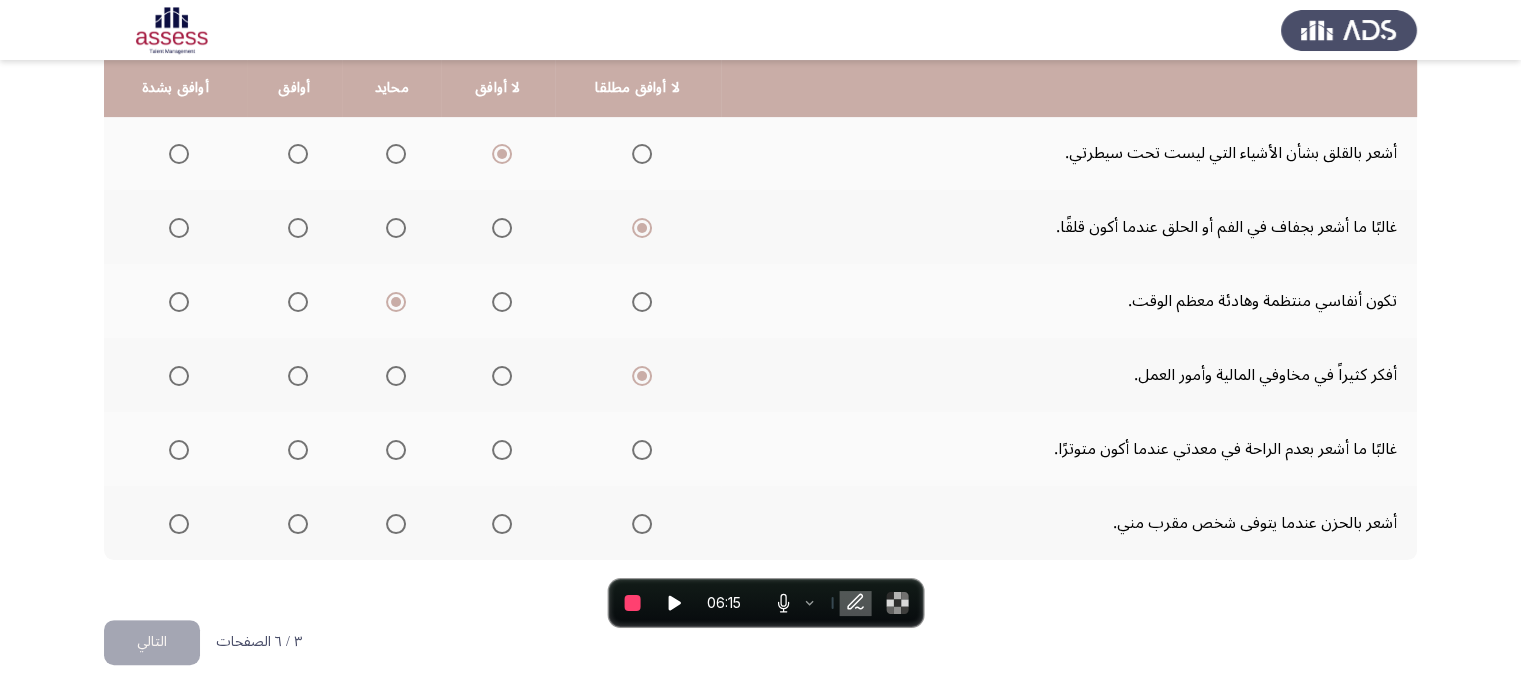 click at bounding box center [642, 450] 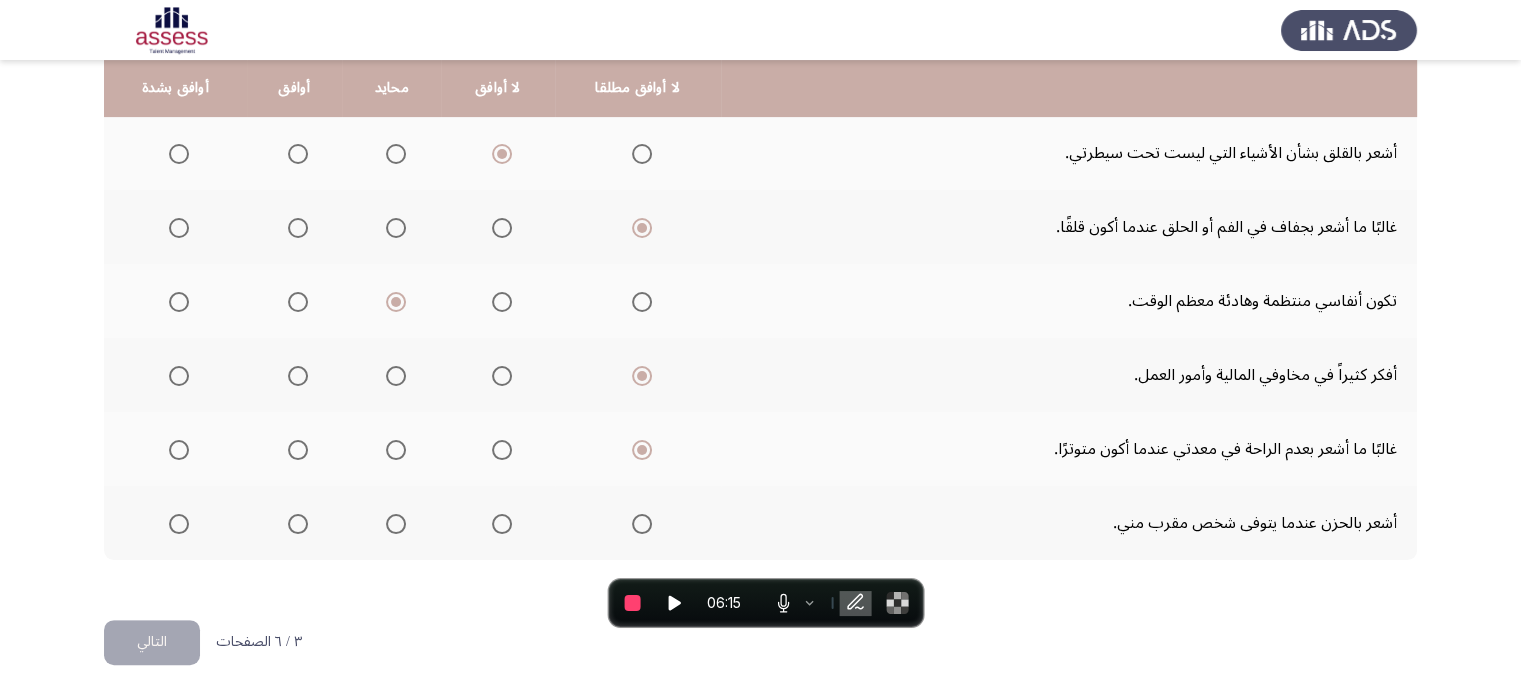 click at bounding box center (642, 524) 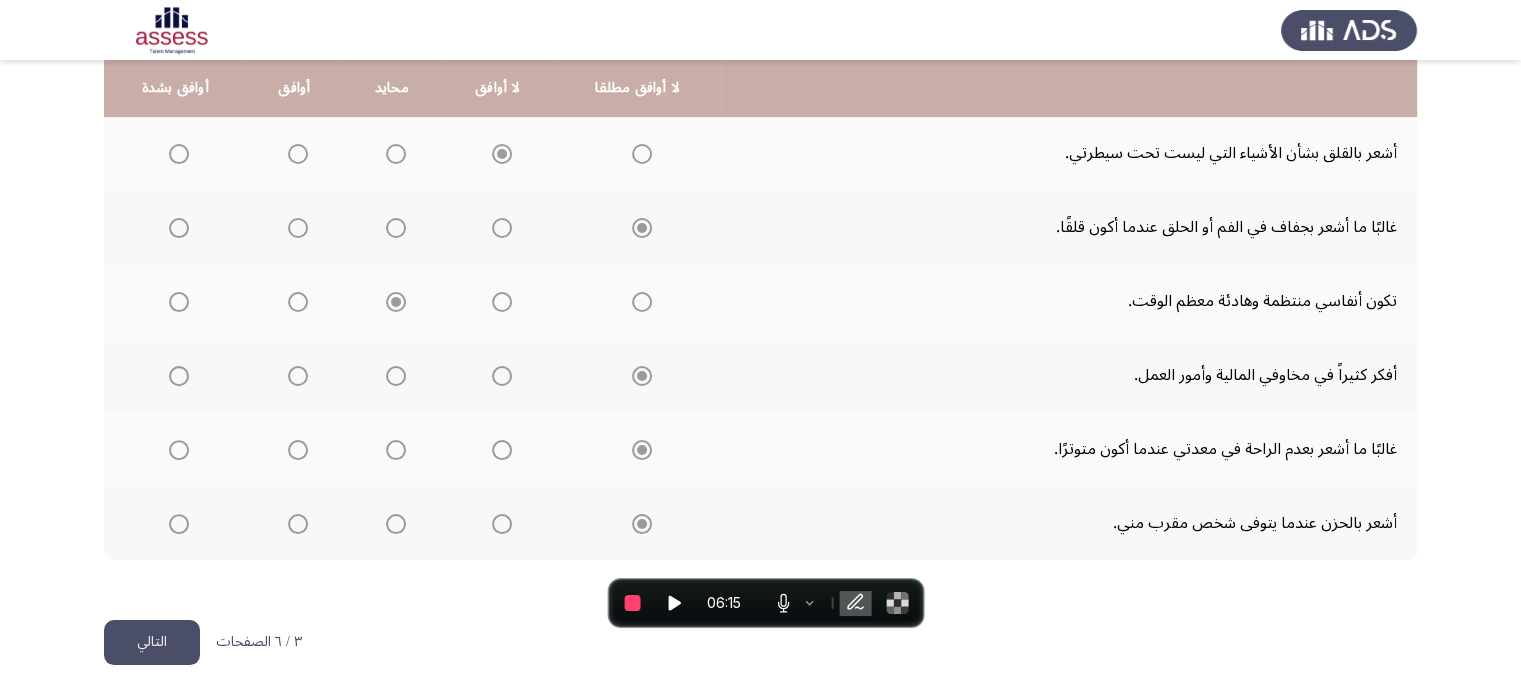 click on "التالي" 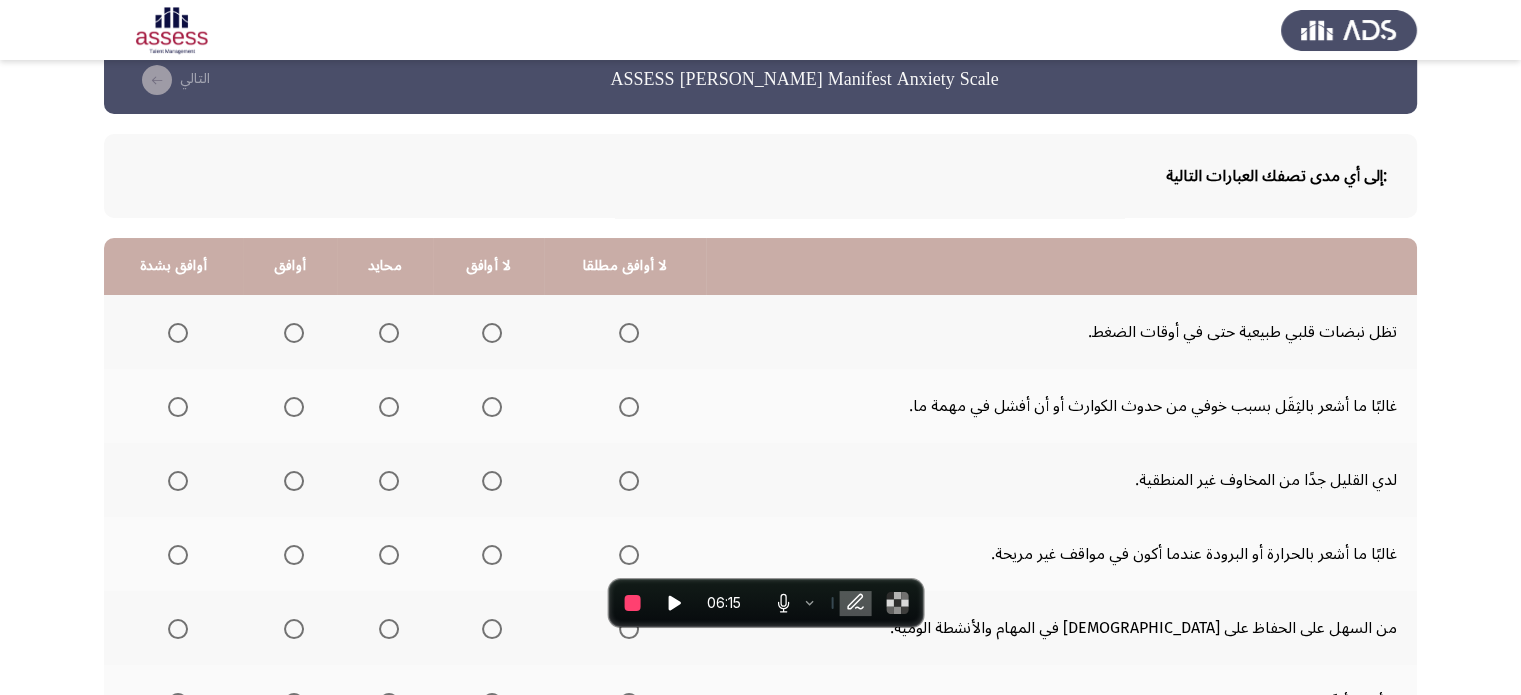scroll, scrollTop: 38, scrollLeft: 0, axis: vertical 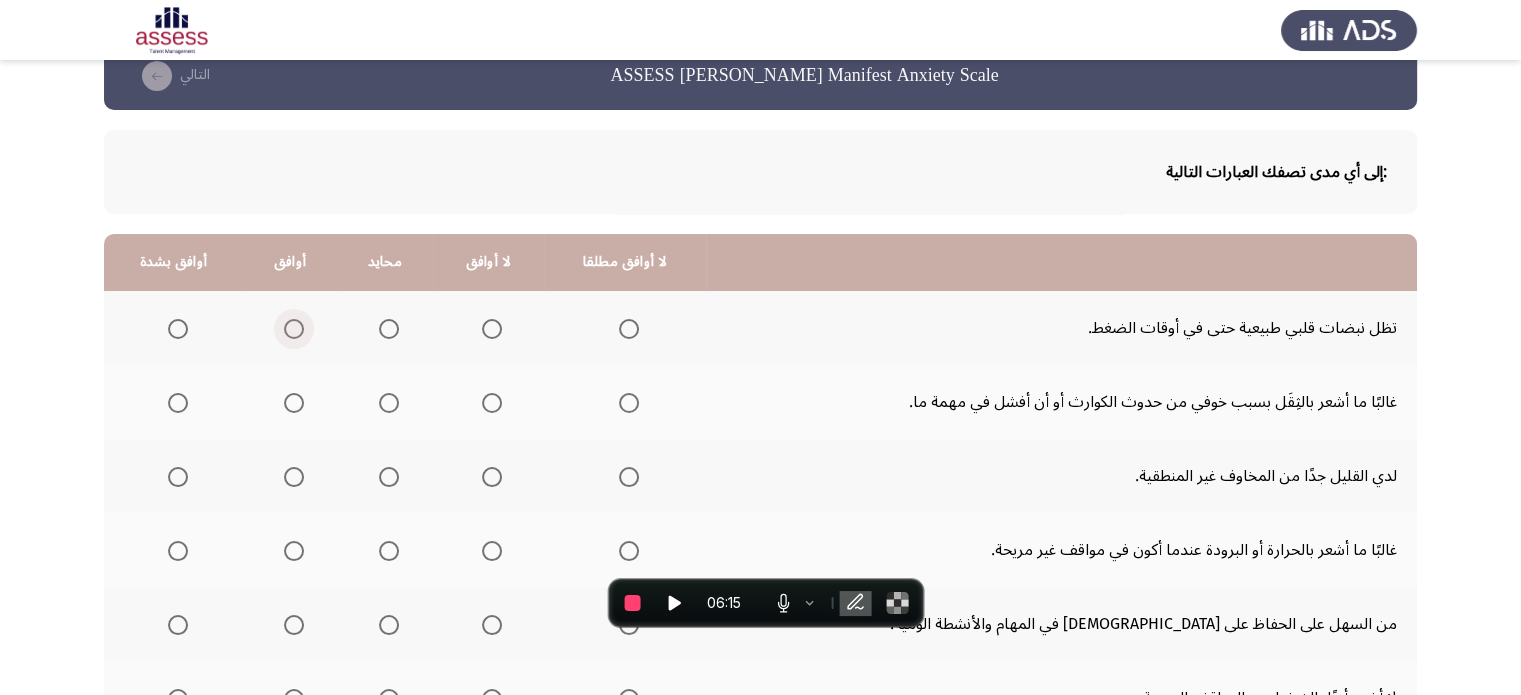 click at bounding box center (294, 329) 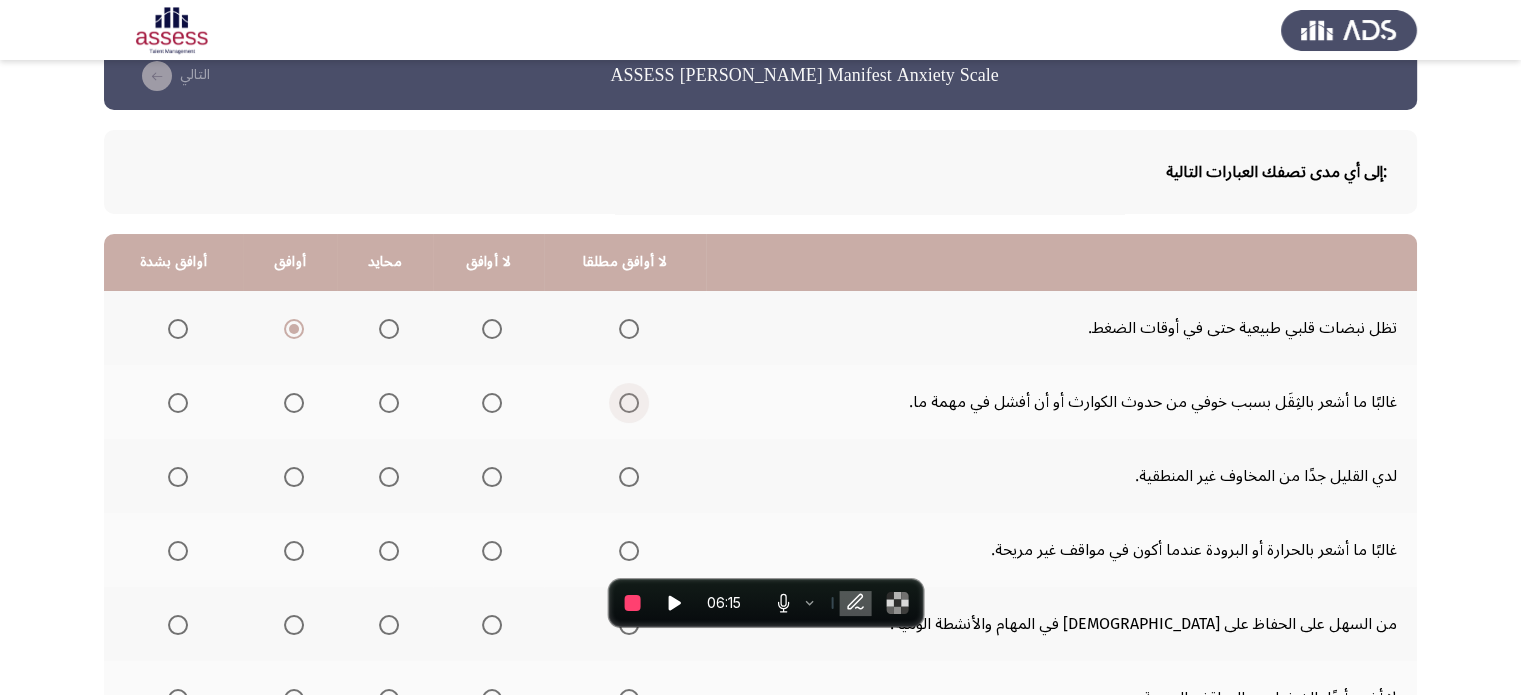 click at bounding box center (629, 403) 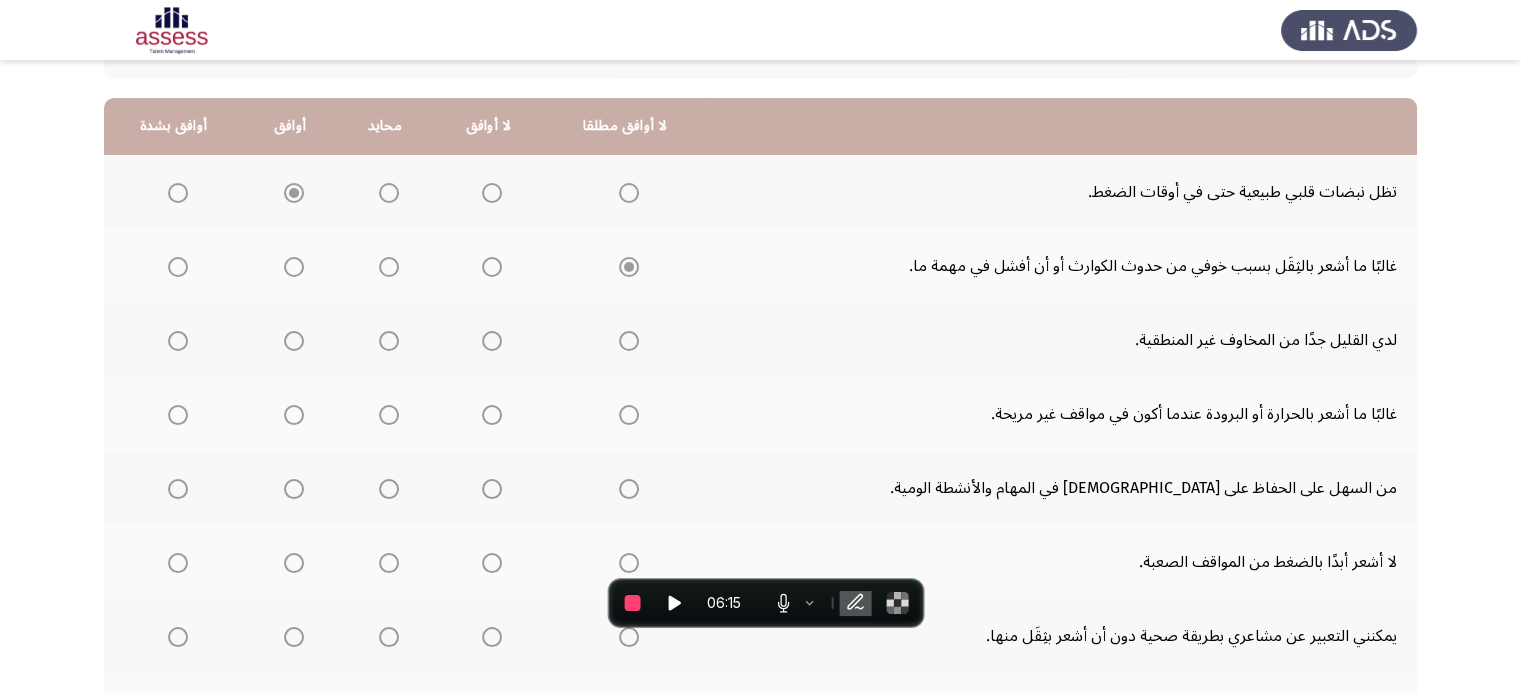 scroll, scrollTop: 175, scrollLeft: 0, axis: vertical 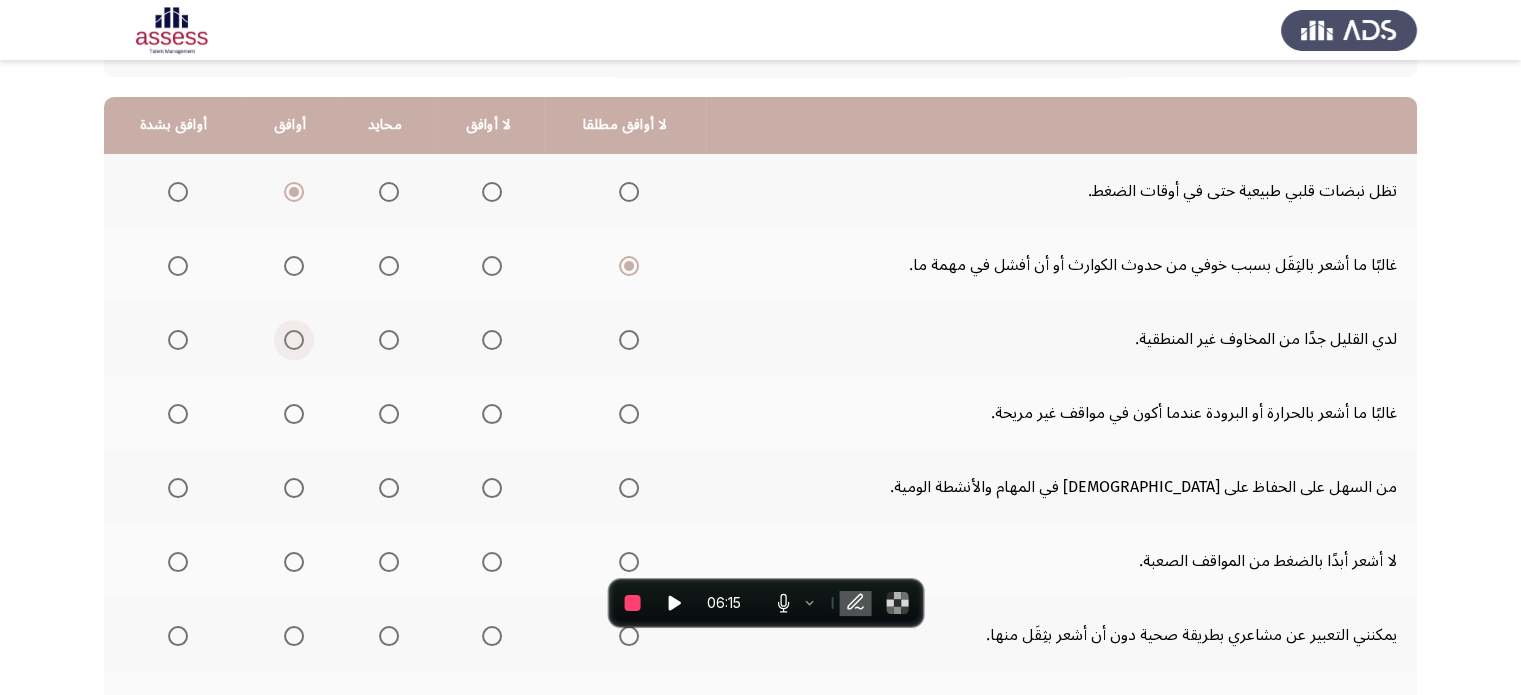 click at bounding box center [294, 340] 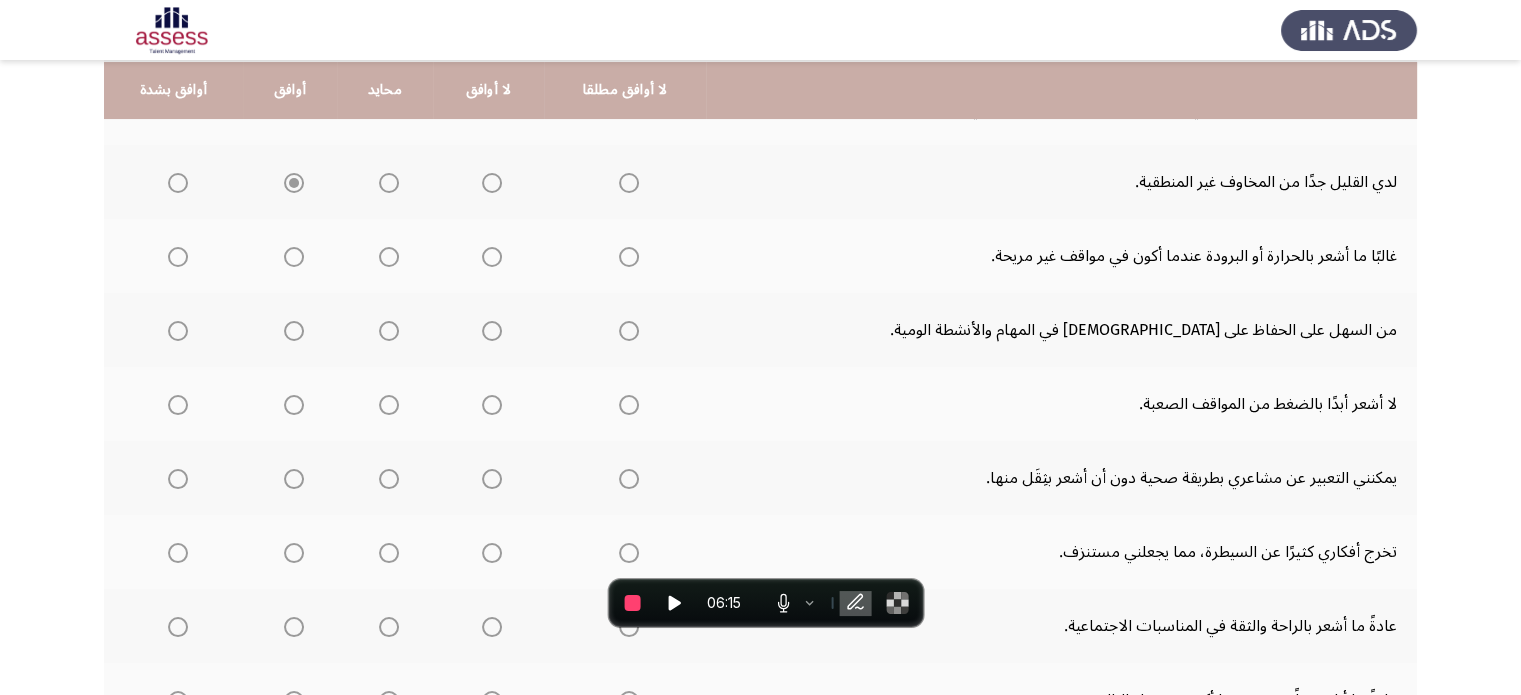 scroll, scrollTop: 334, scrollLeft: 0, axis: vertical 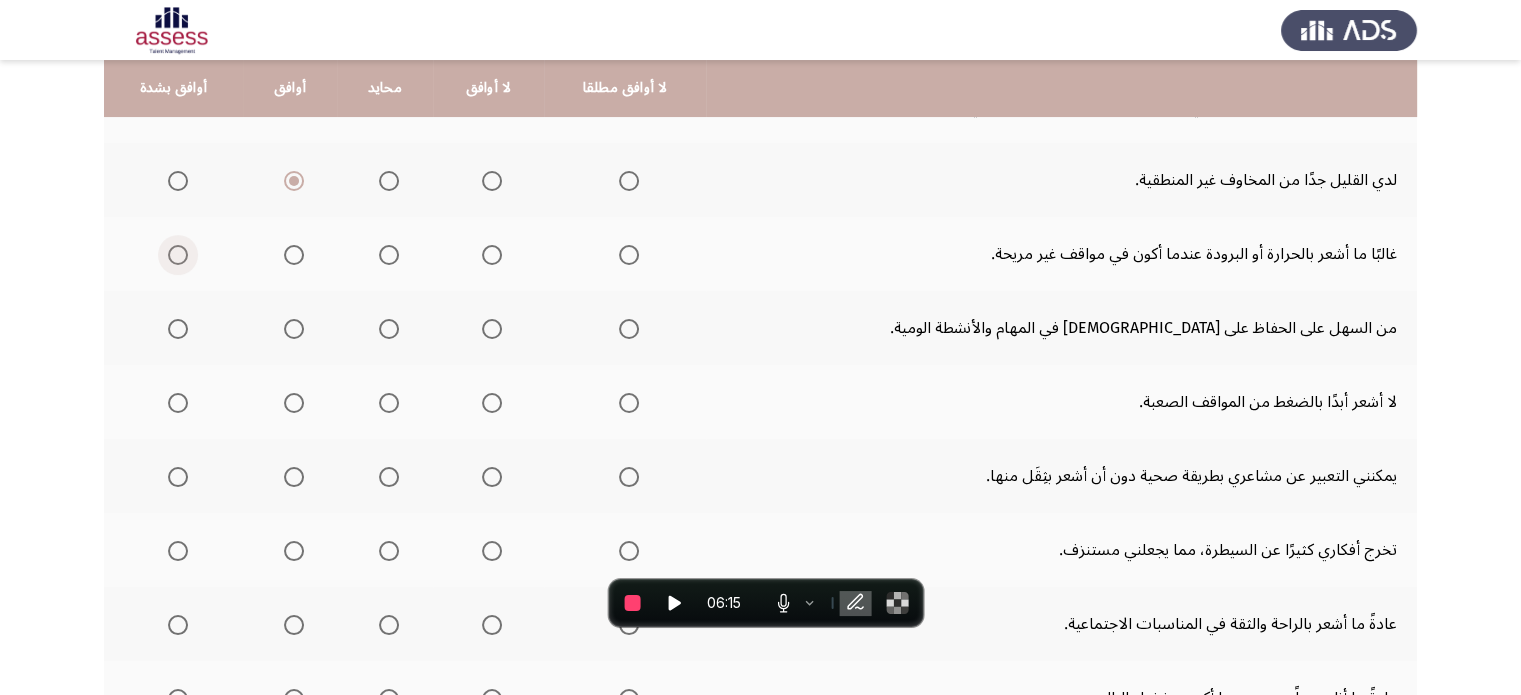 click at bounding box center (178, 255) 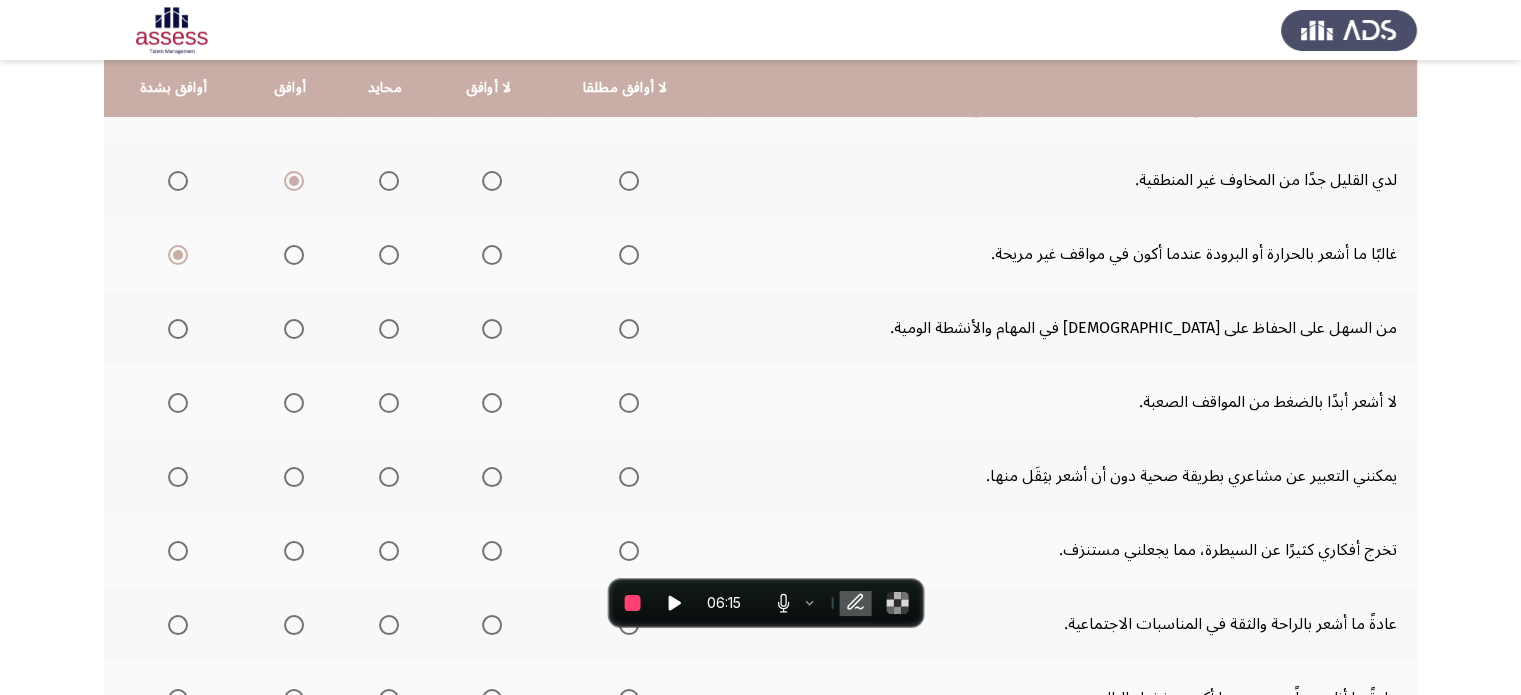 click at bounding box center [629, 329] 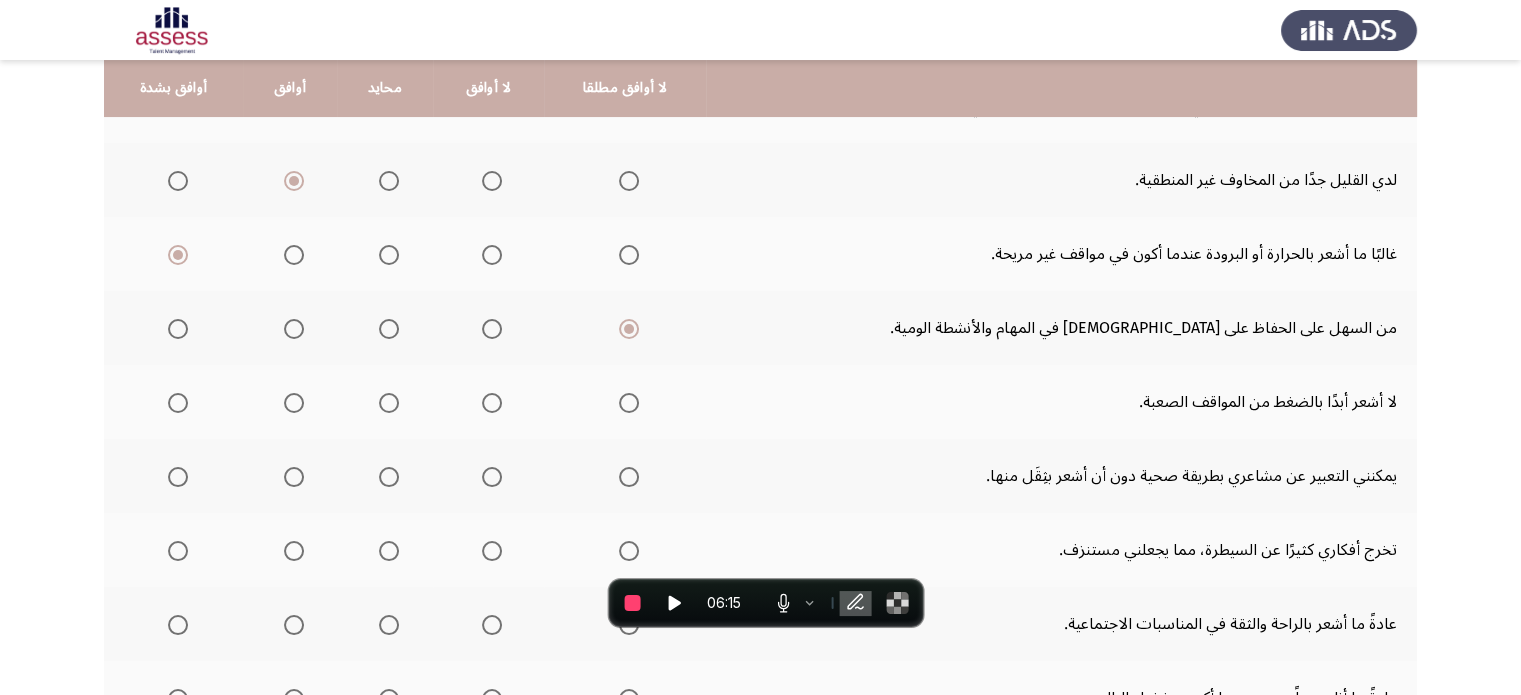 click at bounding box center [178, 329] 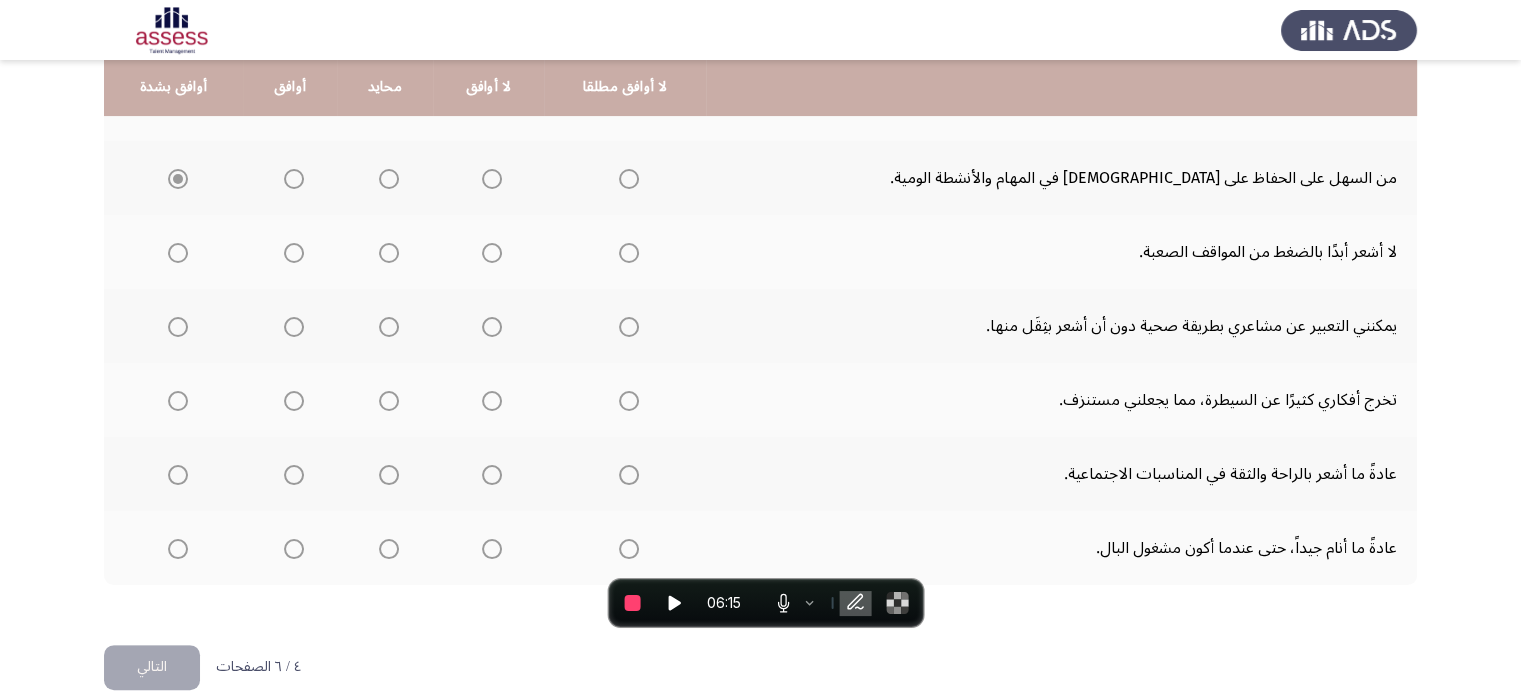 scroll, scrollTop: 486, scrollLeft: 0, axis: vertical 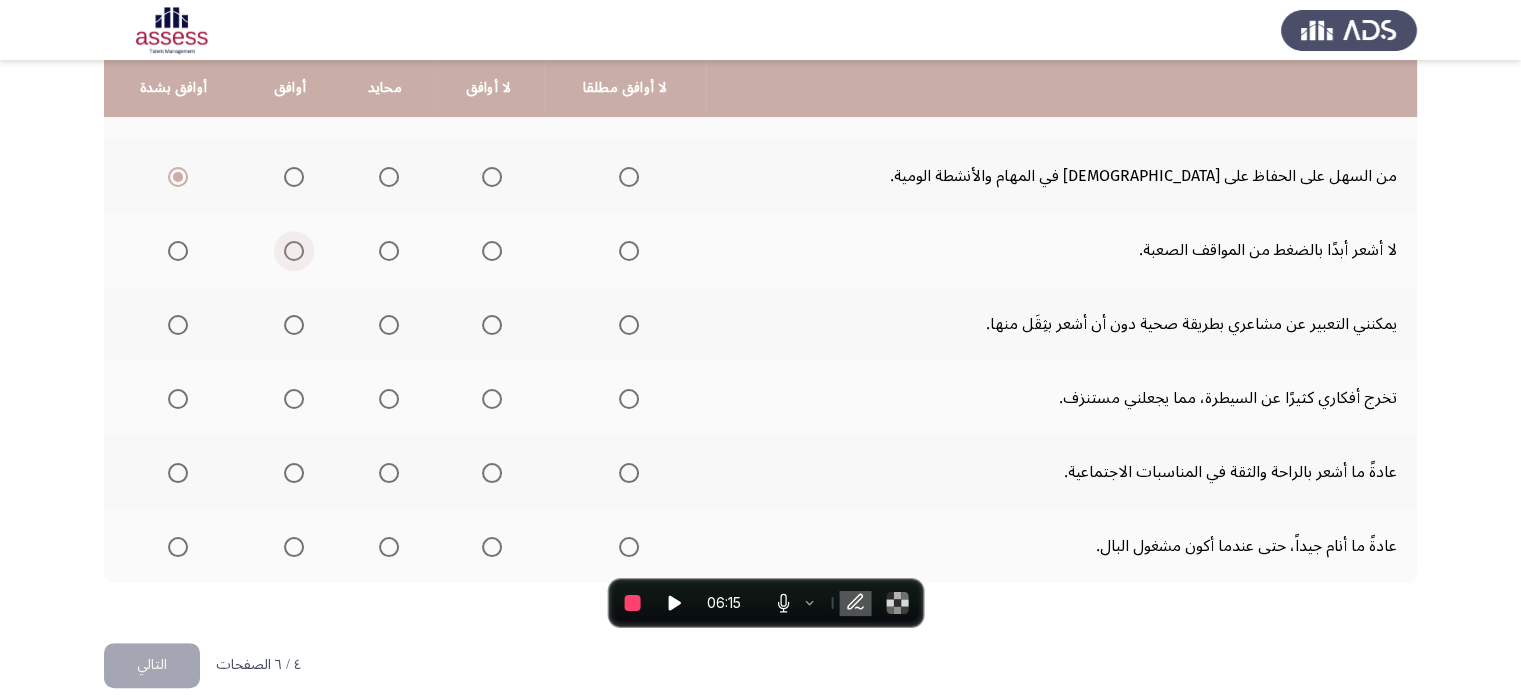 click at bounding box center [294, 251] 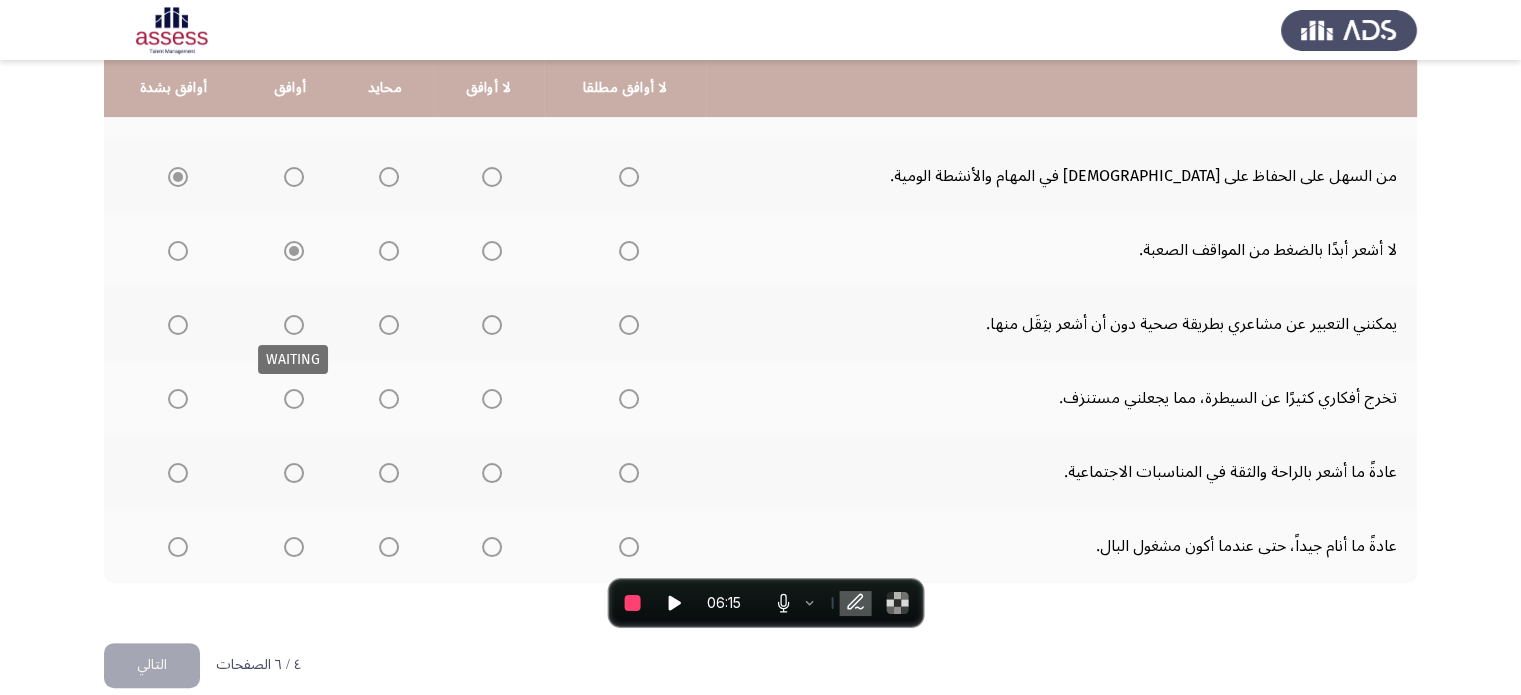 click at bounding box center [294, 325] 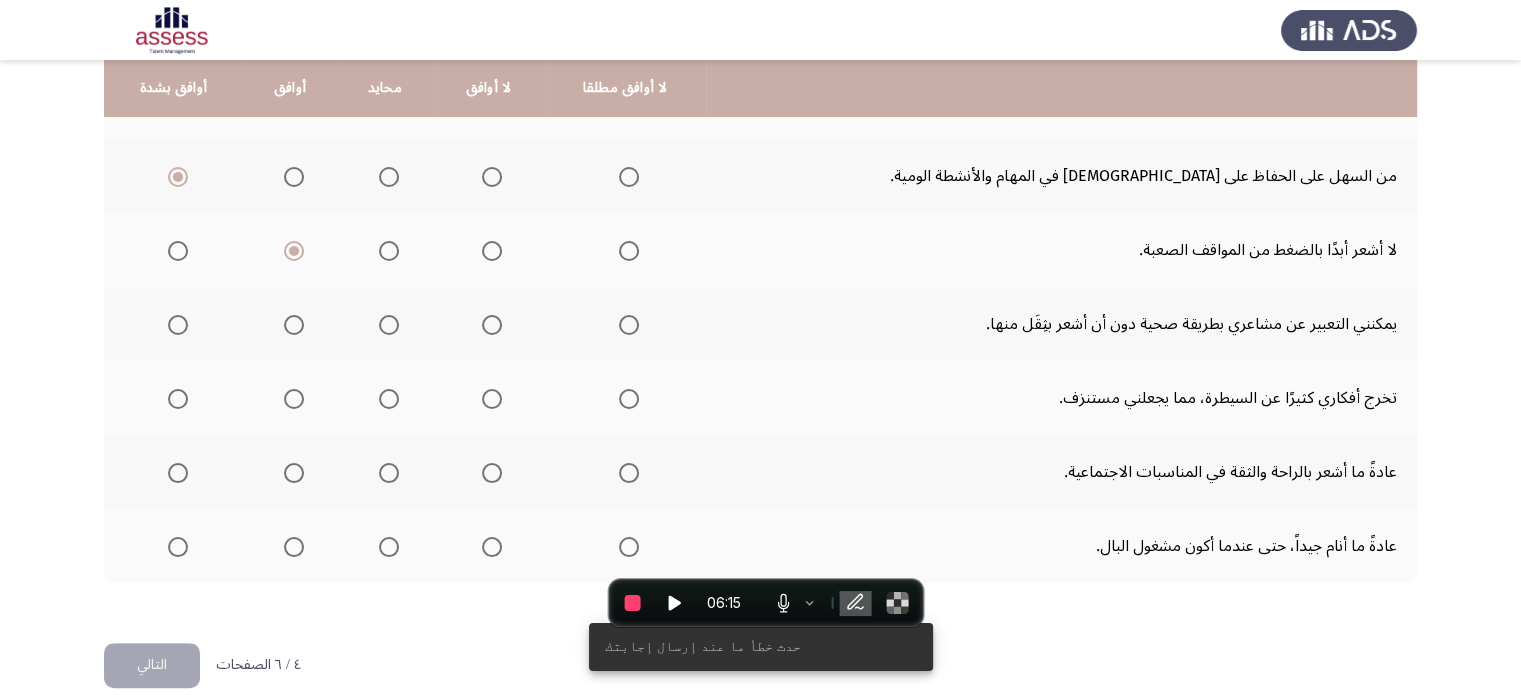 scroll, scrollTop: 509, scrollLeft: 0, axis: vertical 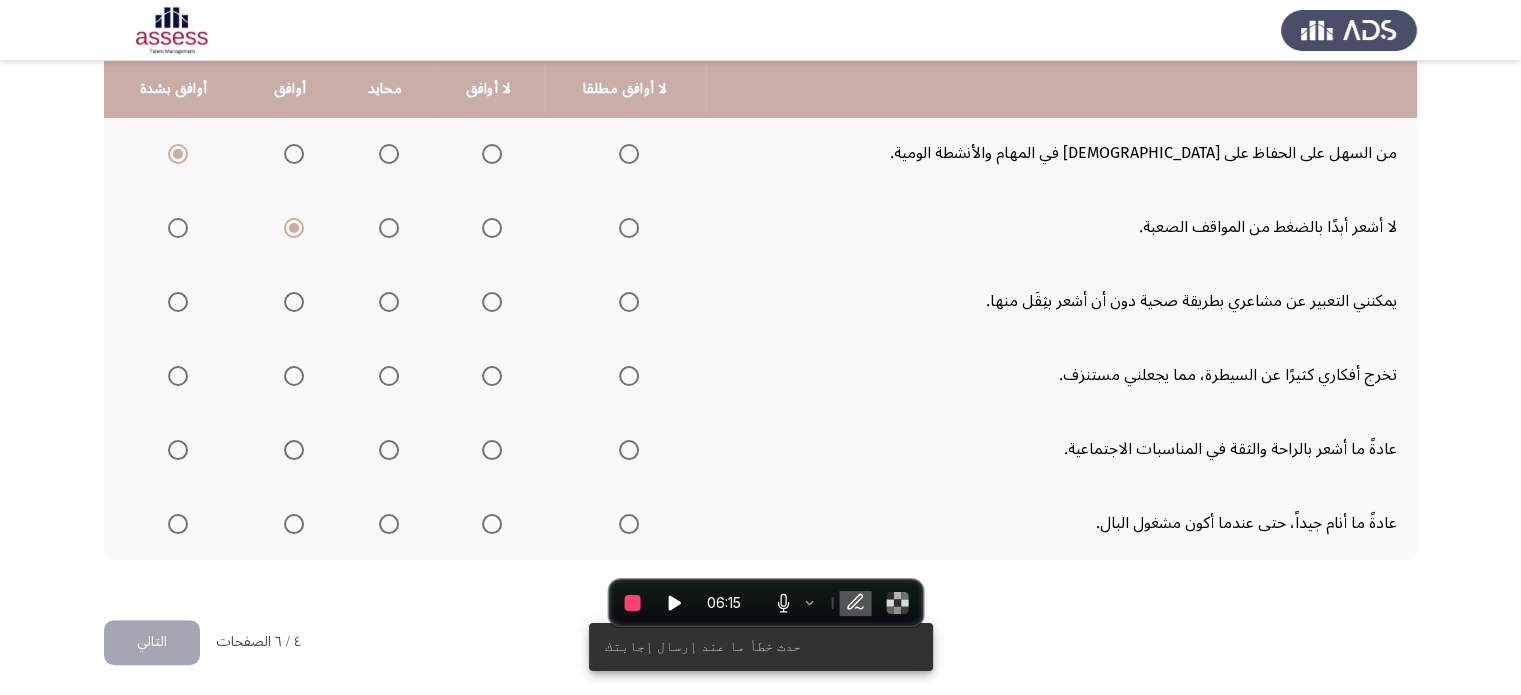 click at bounding box center [389, 302] 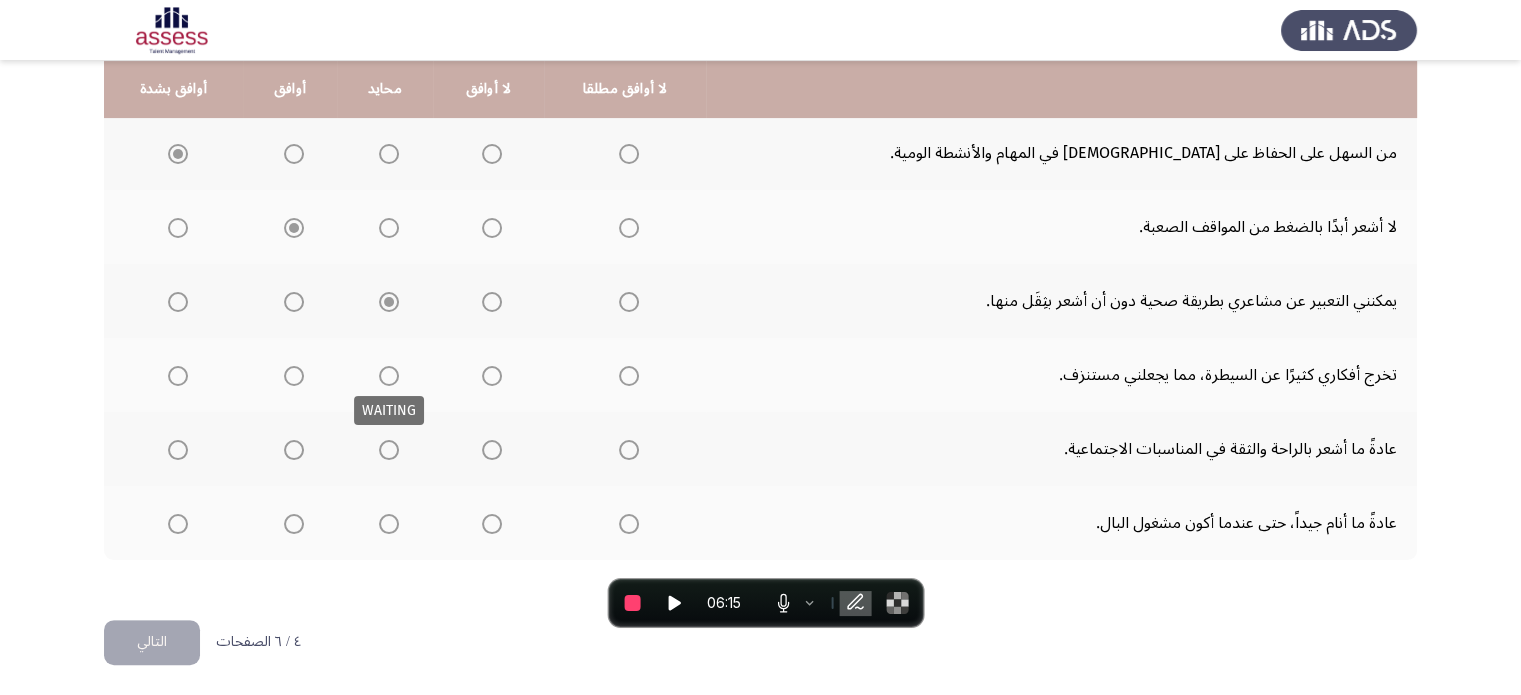 click at bounding box center (389, 376) 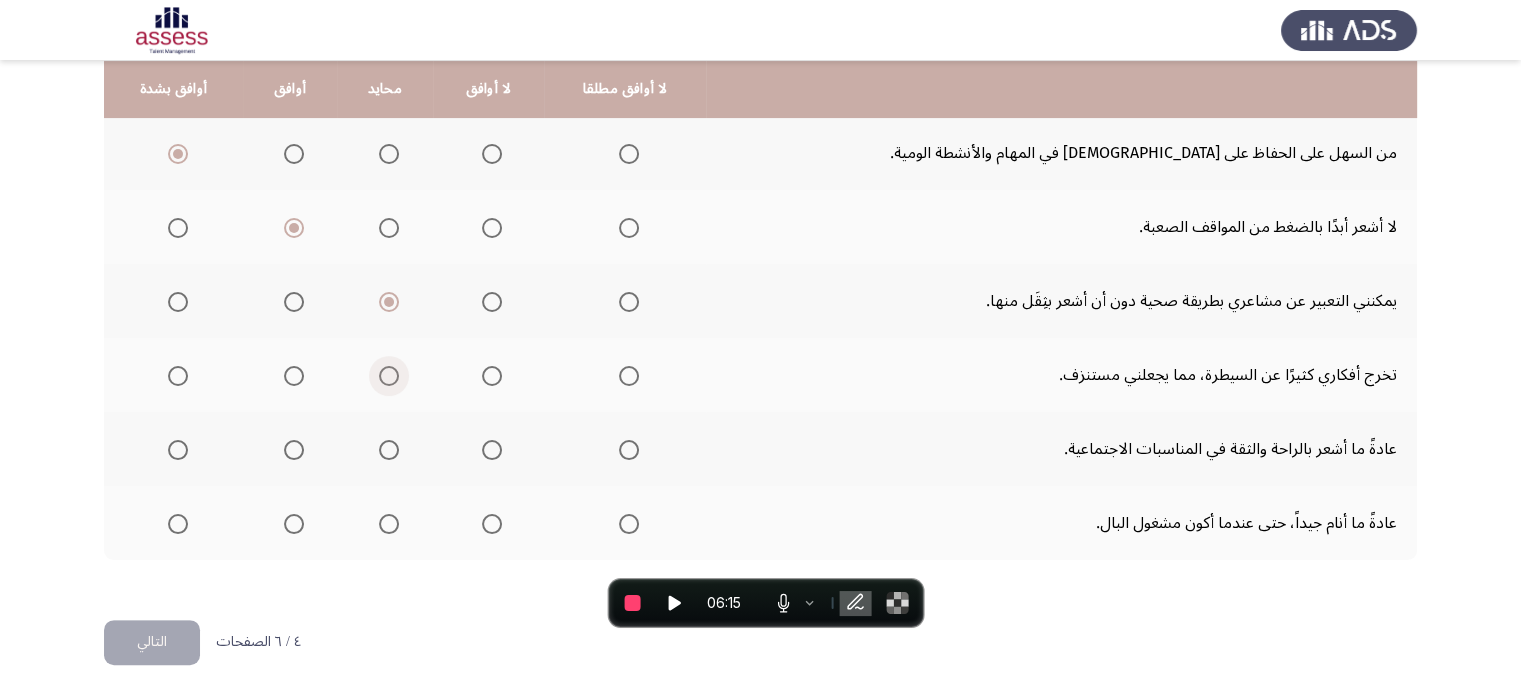 click at bounding box center (389, 376) 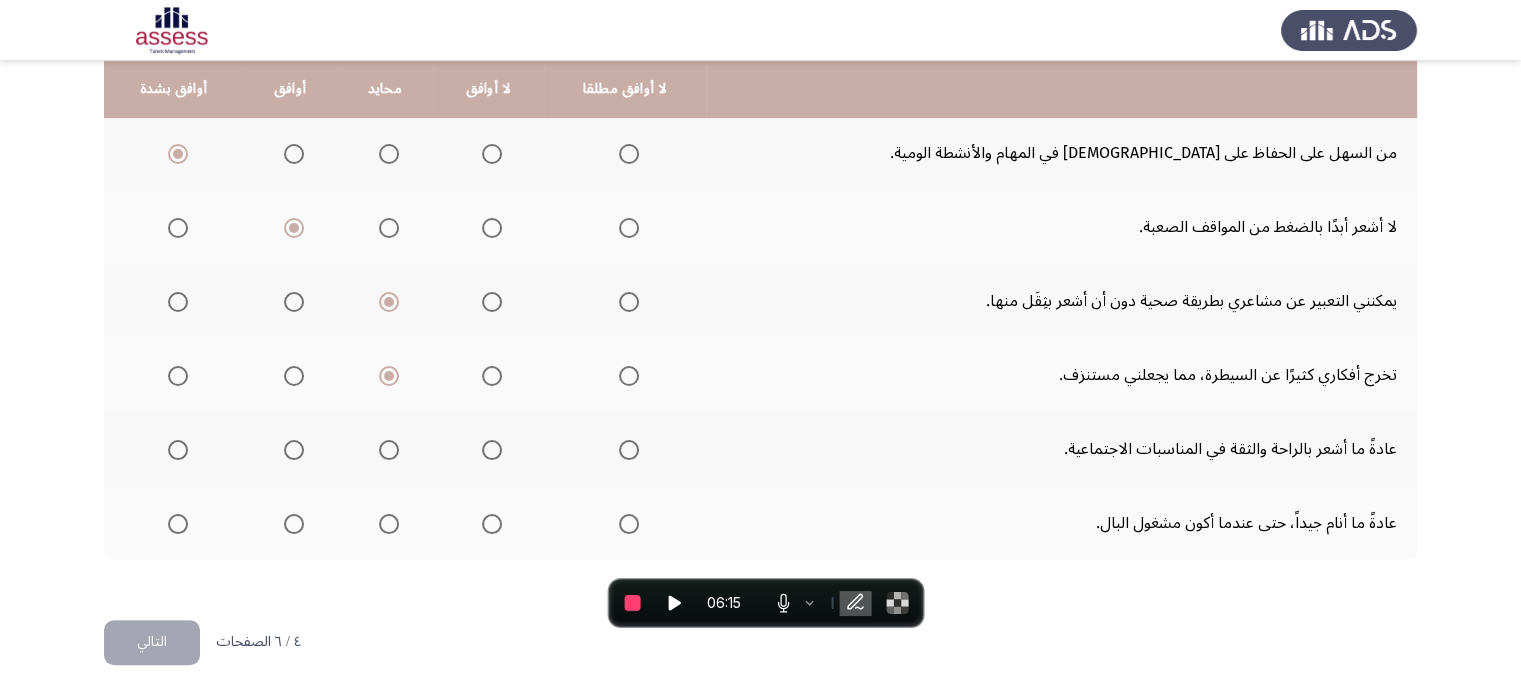 click at bounding box center (389, 450) 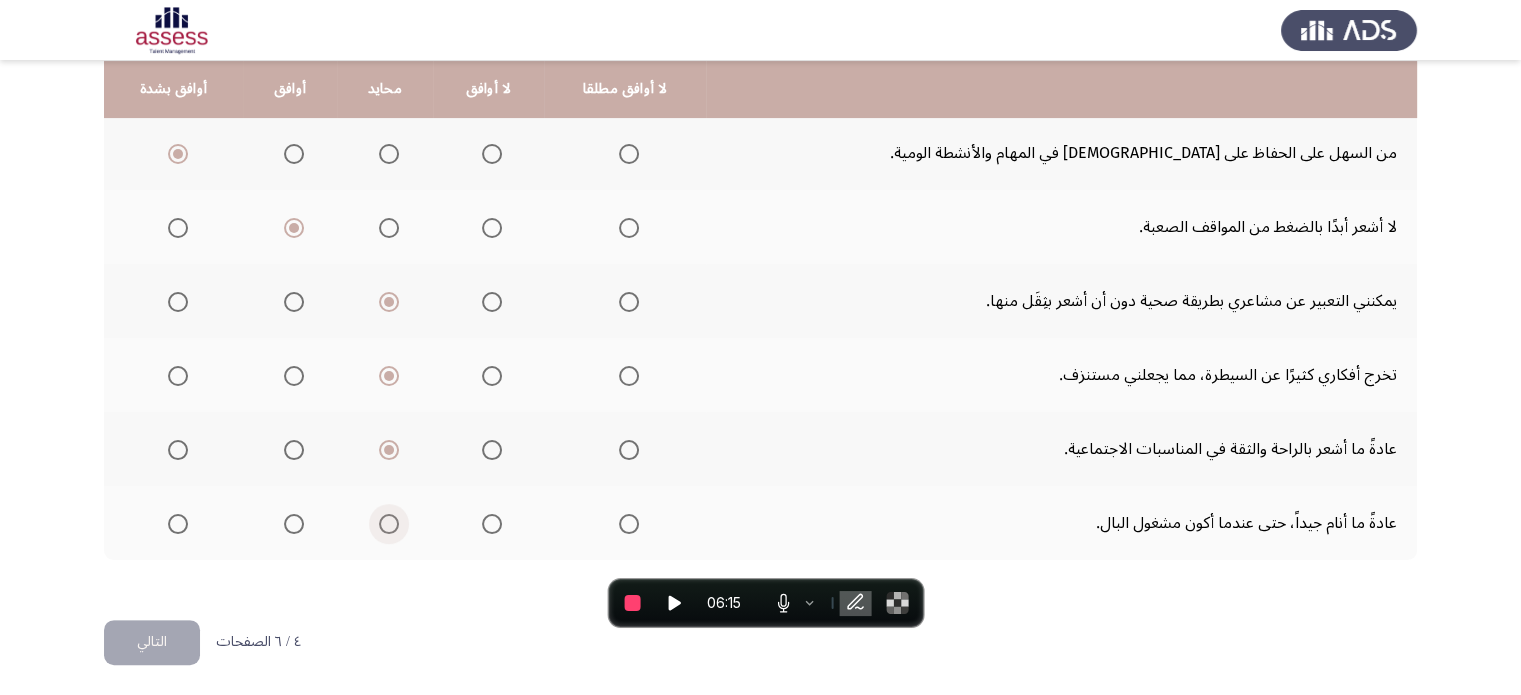 click at bounding box center [389, 524] 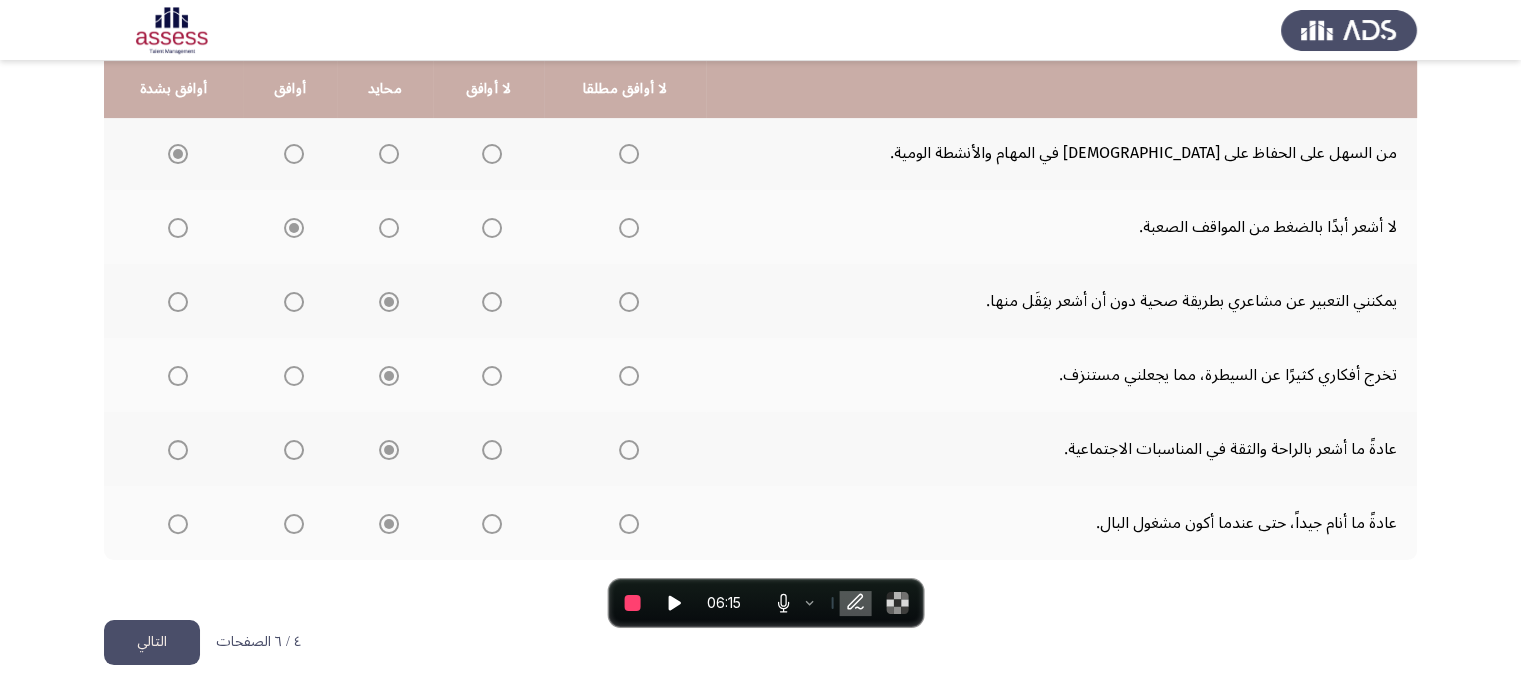 click on "التالي" 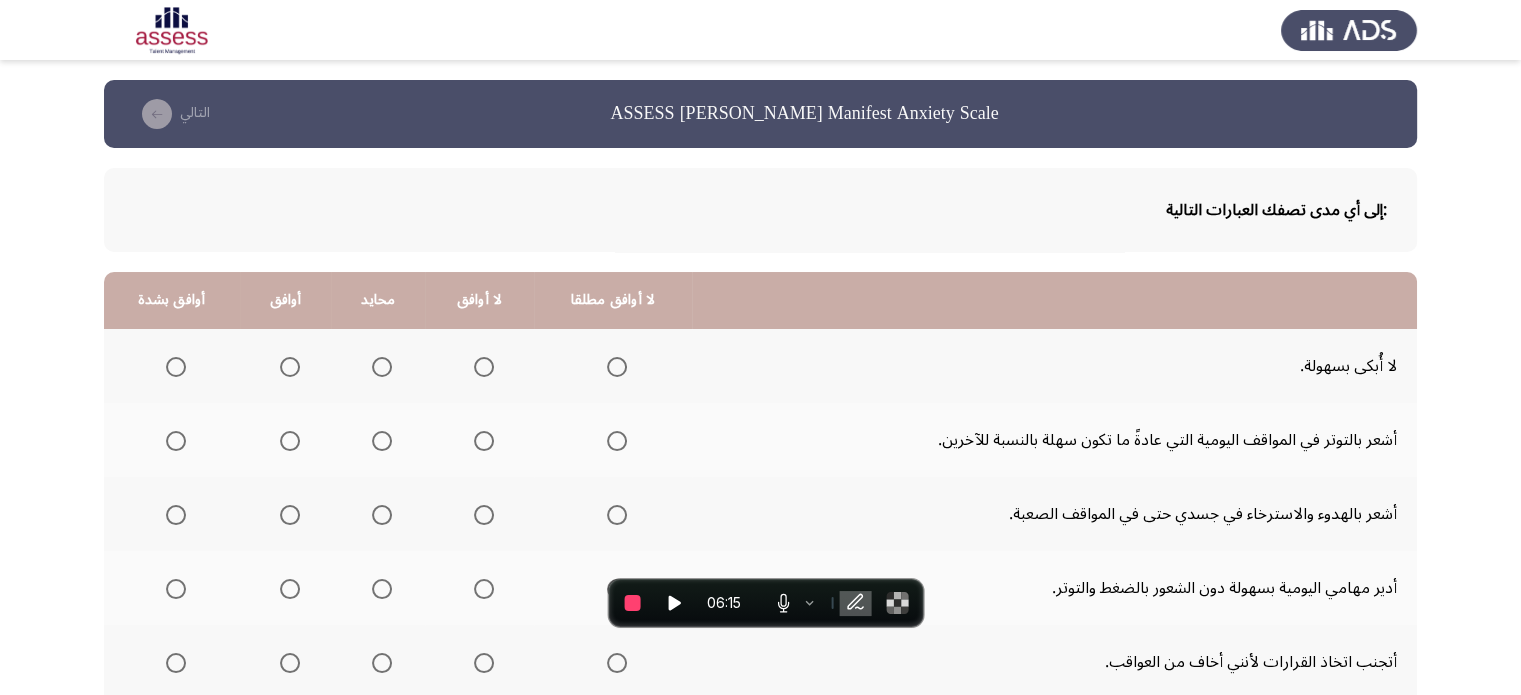 click at bounding box center (382, 367) 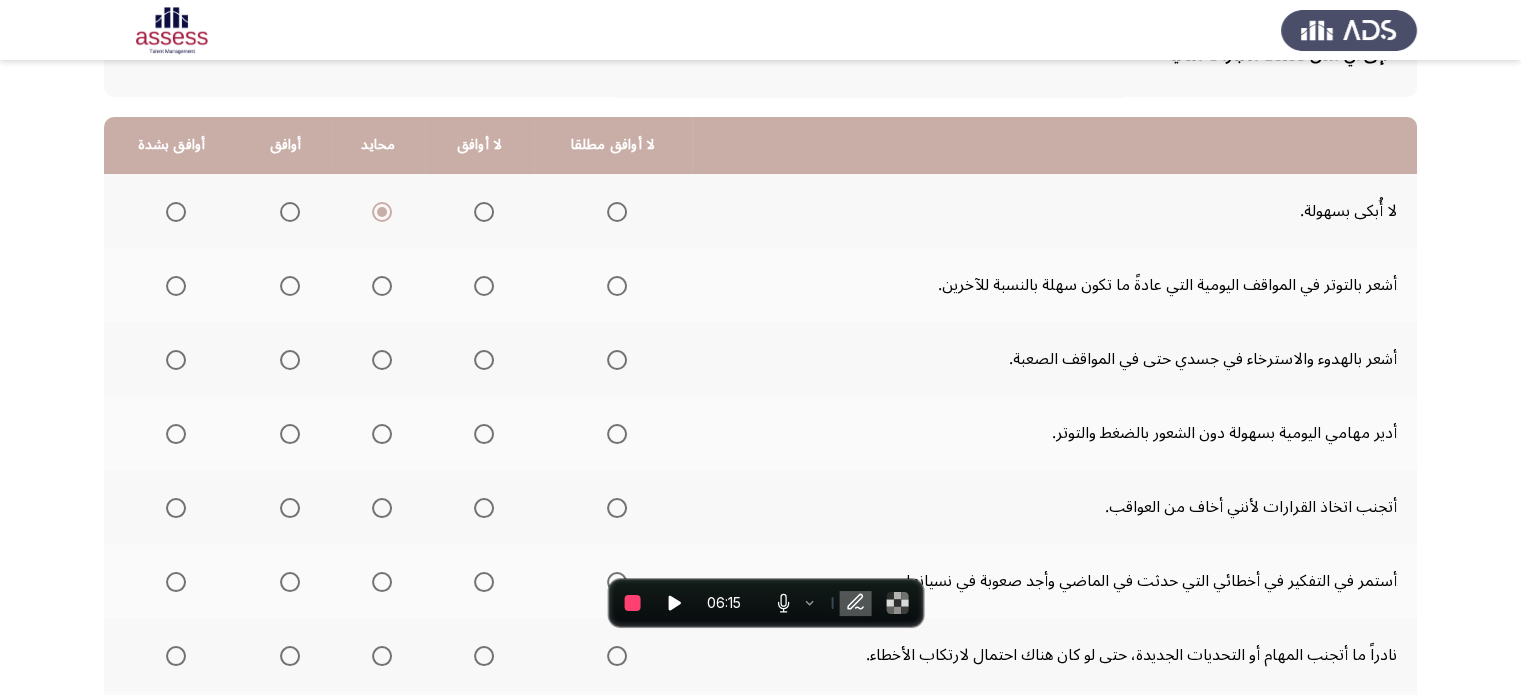 scroll, scrollTop: 160, scrollLeft: 0, axis: vertical 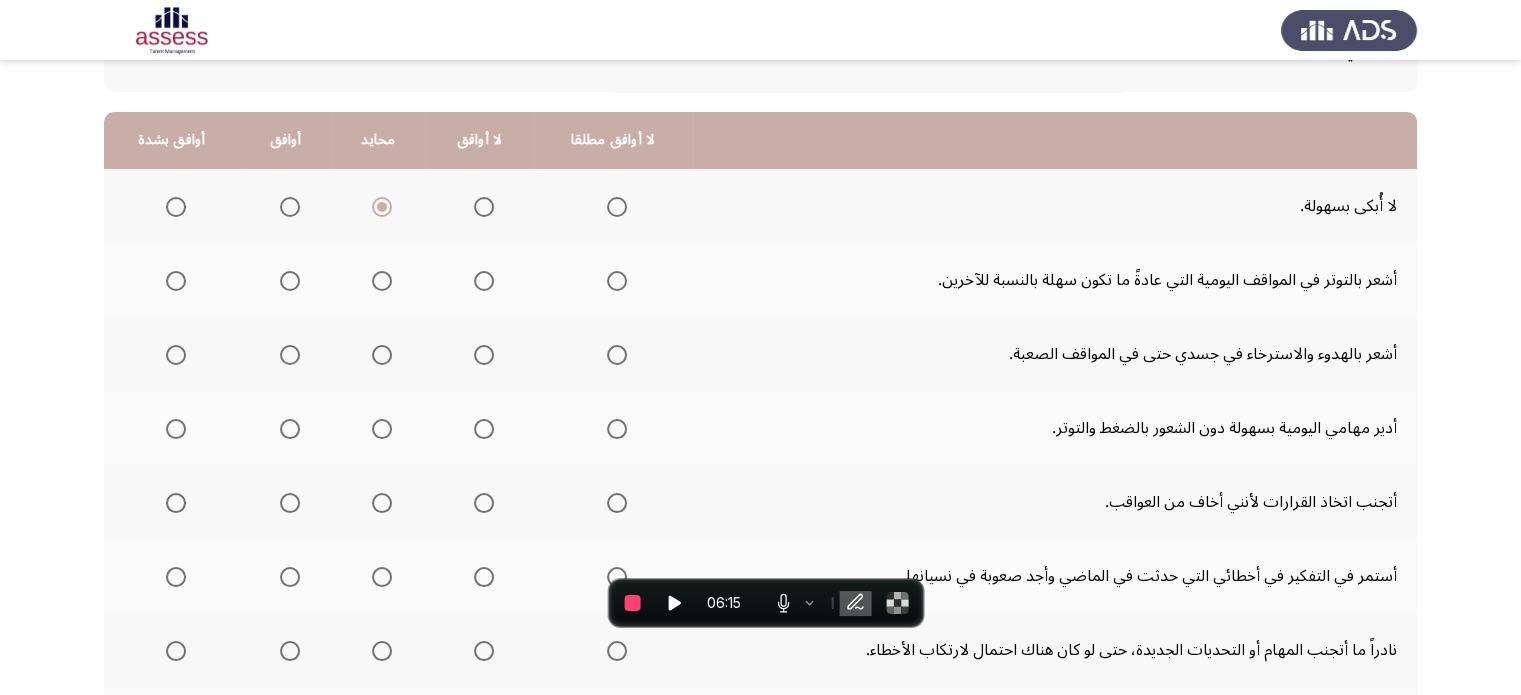 click at bounding box center [617, 281] 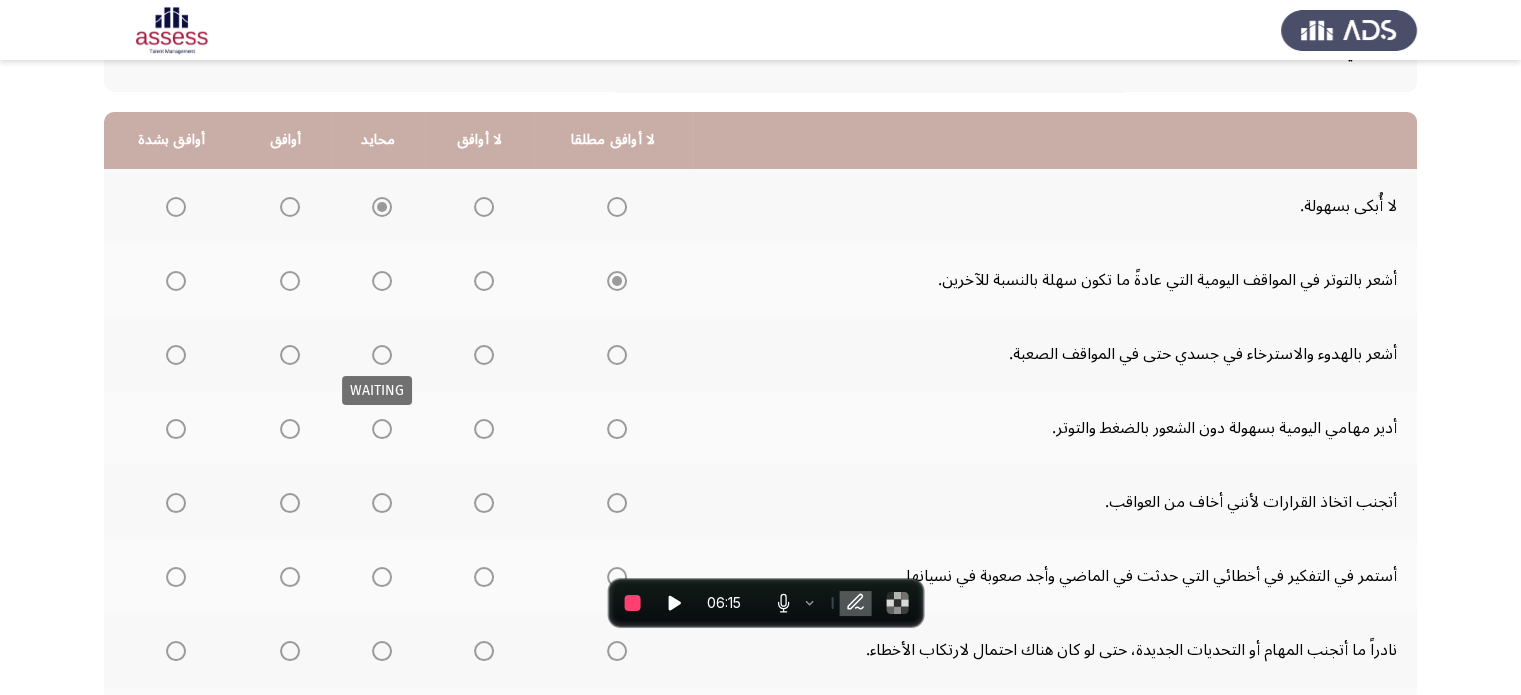 click at bounding box center [382, 355] 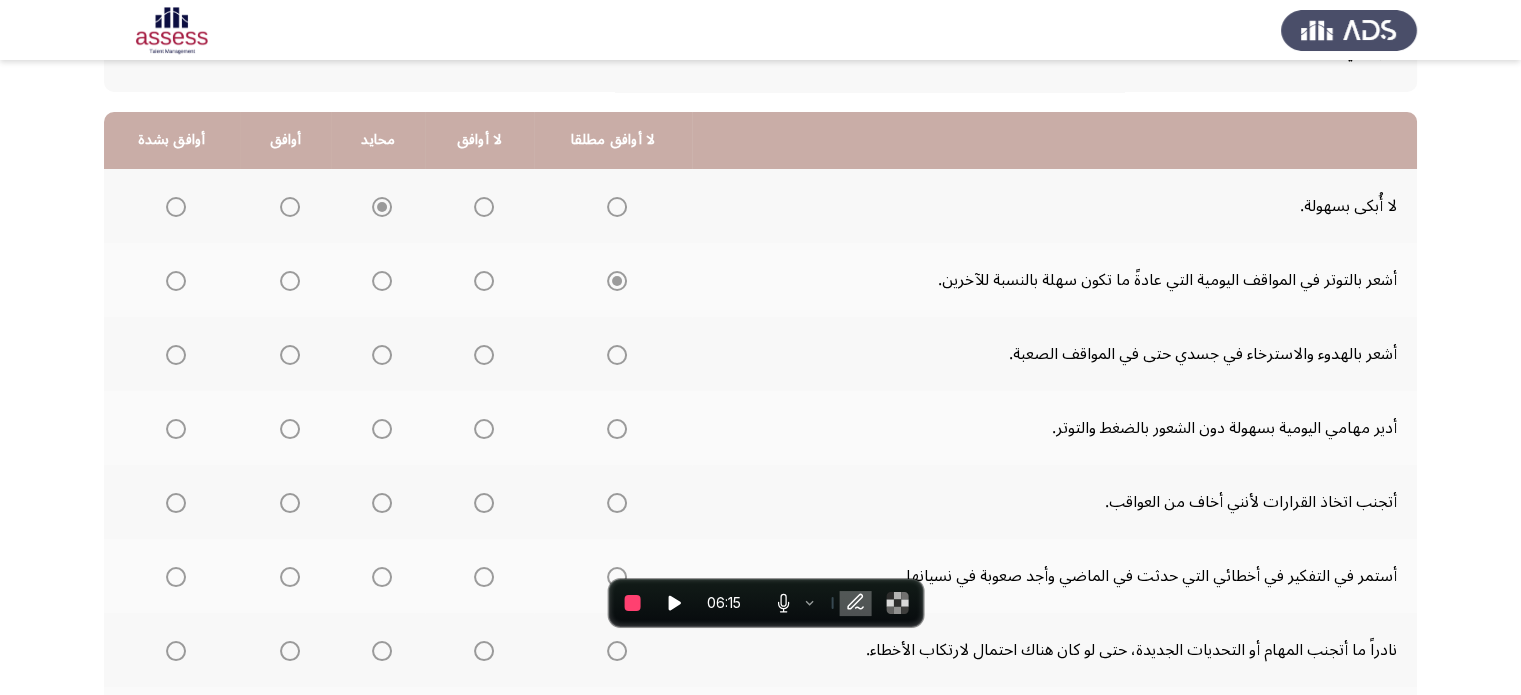 click at bounding box center (382, 355) 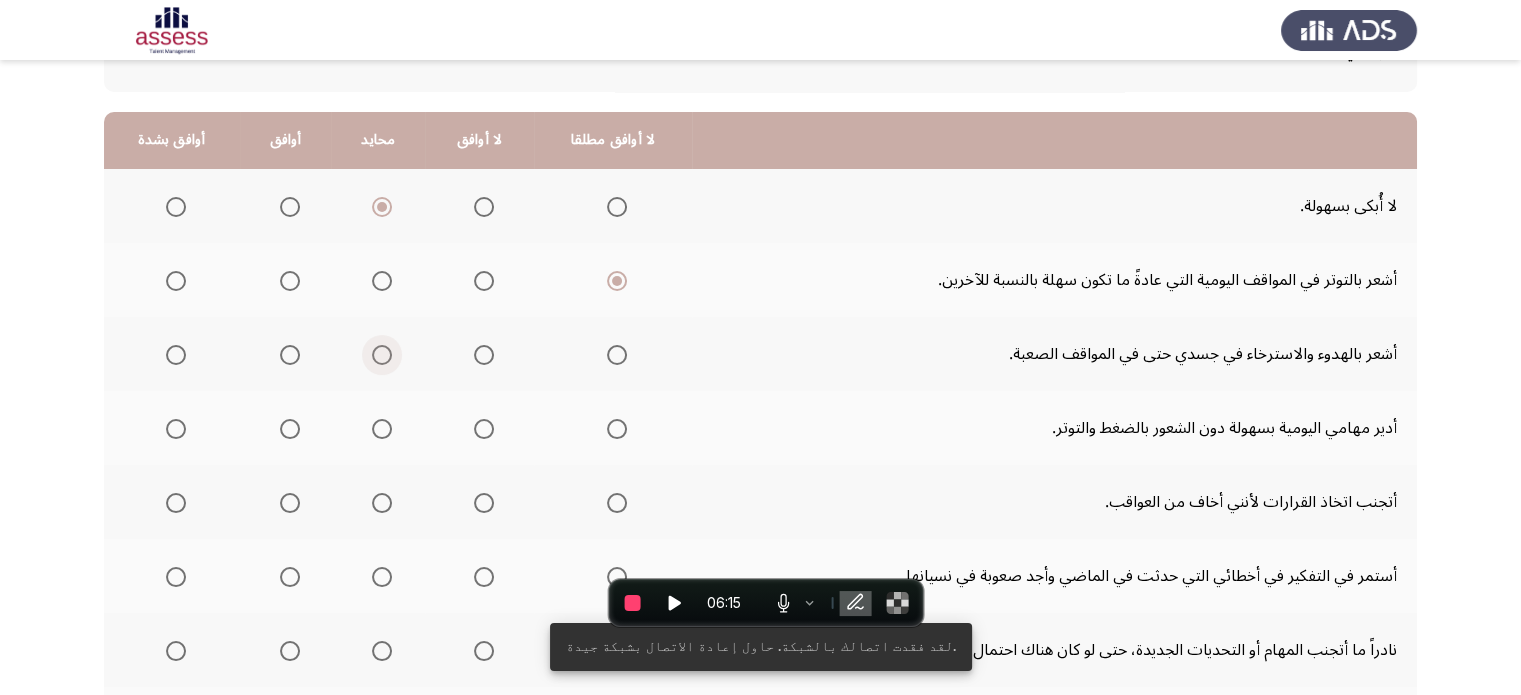 click at bounding box center [382, 355] 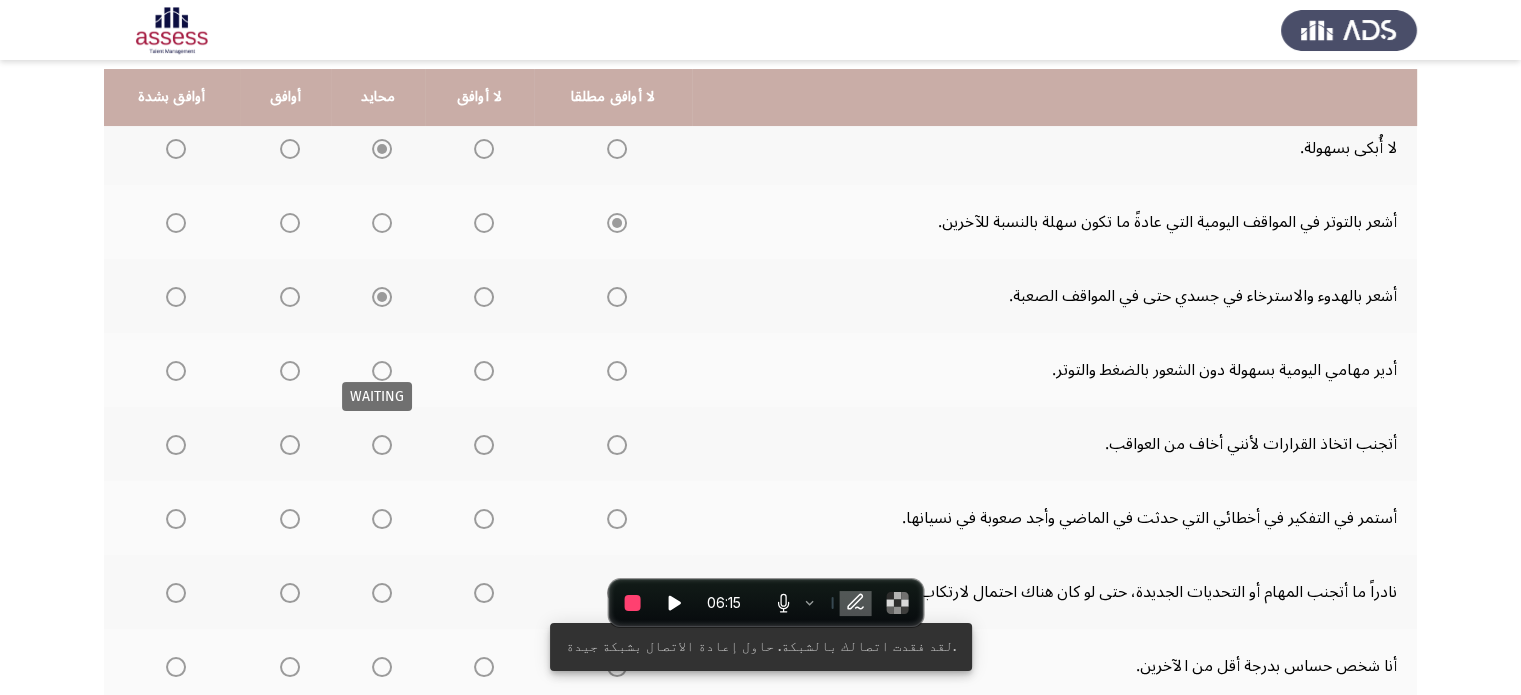 scroll, scrollTop: 230, scrollLeft: 0, axis: vertical 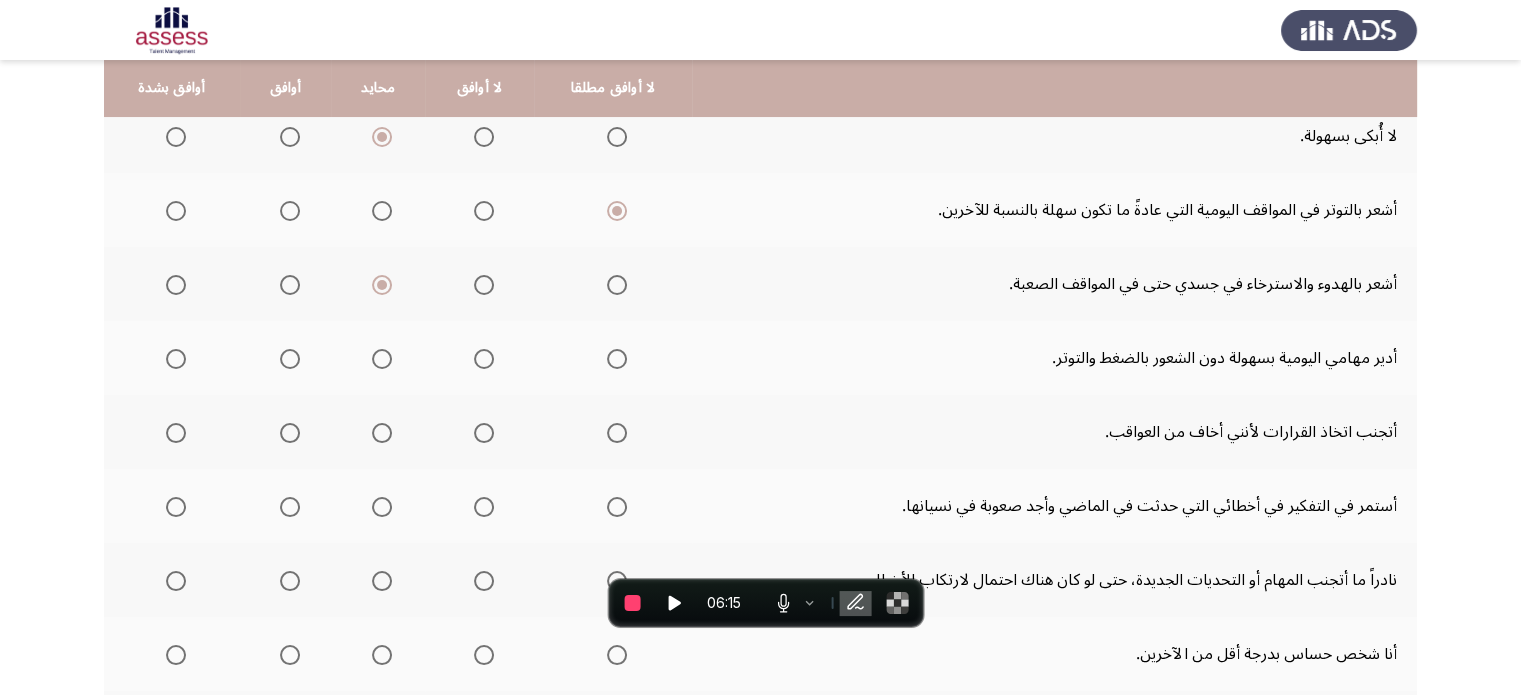 click at bounding box center [484, 359] 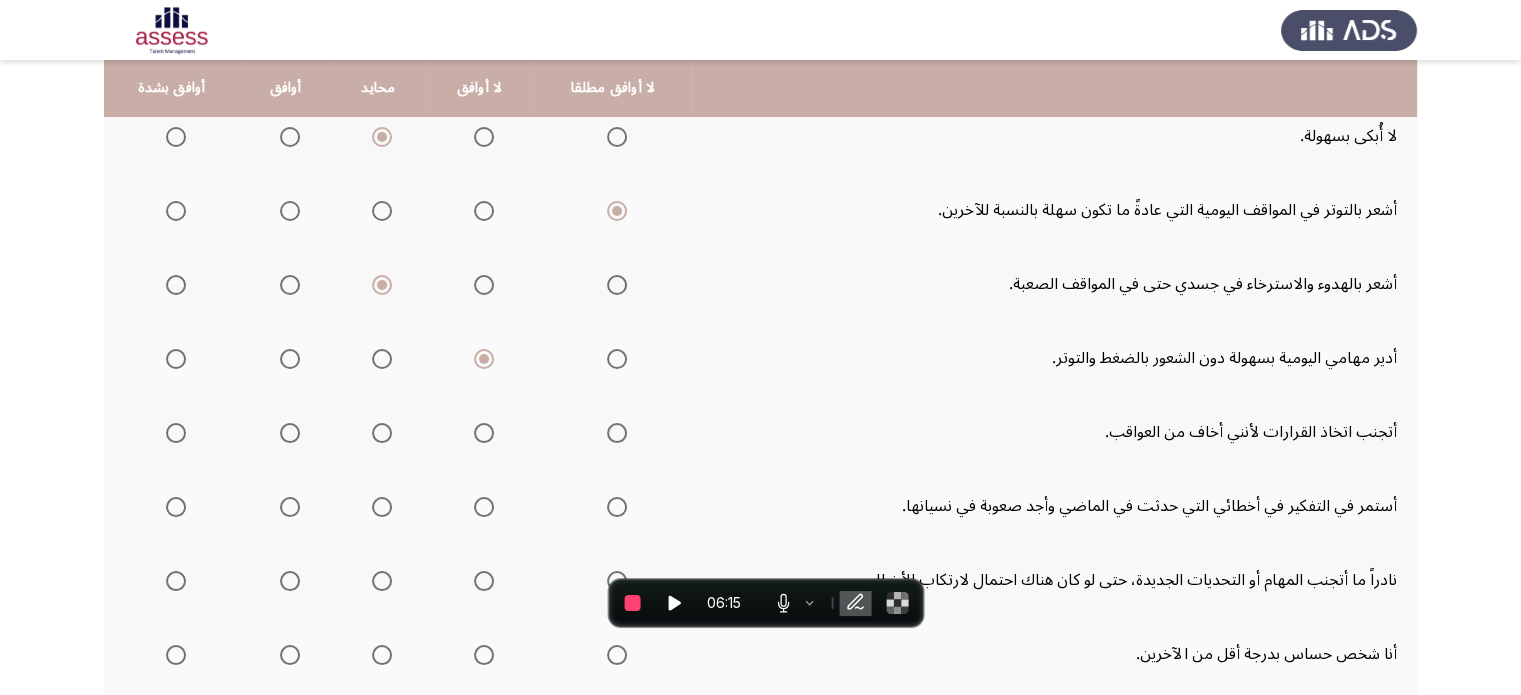 scroll, scrollTop: 287, scrollLeft: 0, axis: vertical 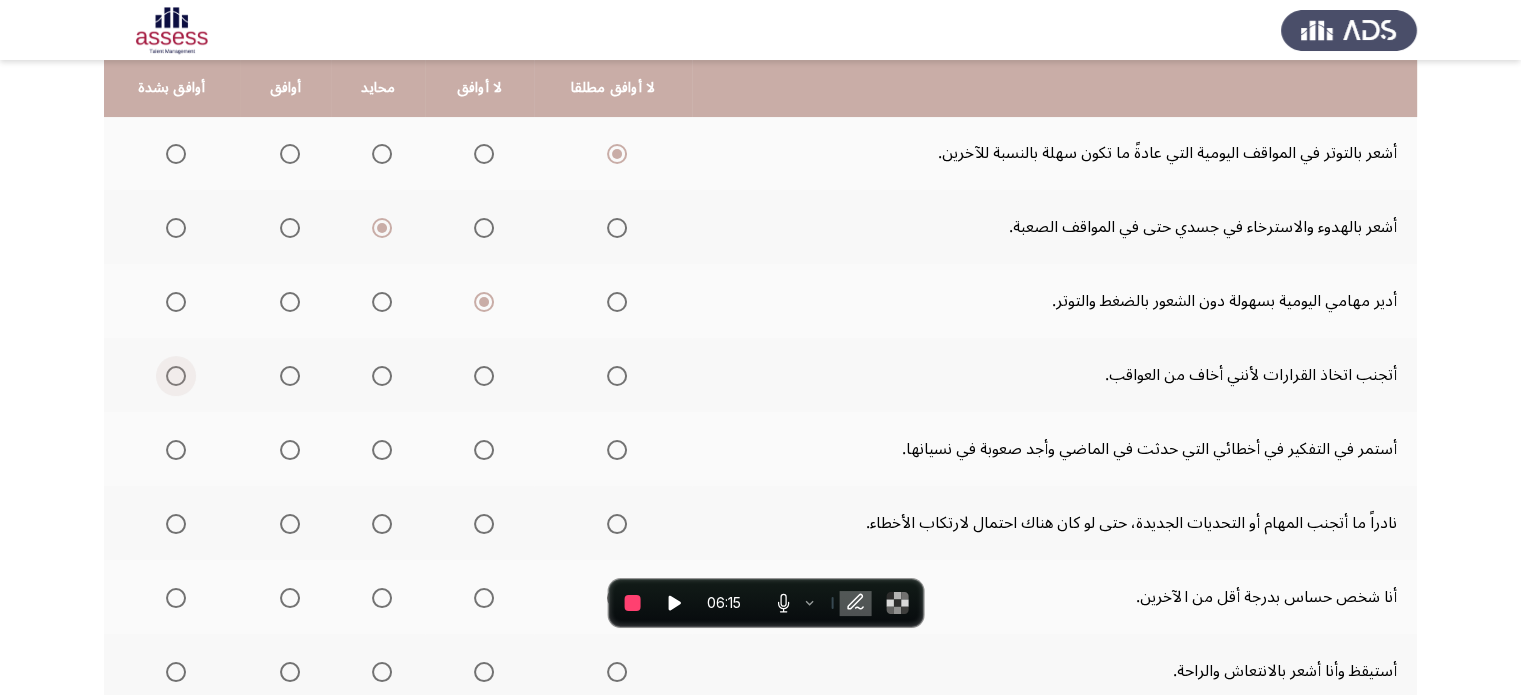 click at bounding box center (176, 376) 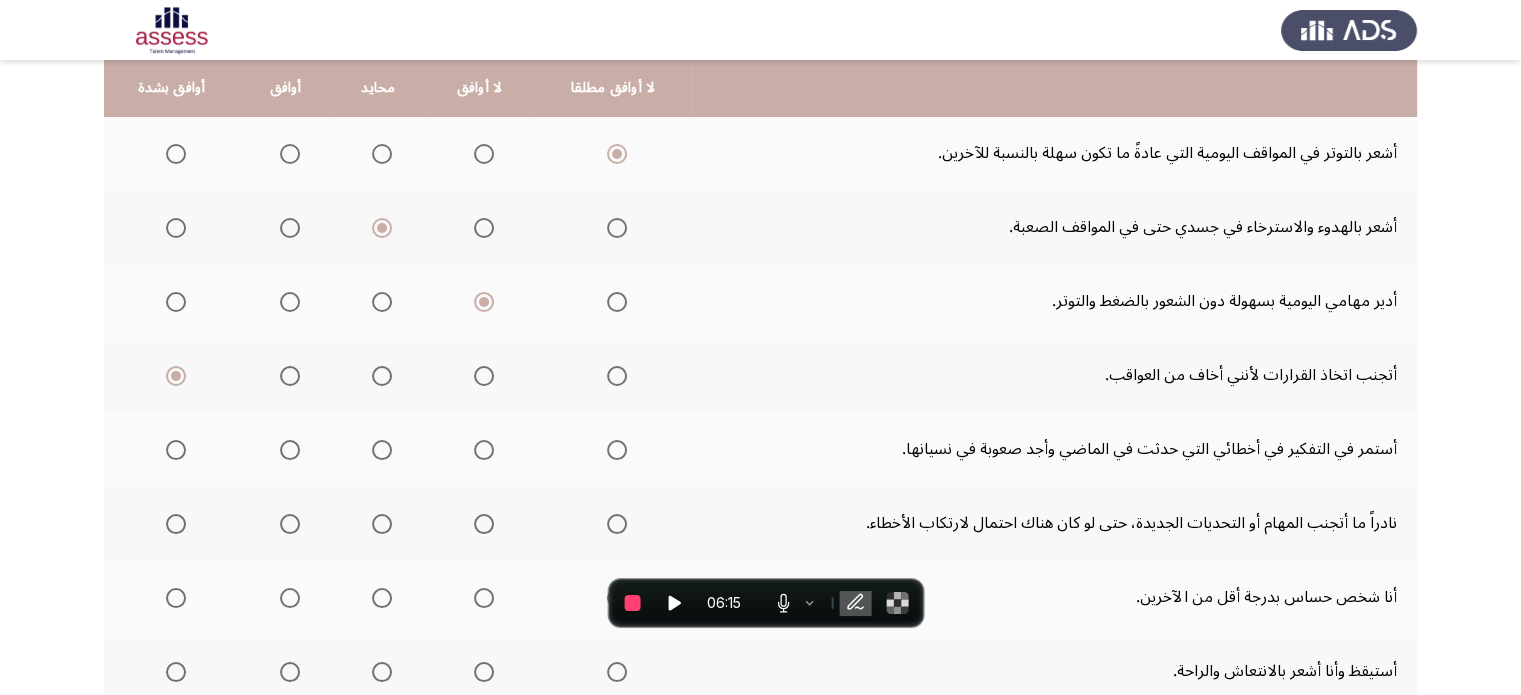 click at bounding box center (617, 376) 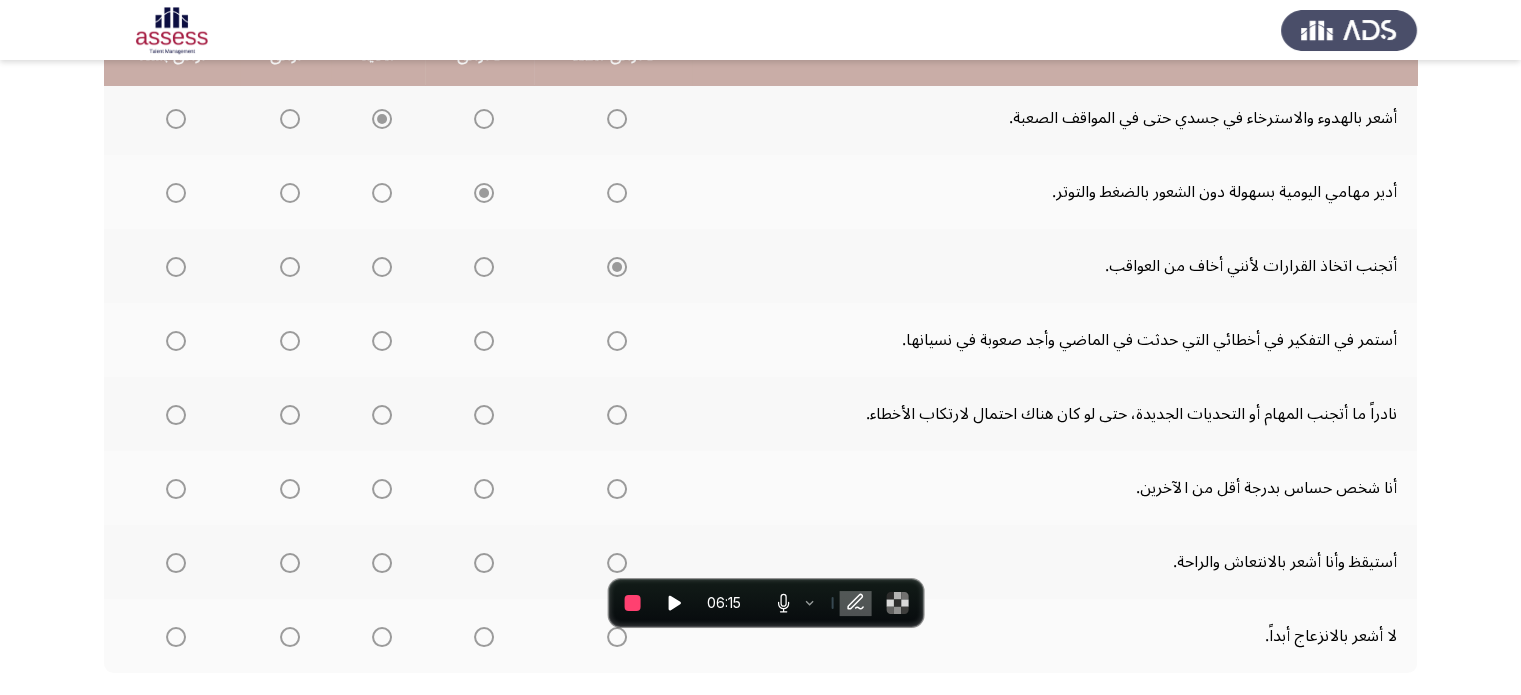 scroll, scrollTop: 404, scrollLeft: 0, axis: vertical 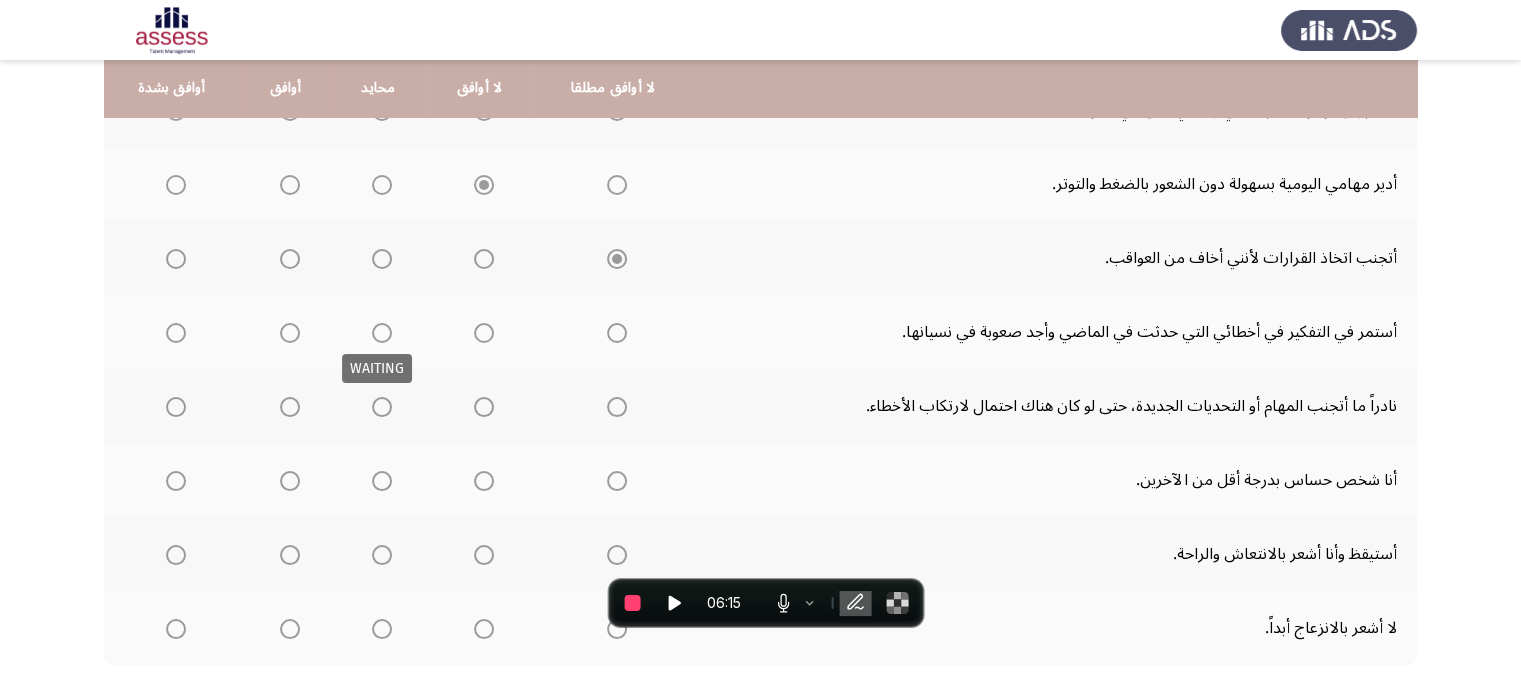 click at bounding box center [382, 333] 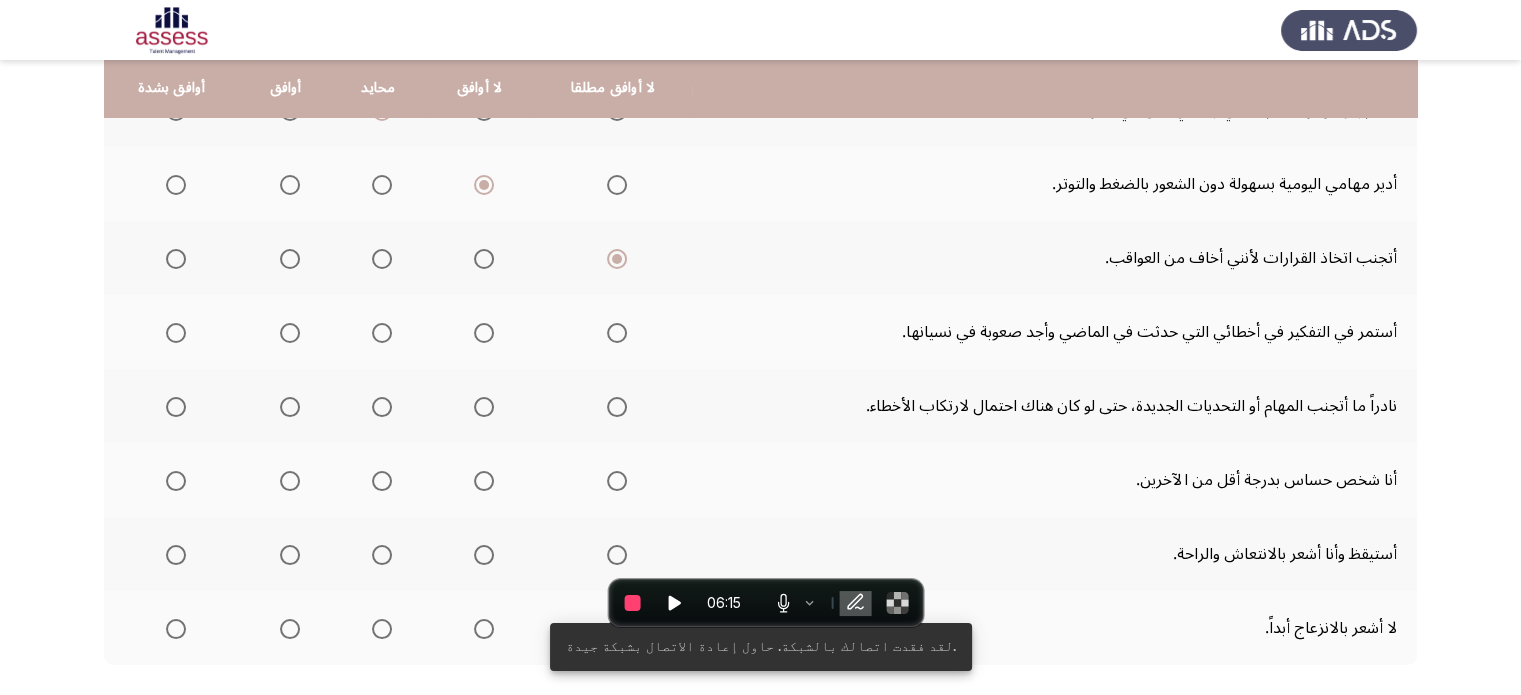 click at bounding box center [382, 333] 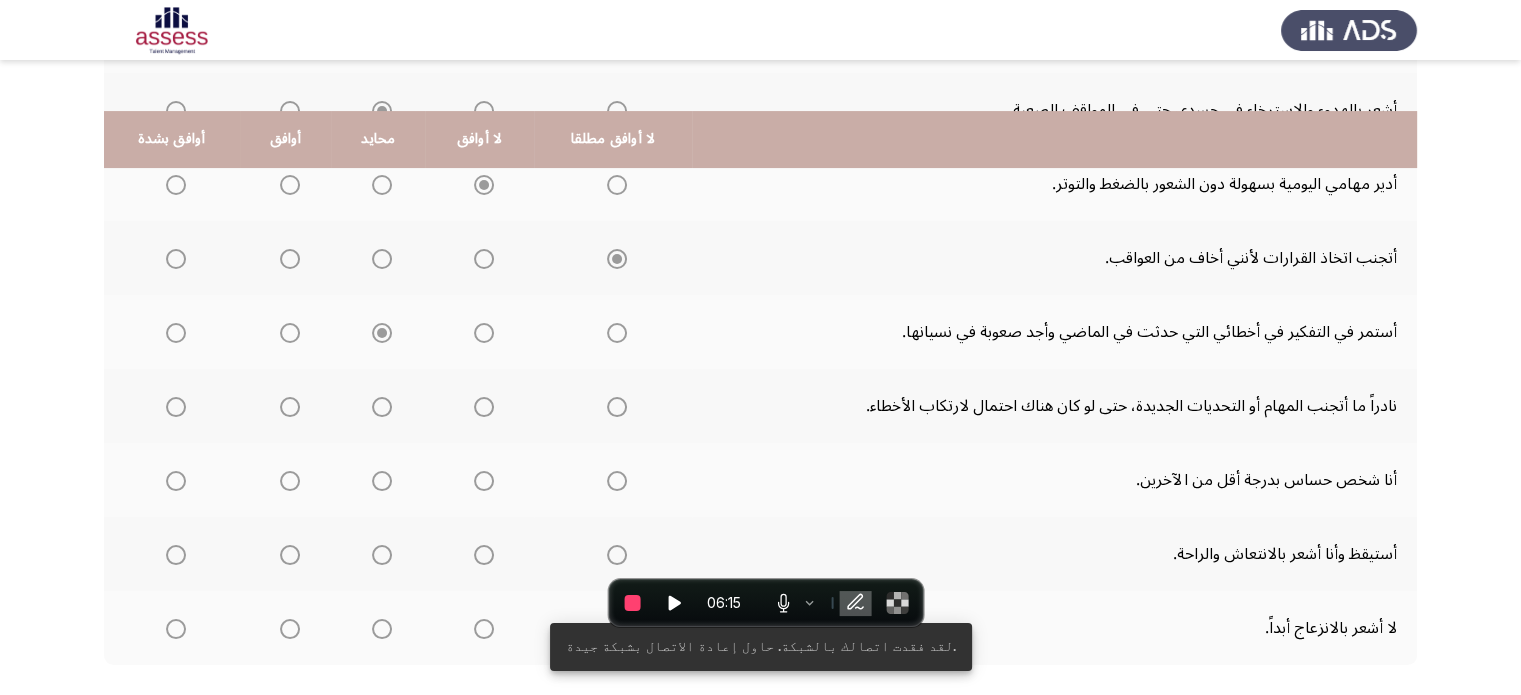 scroll, scrollTop: 507, scrollLeft: 0, axis: vertical 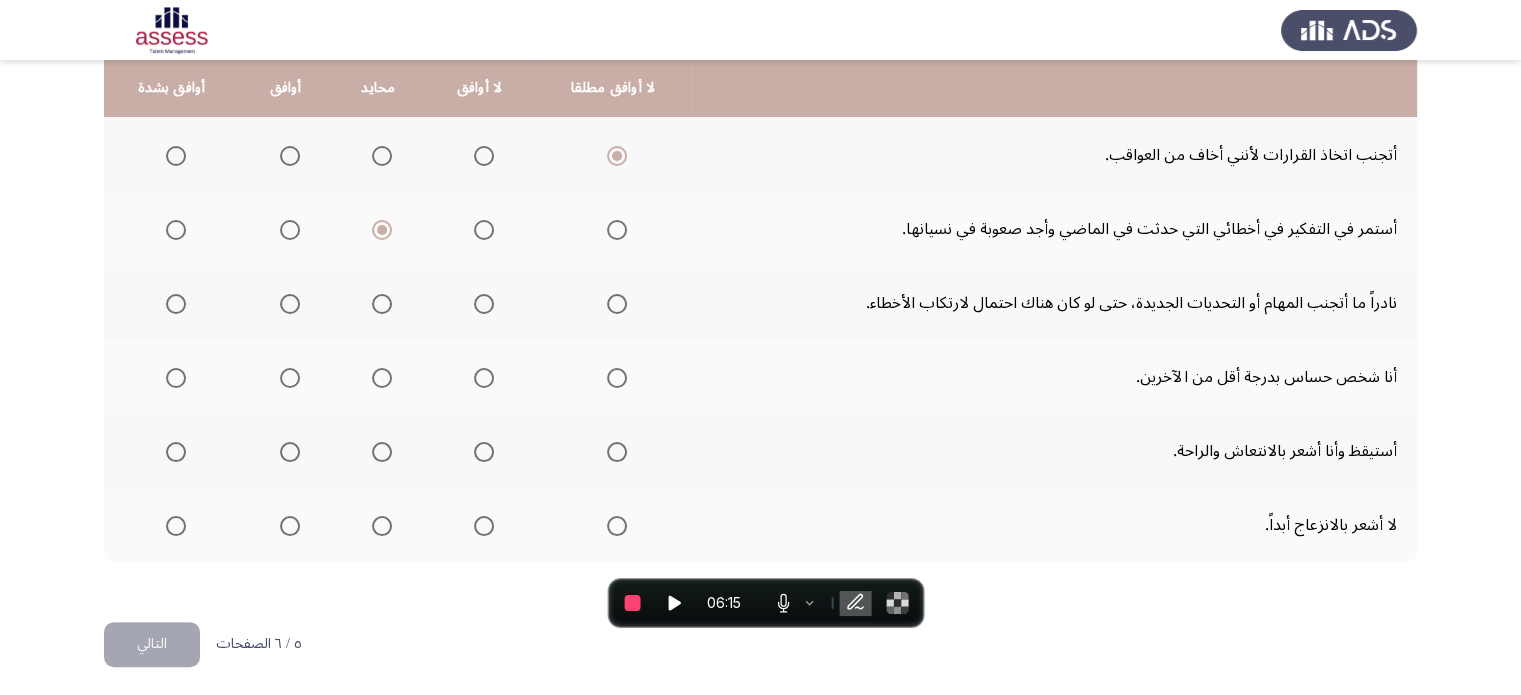click at bounding box center [484, 304] 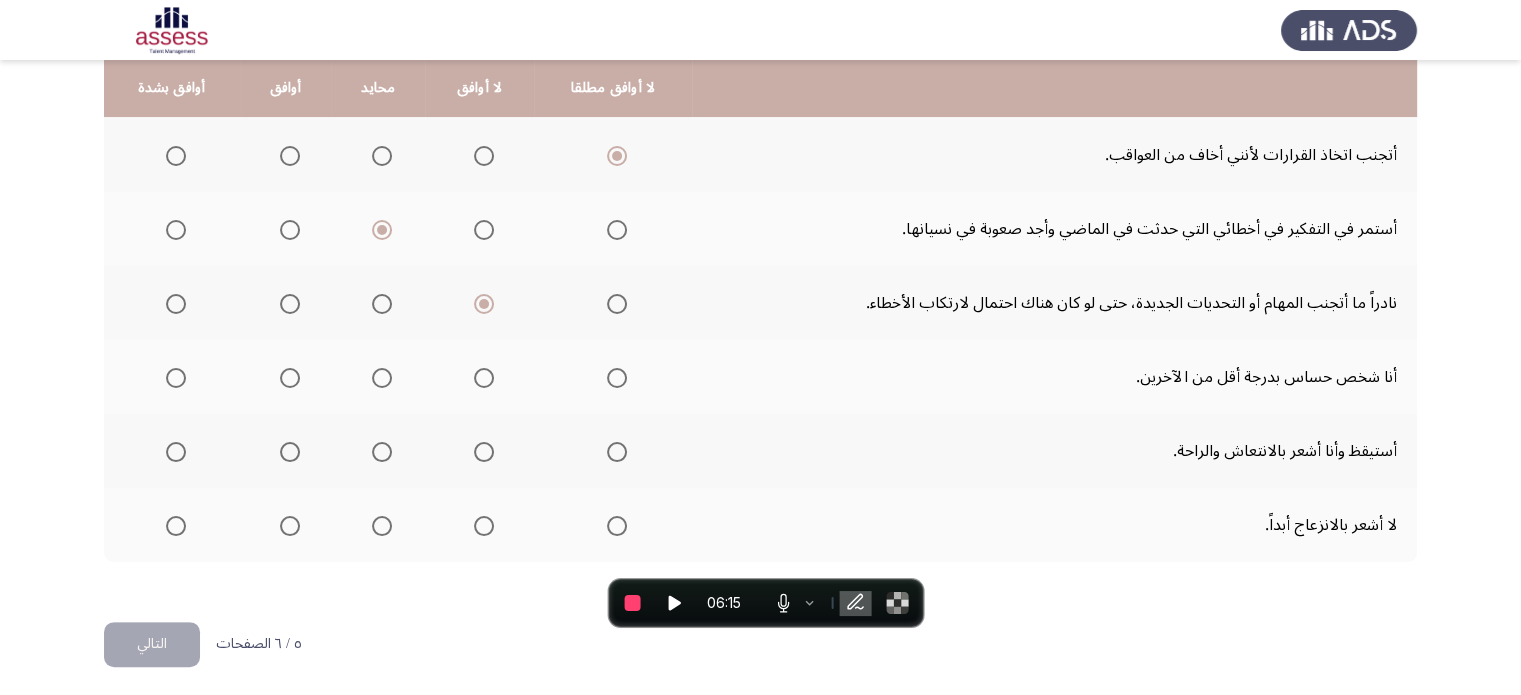 click at bounding box center (382, 378) 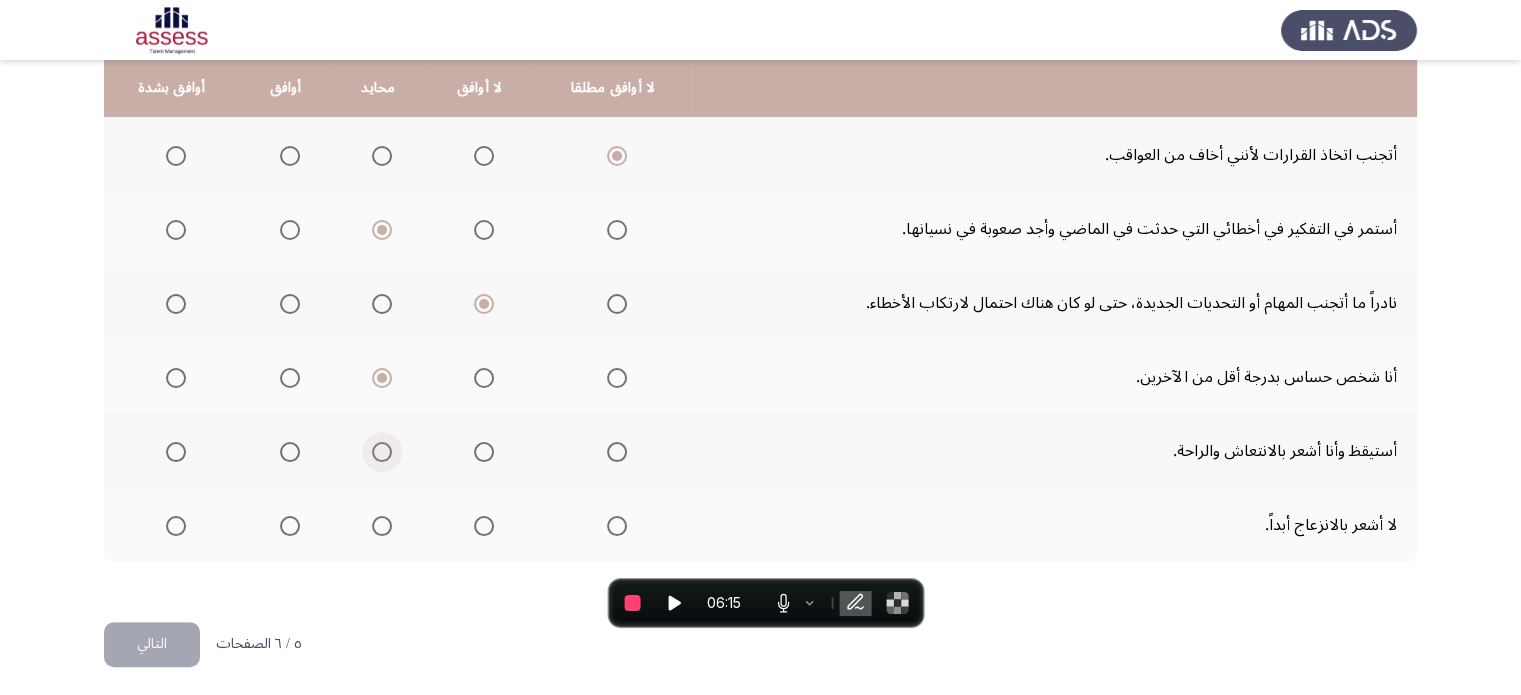 click at bounding box center [382, 452] 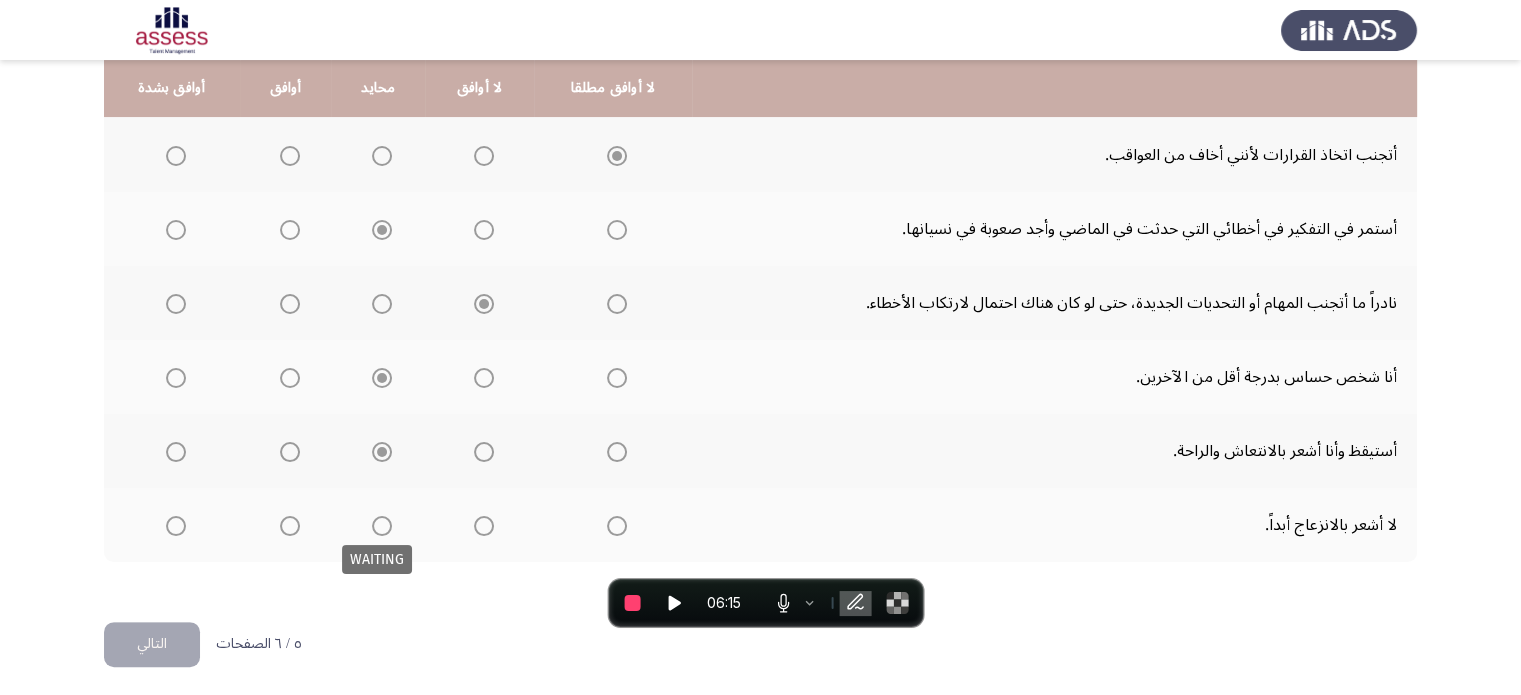 click at bounding box center [382, 526] 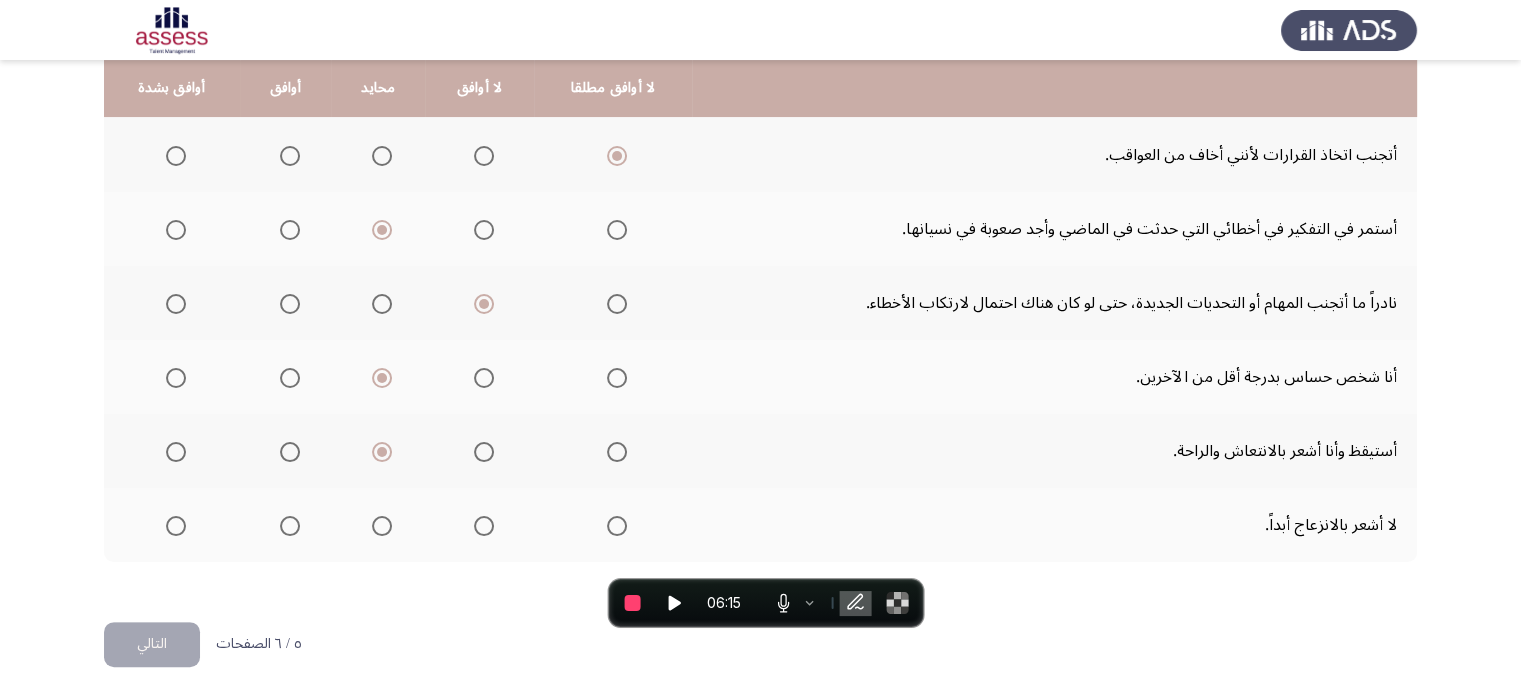 click at bounding box center [382, 526] 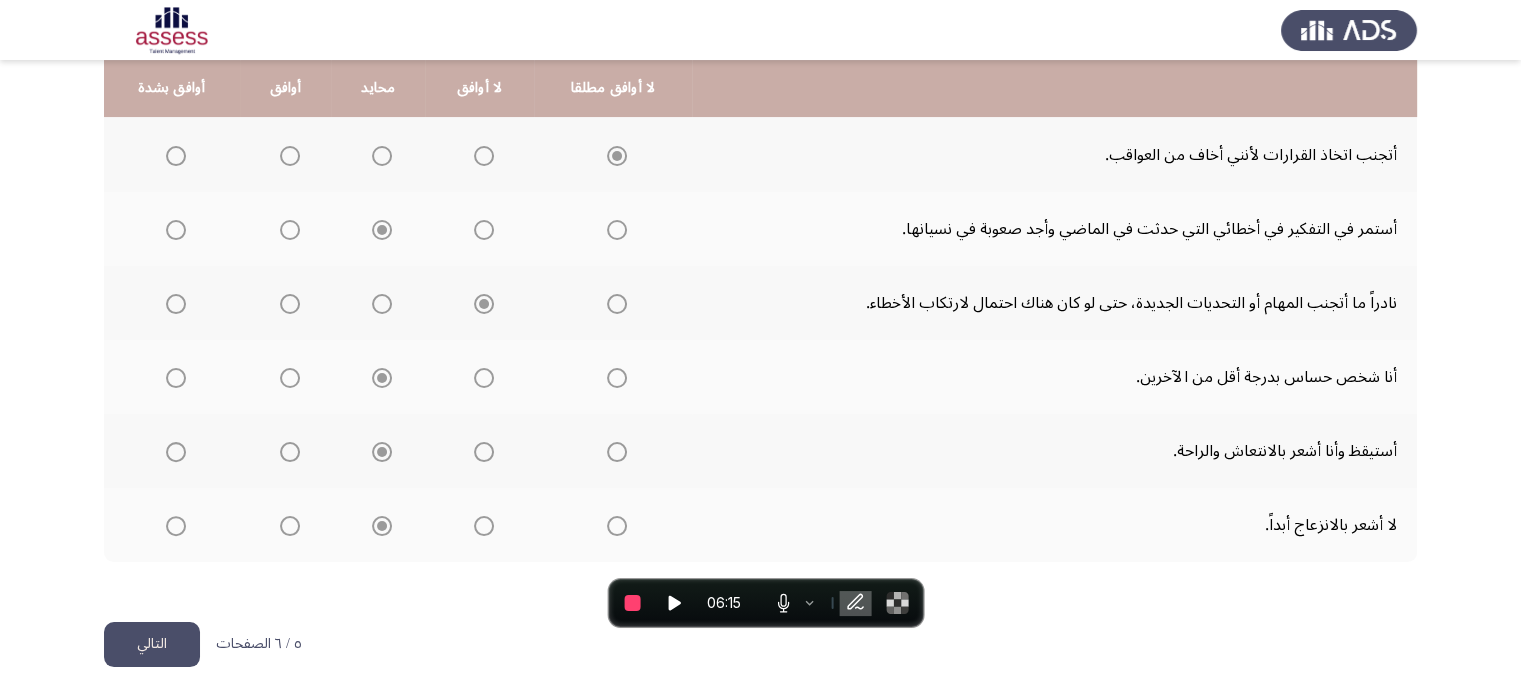 click on "التالي" 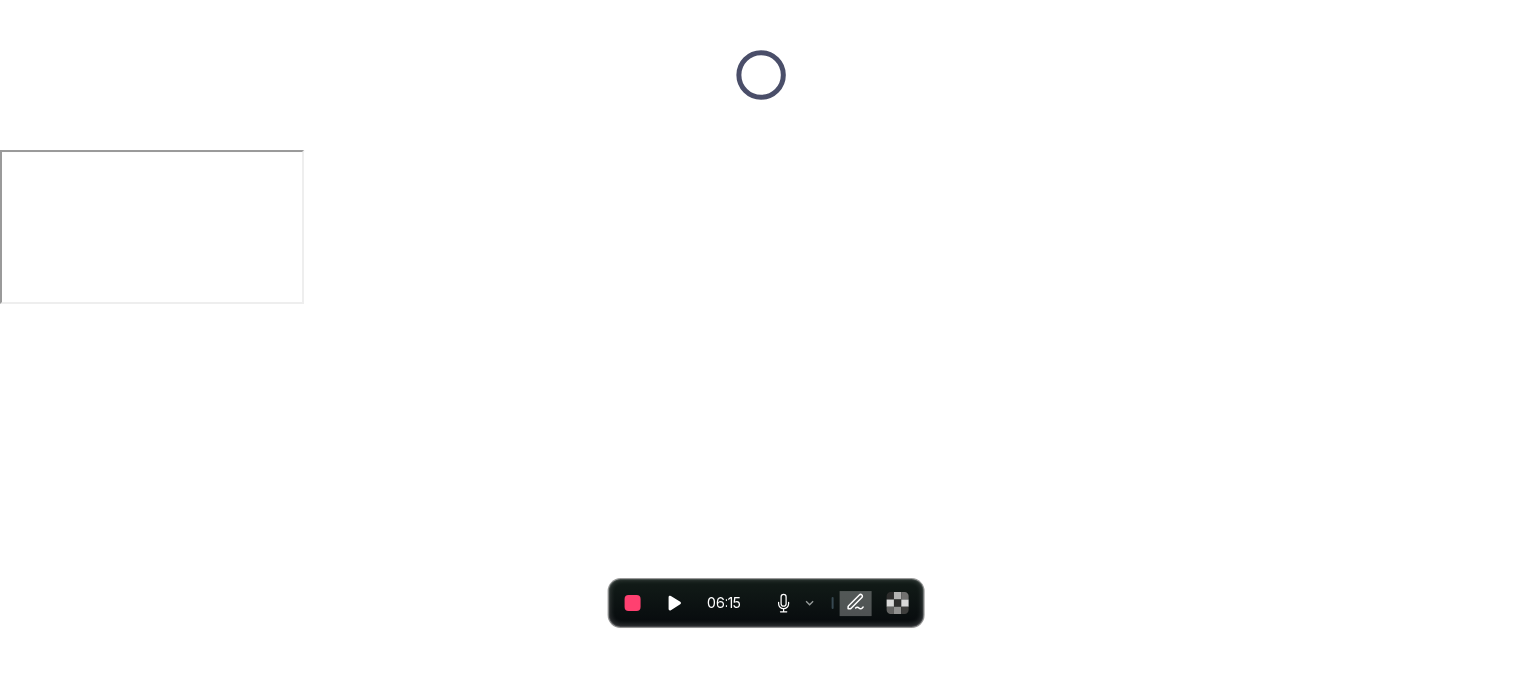 scroll, scrollTop: 0, scrollLeft: 0, axis: both 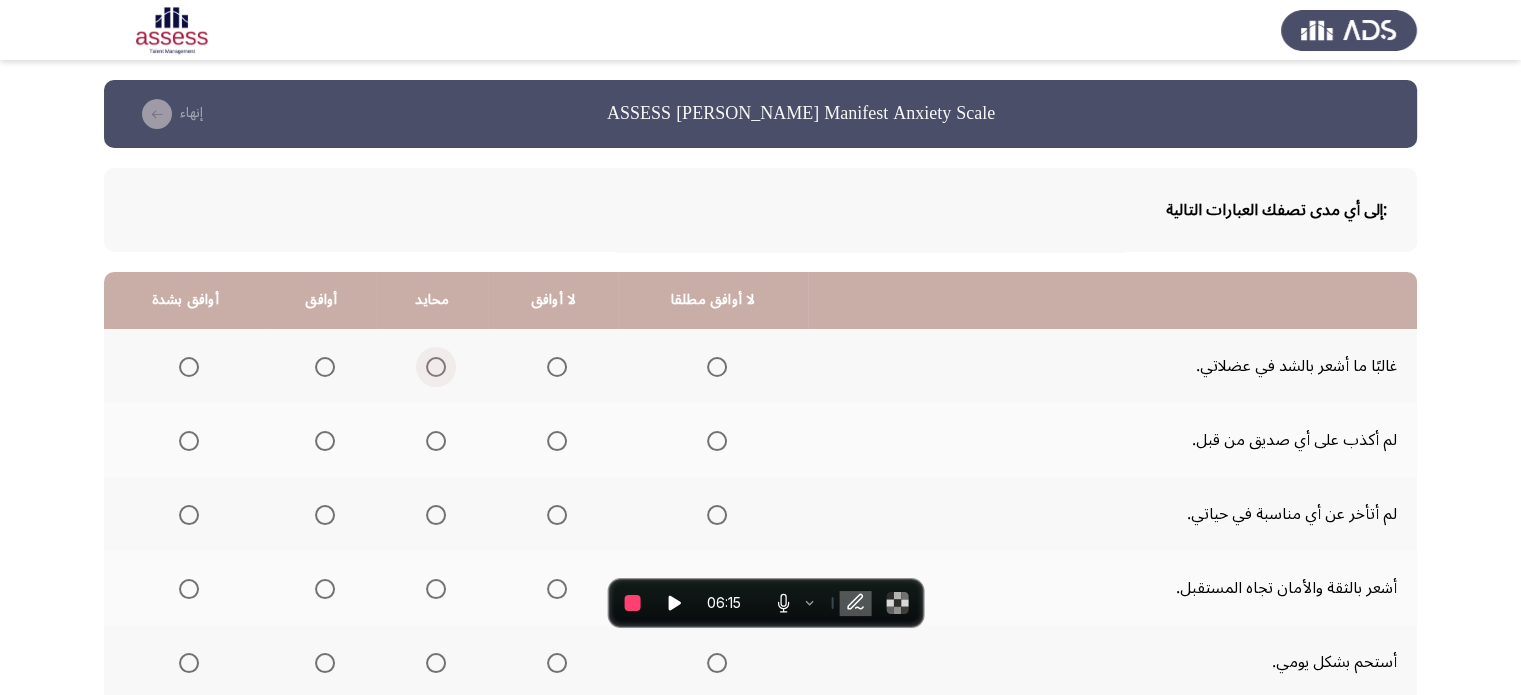 click at bounding box center [436, 367] 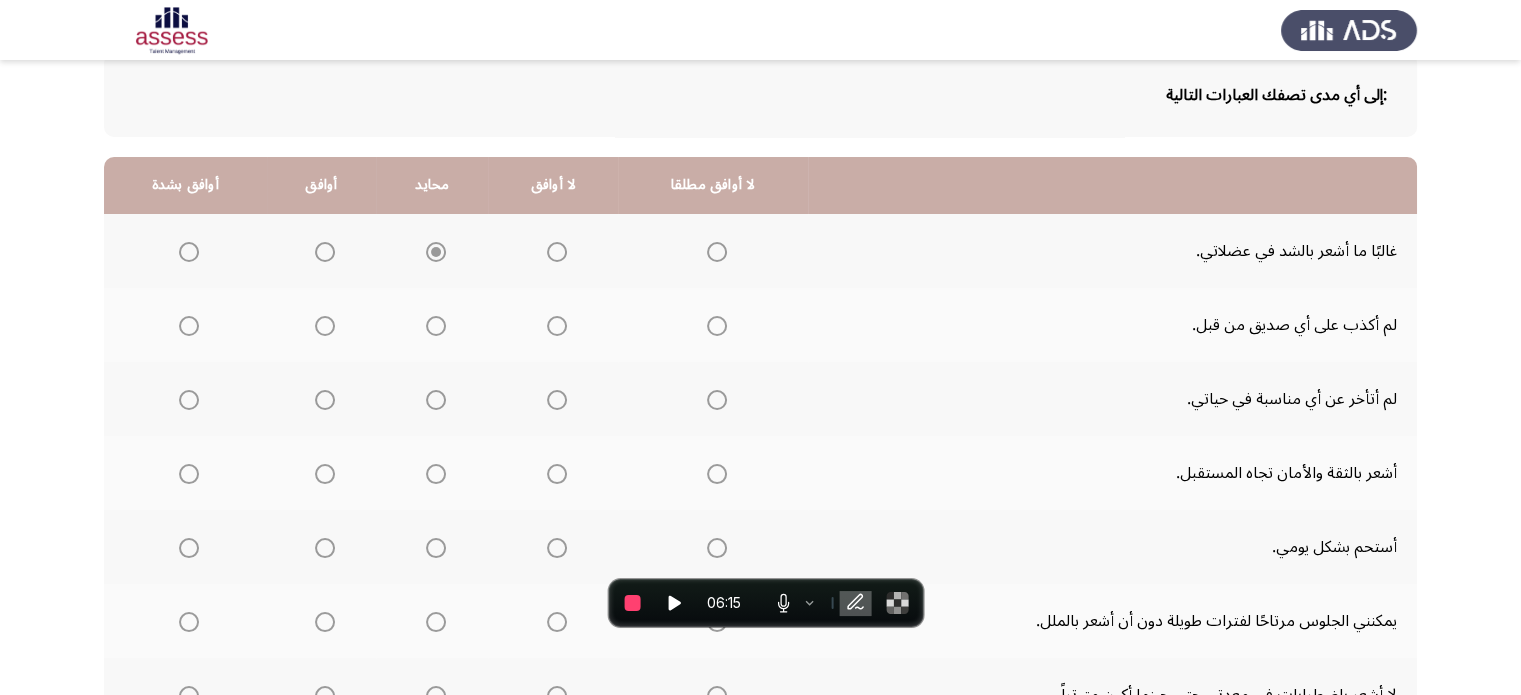 scroll, scrollTop: 124, scrollLeft: 0, axis: vertical 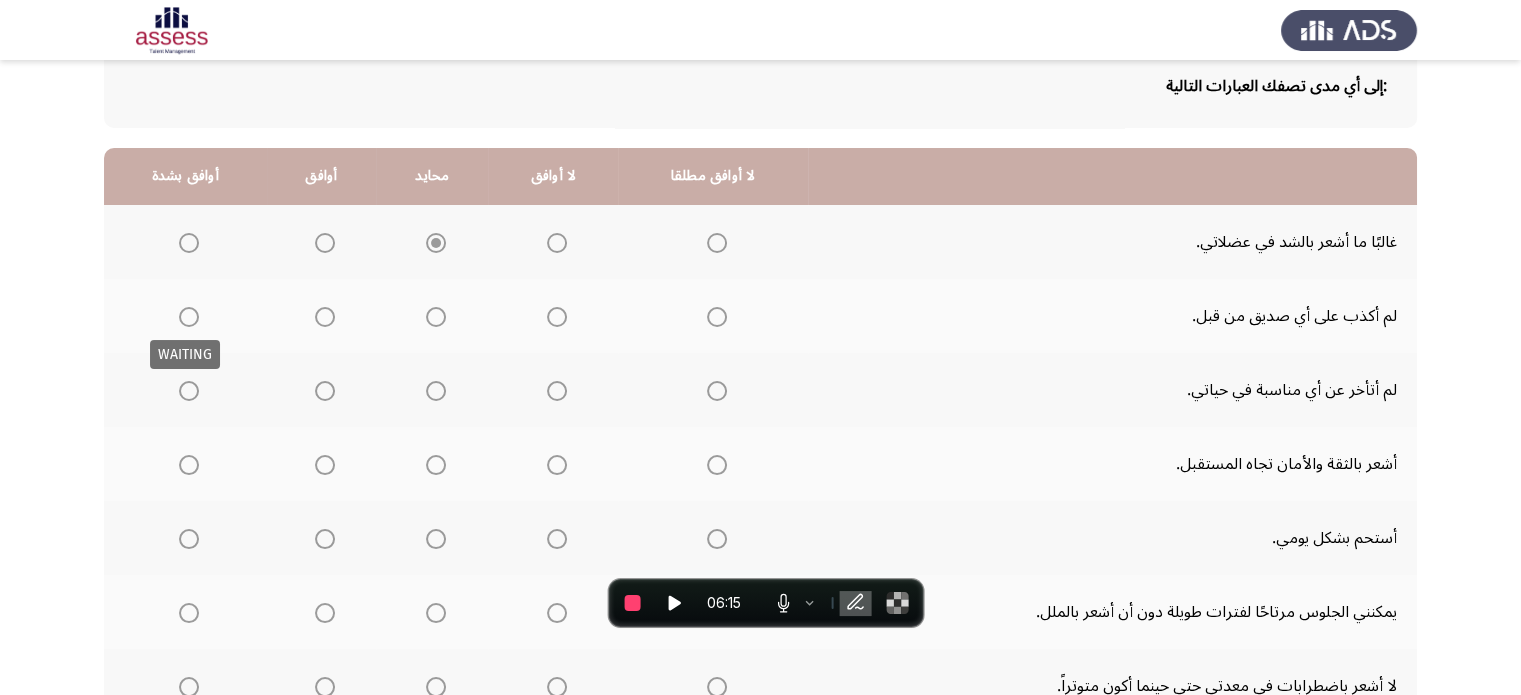 click at bounding box center [189, 317] 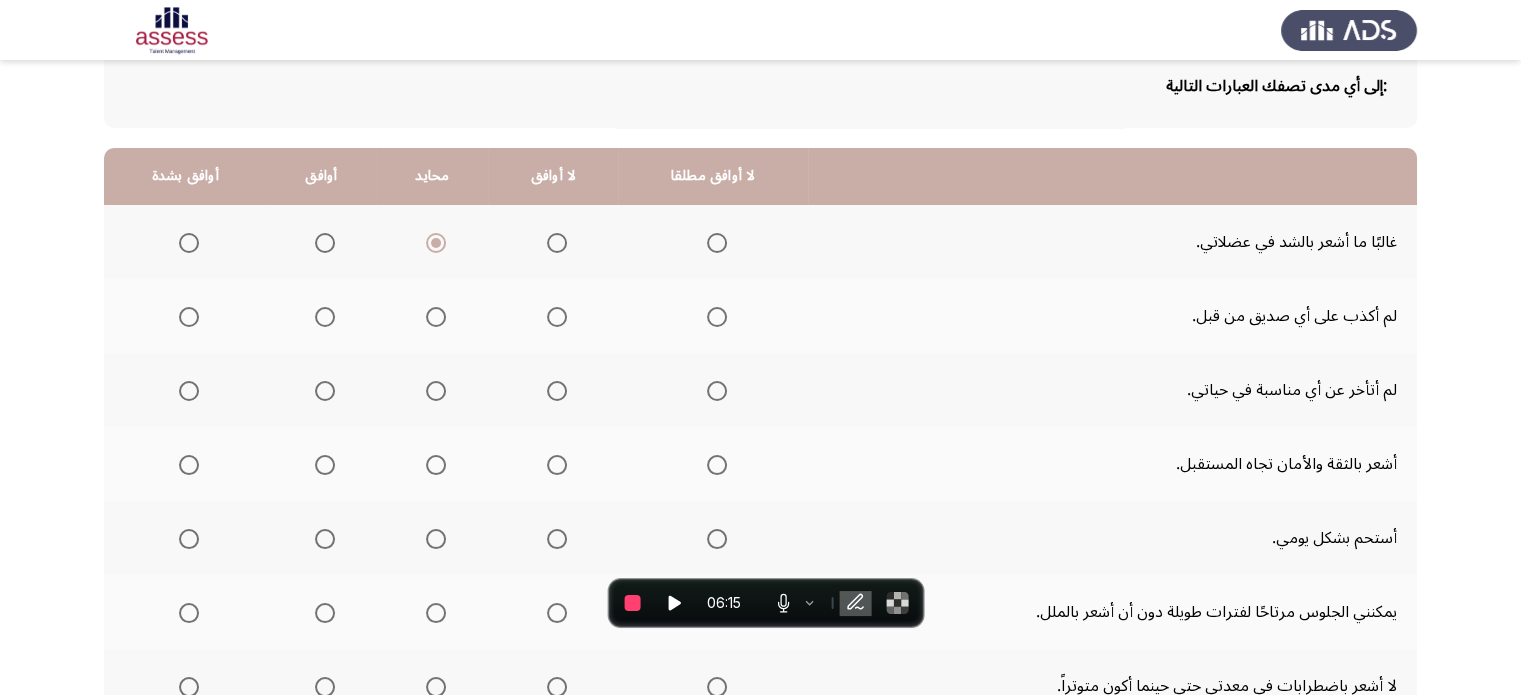 click at bounding box center [189, 317] 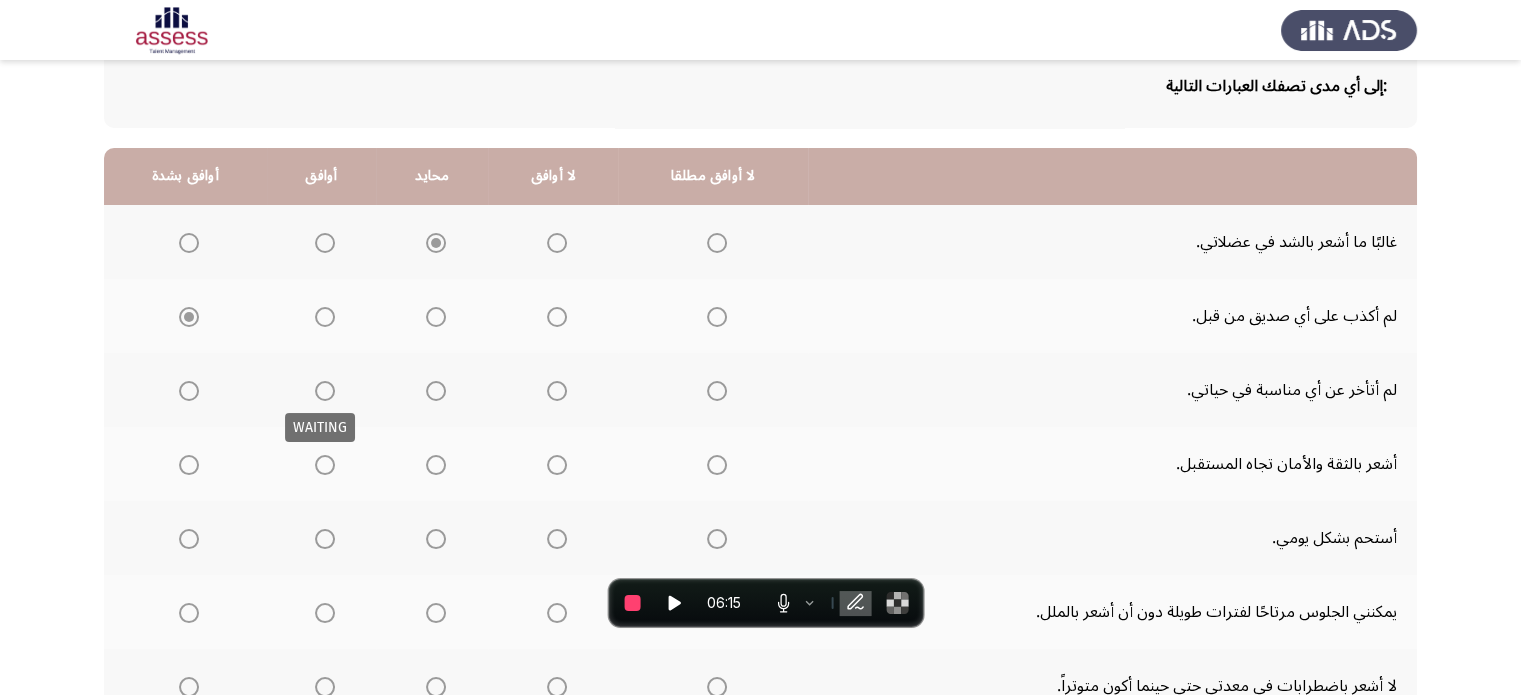 click at bounding box center (325, 391) 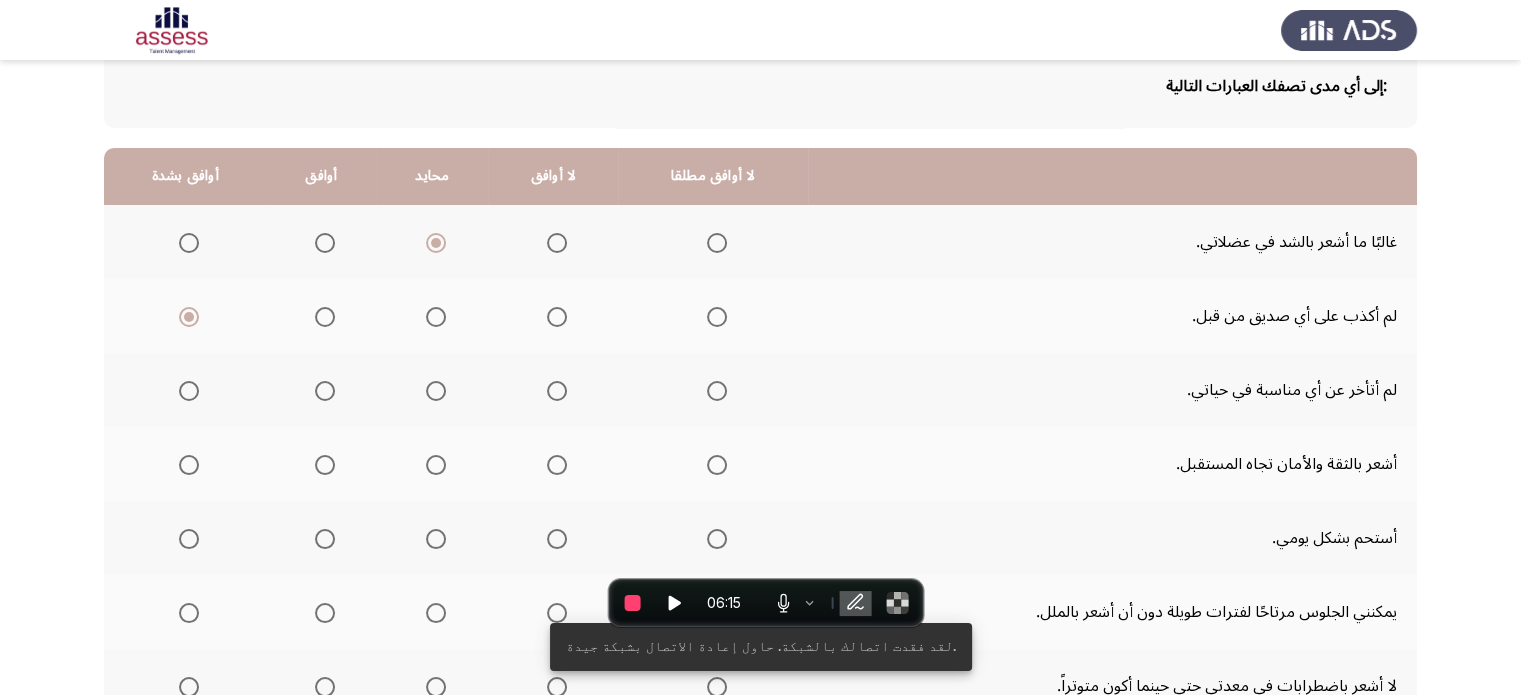 click at bounding box center (553, 465) 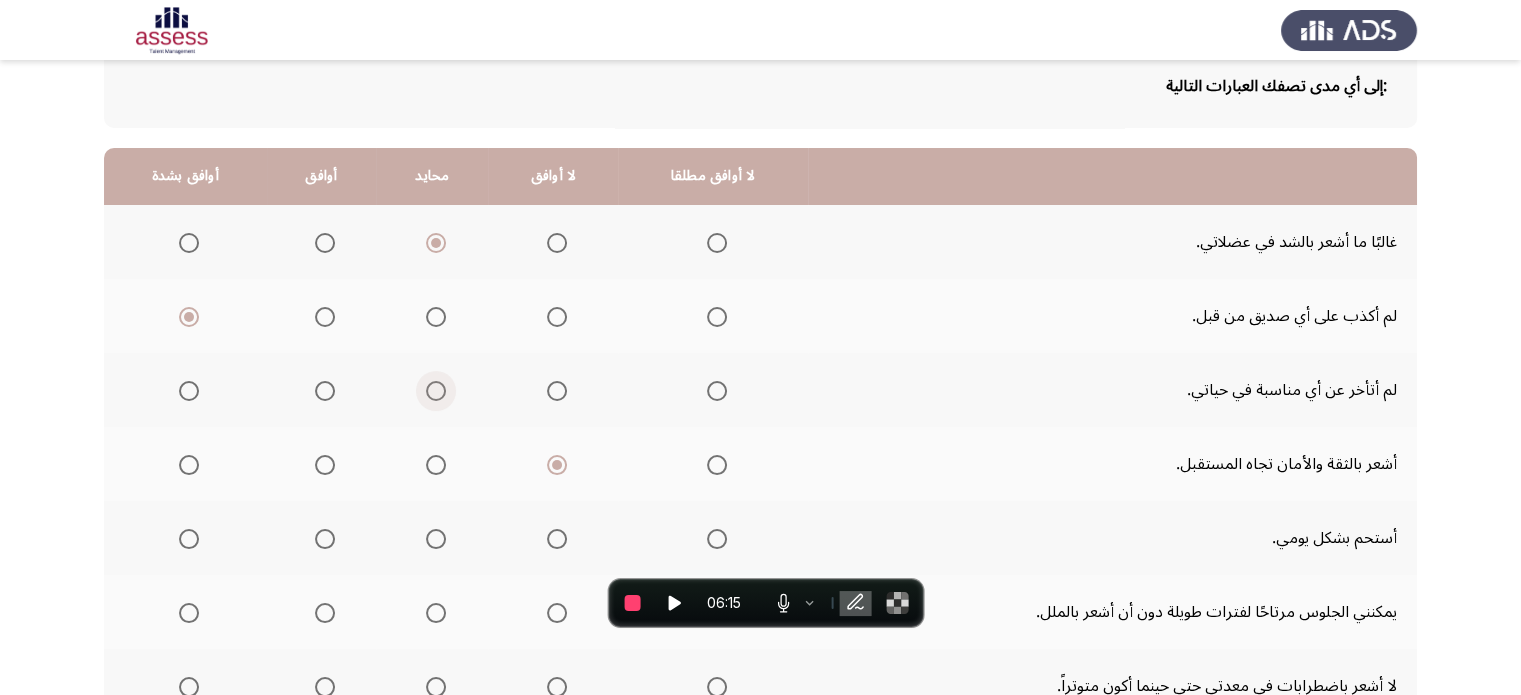 click at bounding box center [436, 391] 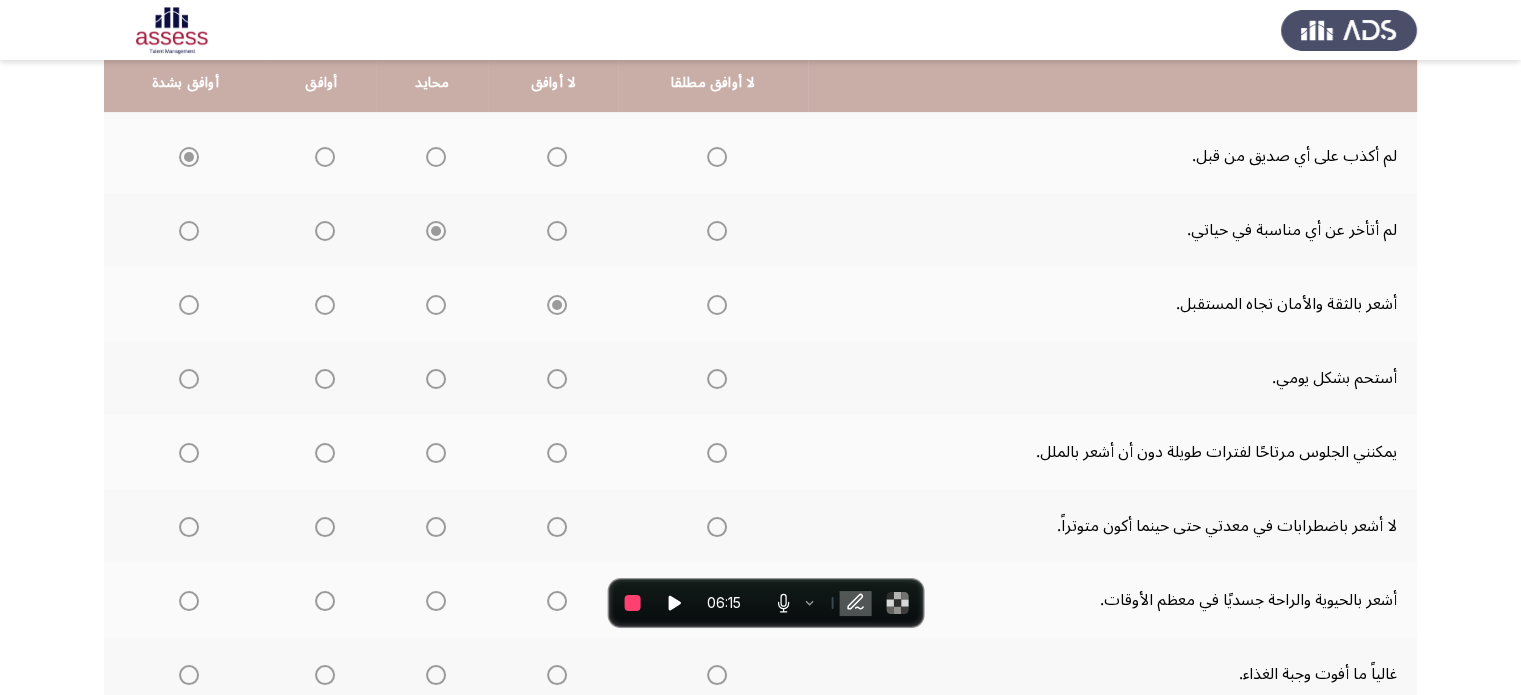 scroll, scrollTop: 300, scrollLeft: 0, axis: vertical 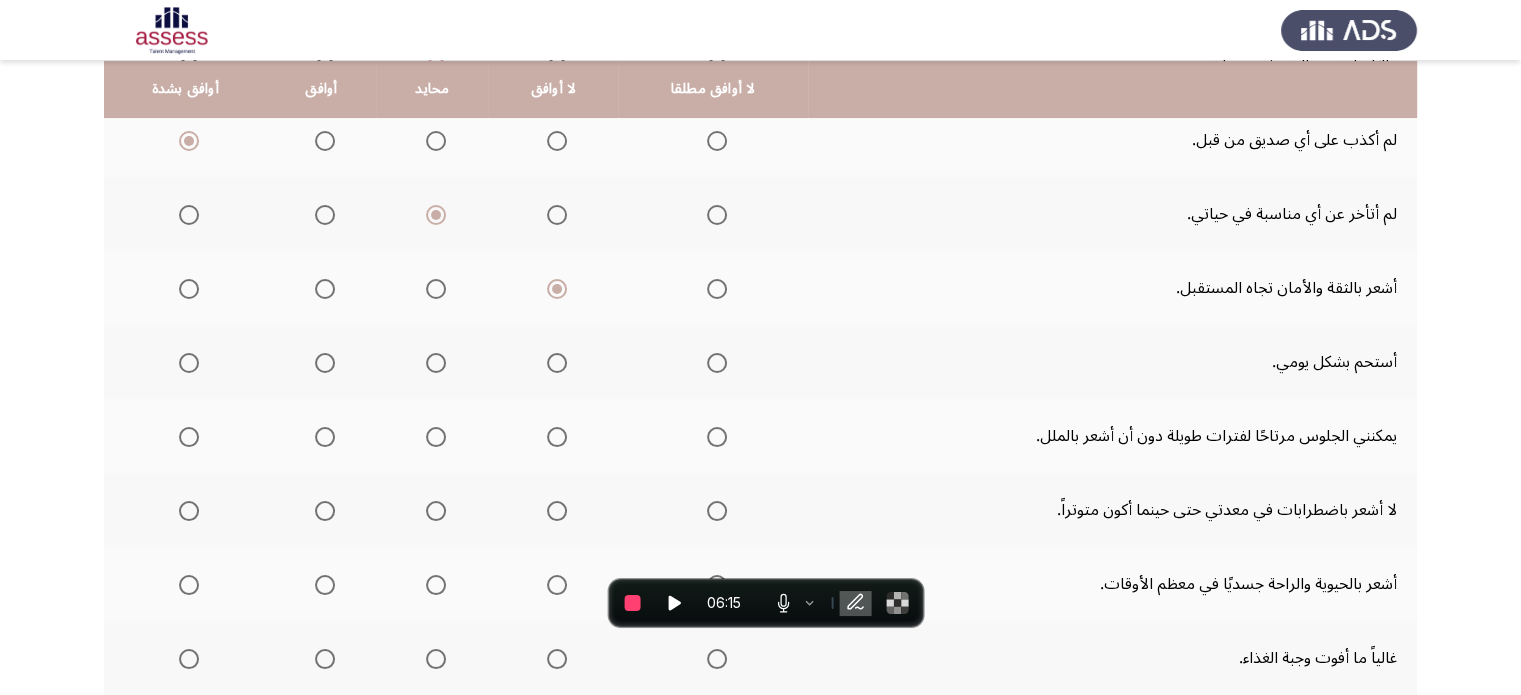 click at bounding box center (436, 363) 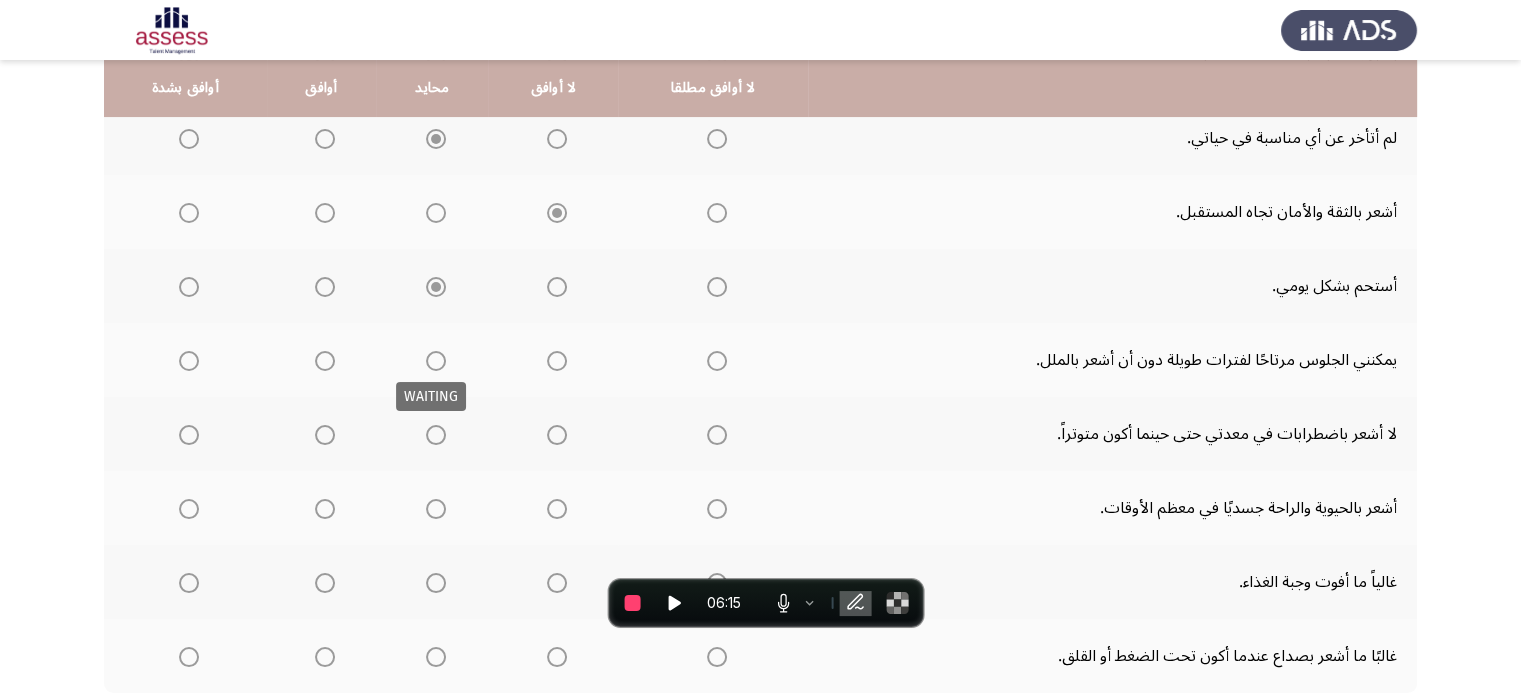 scroll, scrollTop: 376, scrollLeft: 0, axis: vertical 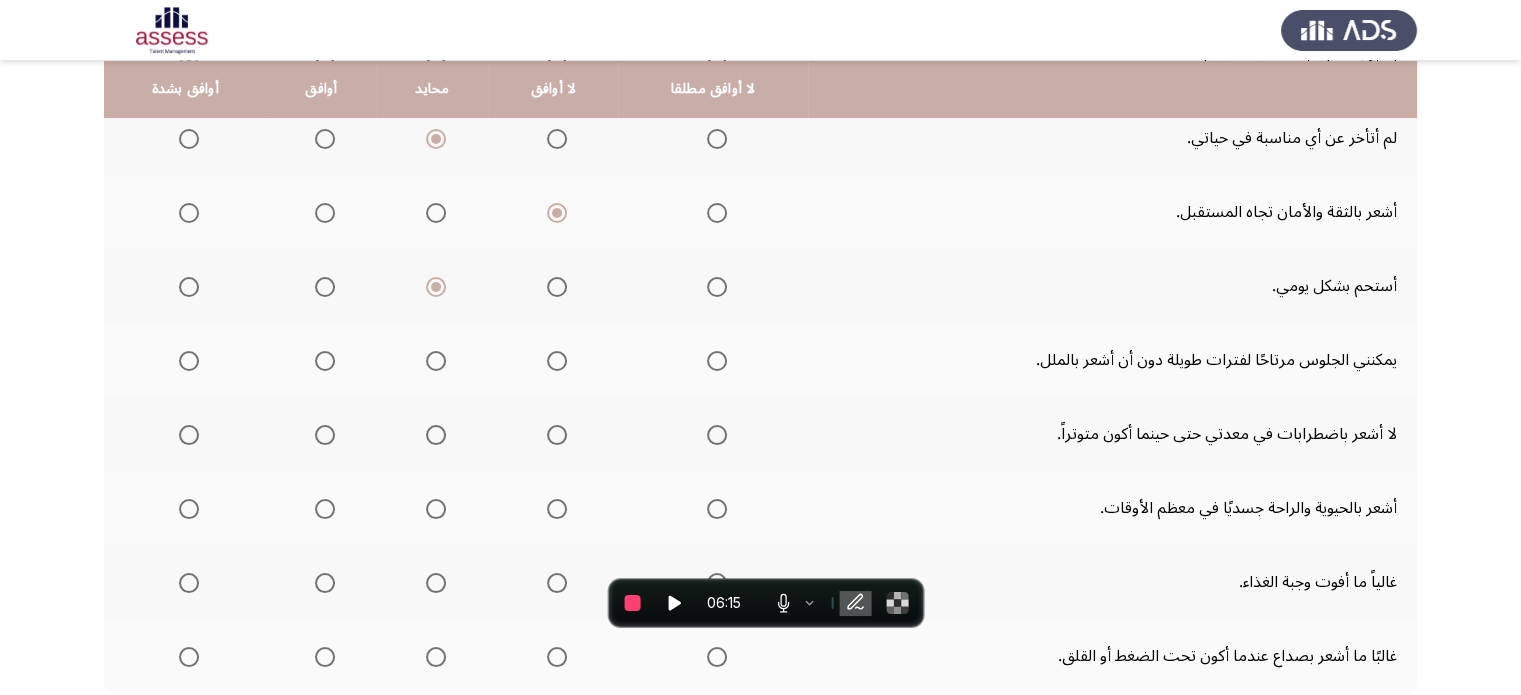 click at bounding box center [325, 361] 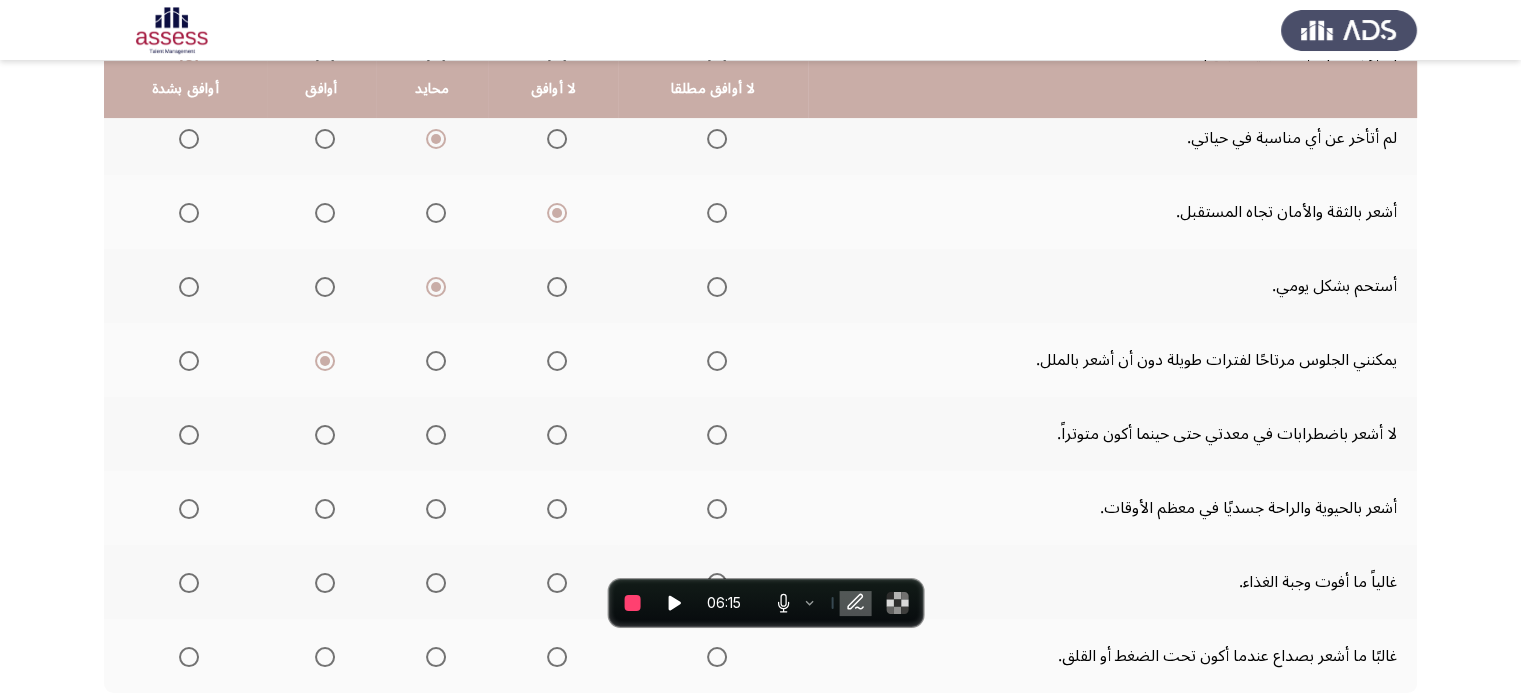 click at bounding box center [557, 435] 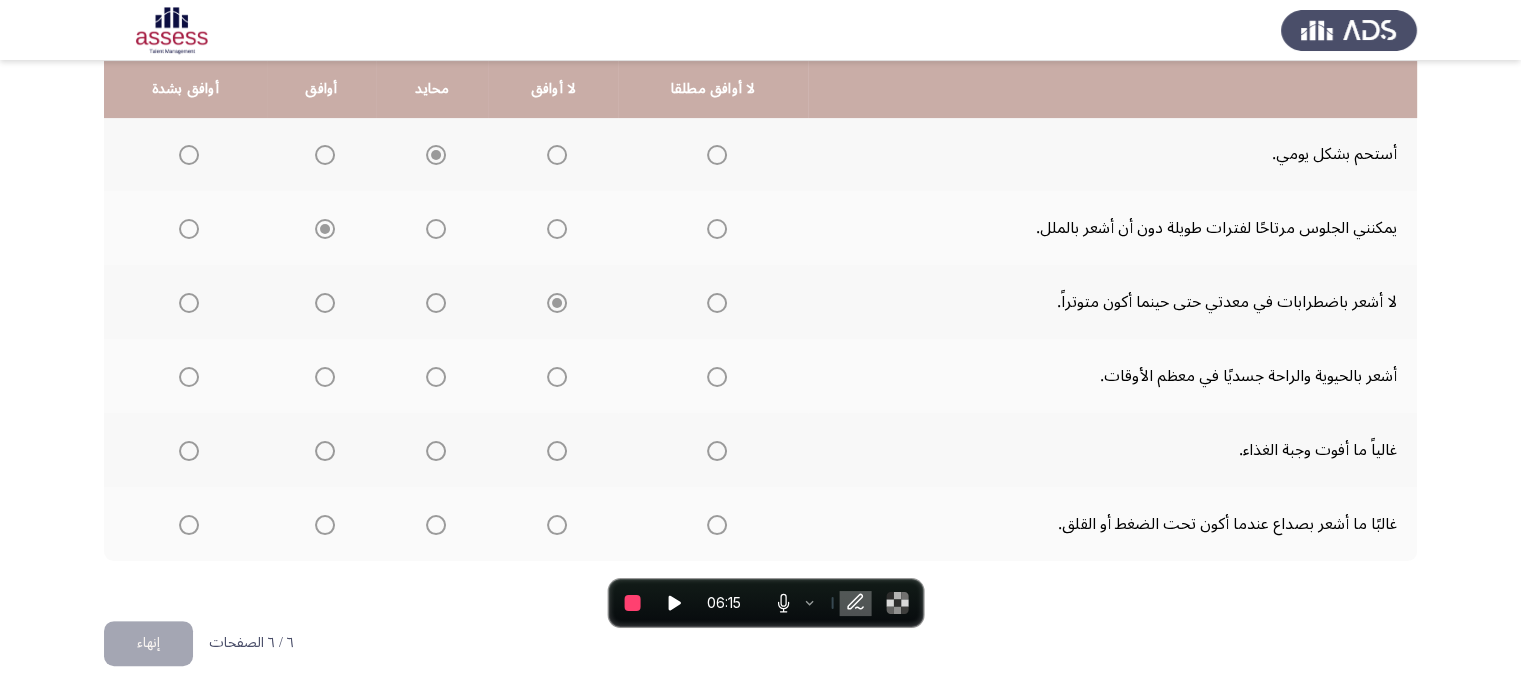 scroll, scrollTop: 508, scrollLeft: 0, axis: vertical 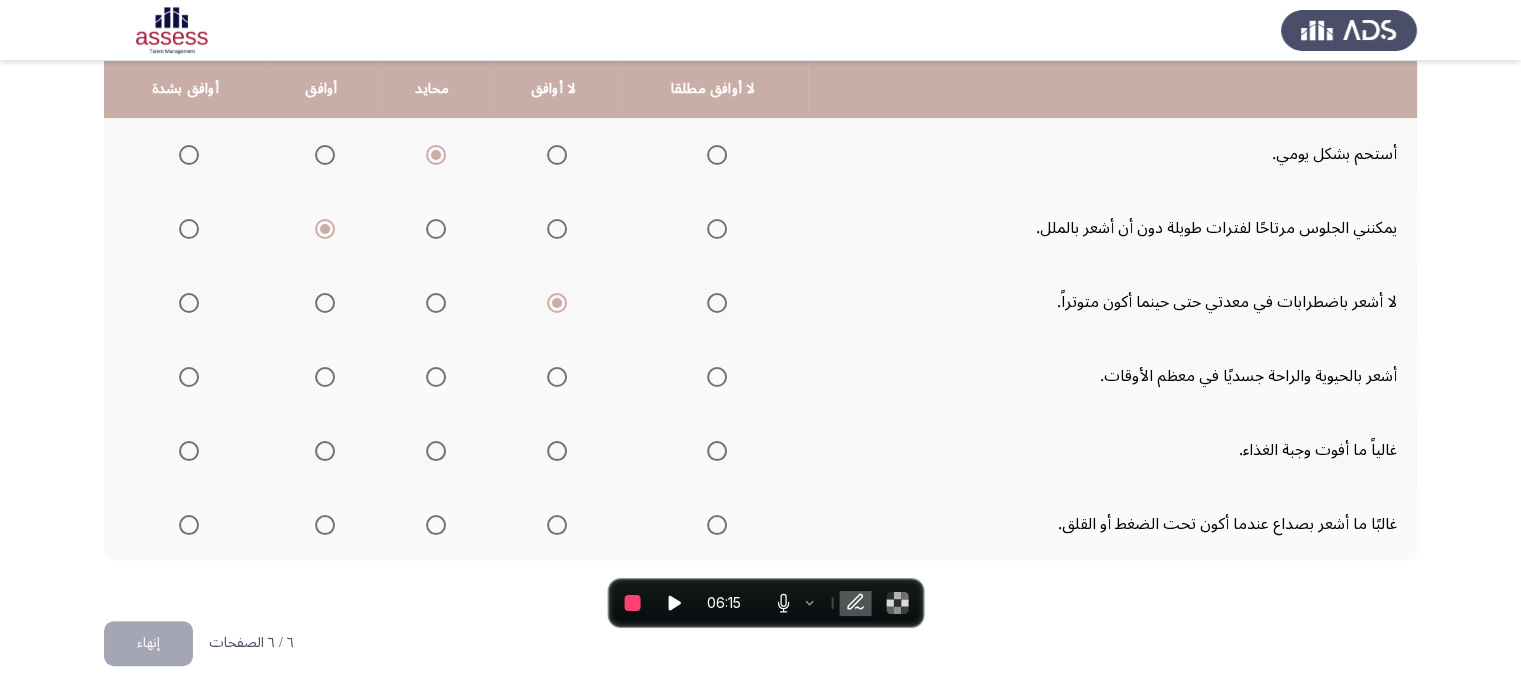 click at bounding box center (325, 377) 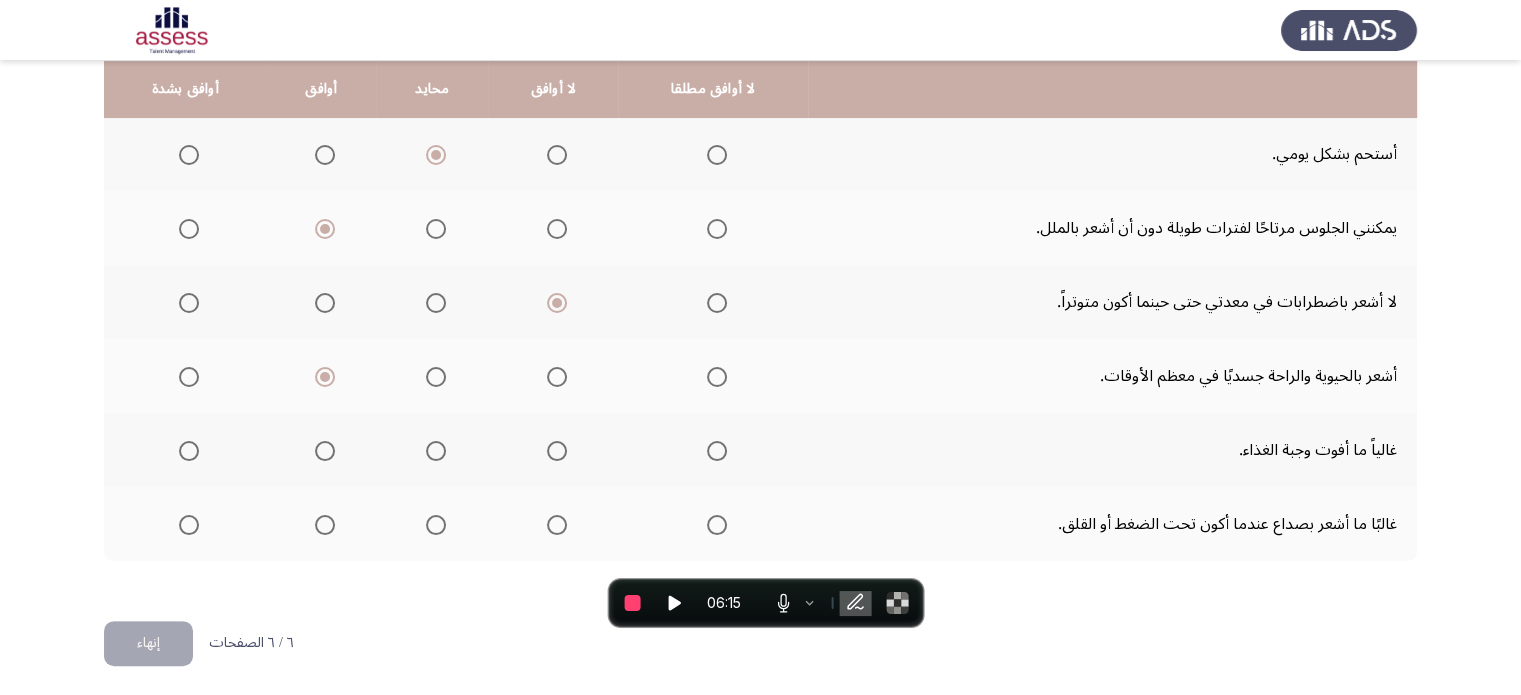 click at bounding box center (325, 451) 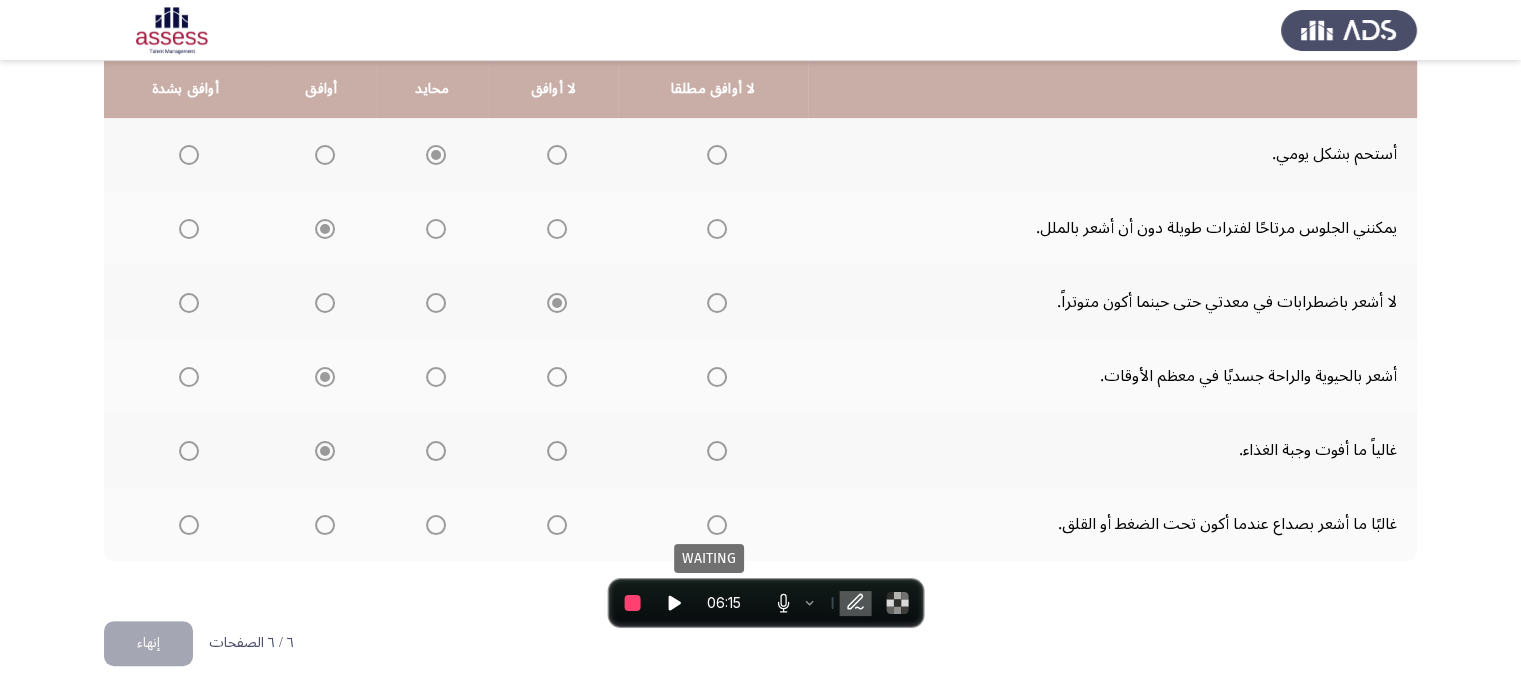 click at bounding box center [717, 525] 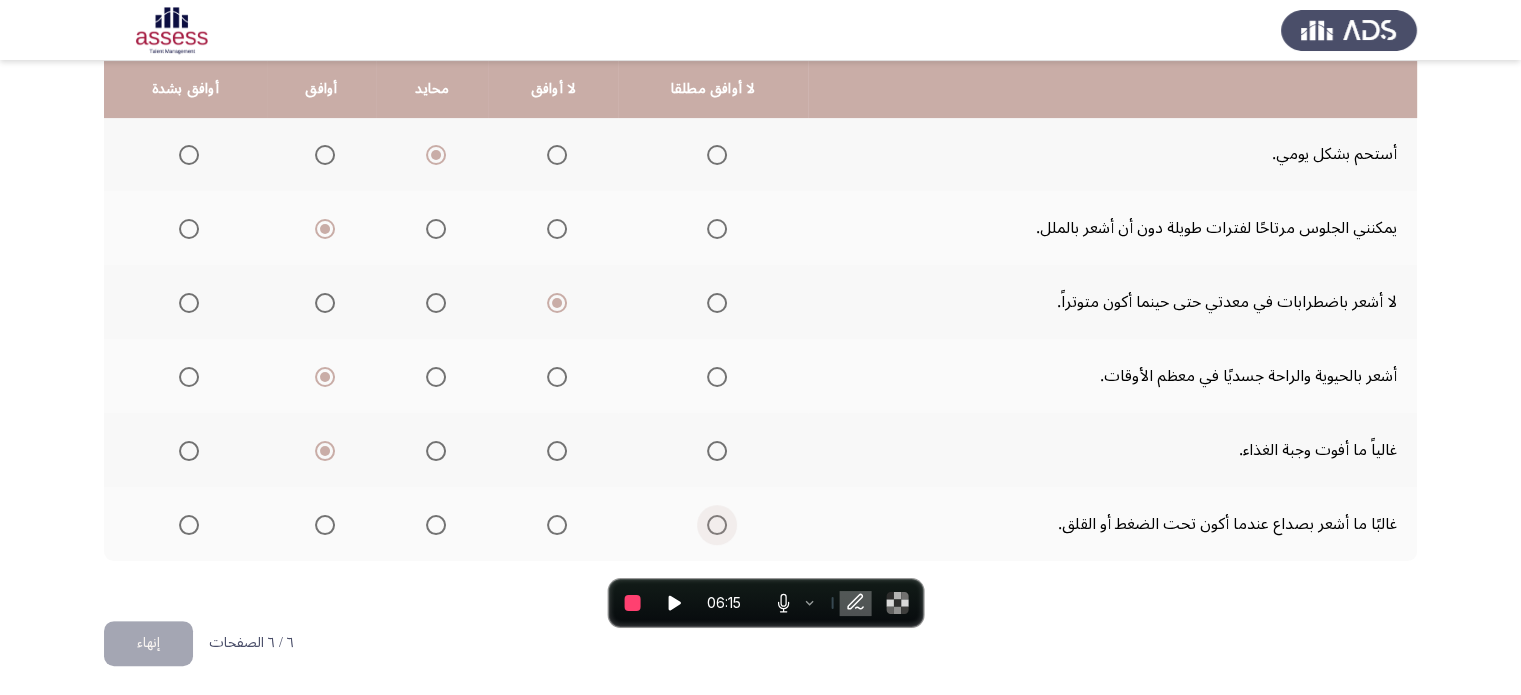 click at bounding box center [717, 525] 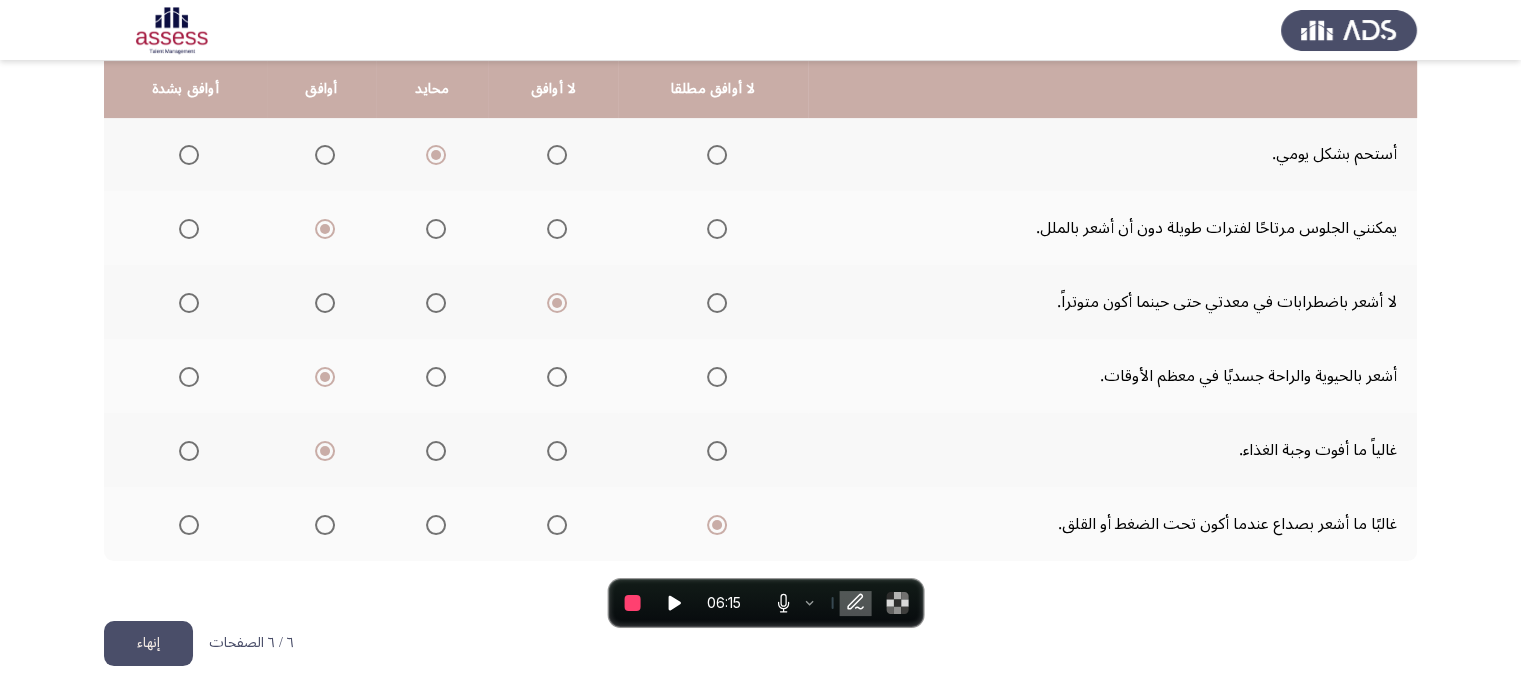 click on "إنهاء" 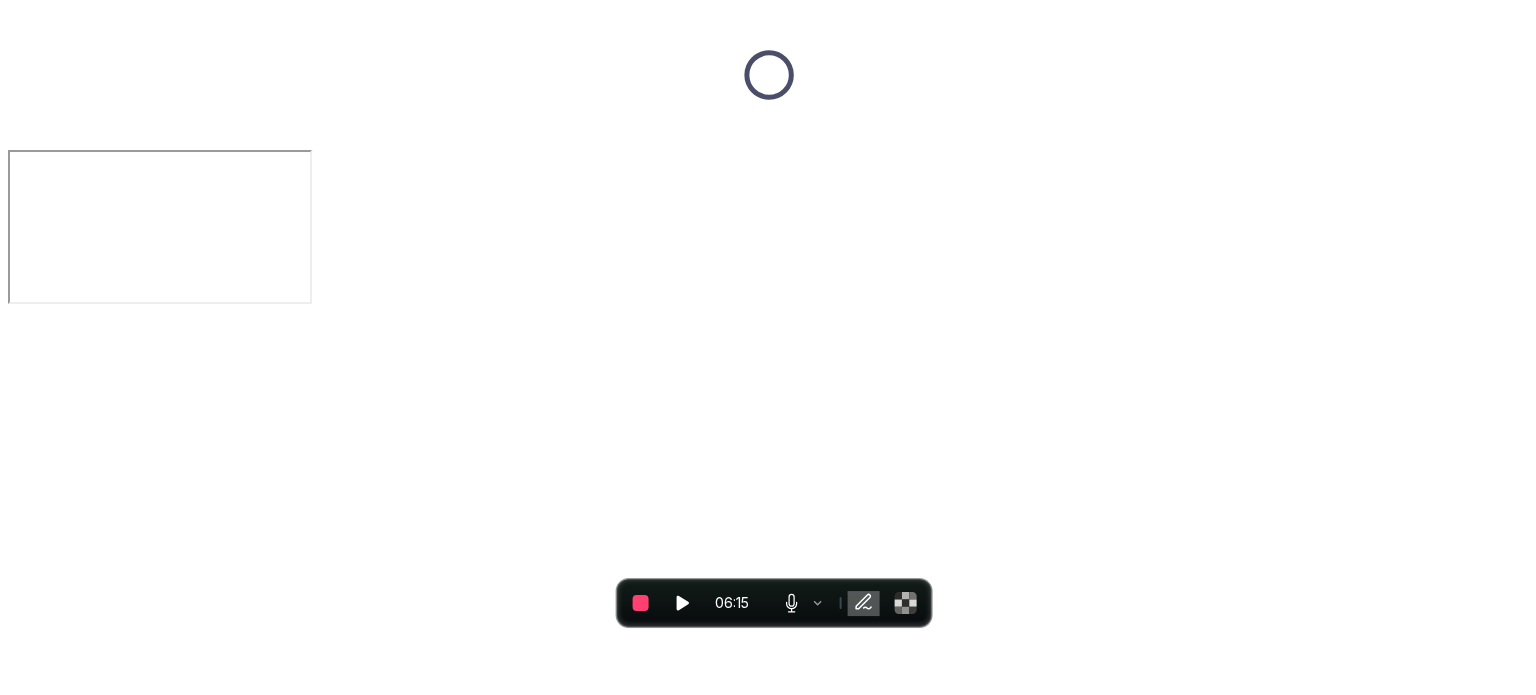 scroll, scrollTop: 0, scrollLeft: 0, axis: both 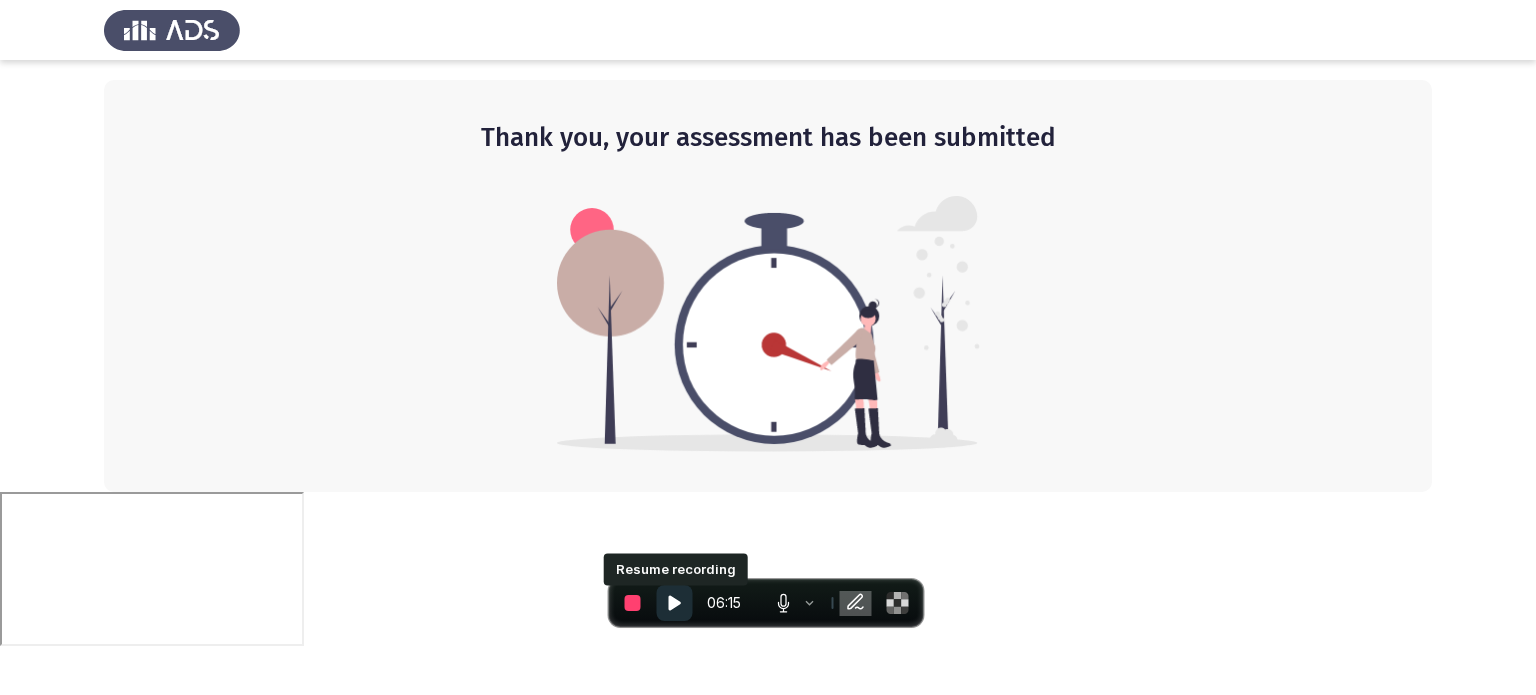 click 